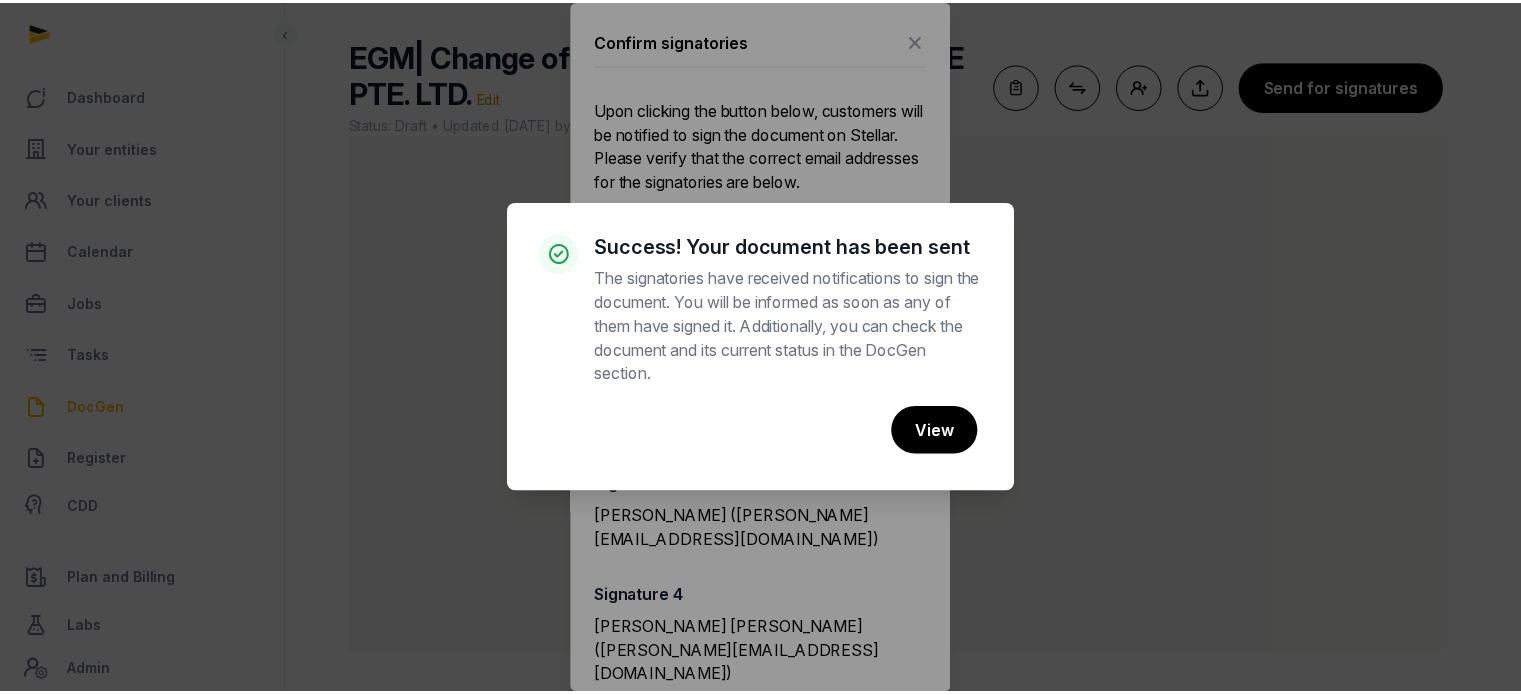 scroll, scrollTop: 0, scrollLeft: 0, axis: both 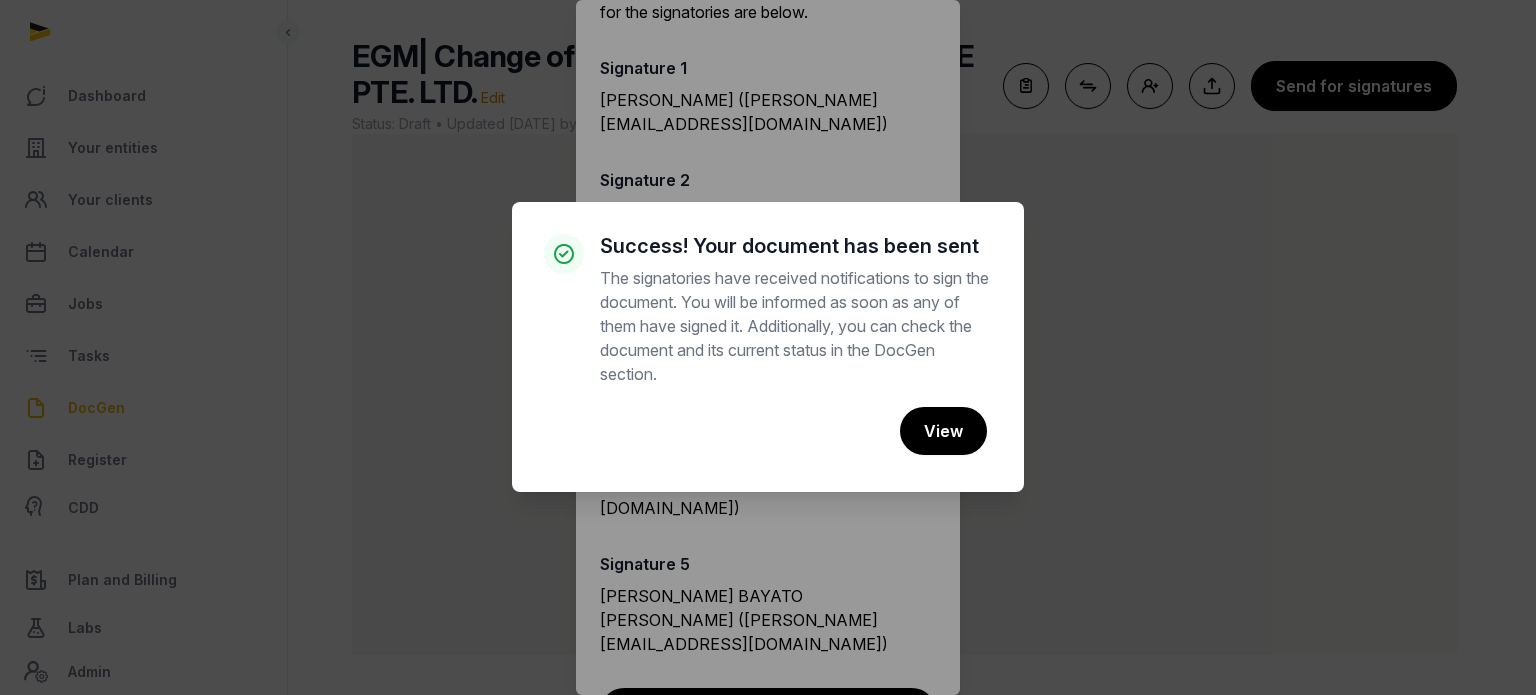 click on "×
Success! Your document has been sent
The signatories have received notifications to sign the document. You will be informed as soon as any of them have signed it. Additionally, you can check the document and its current status in the DocGen section.
Cancel No View" at bounding box center [768, 347] 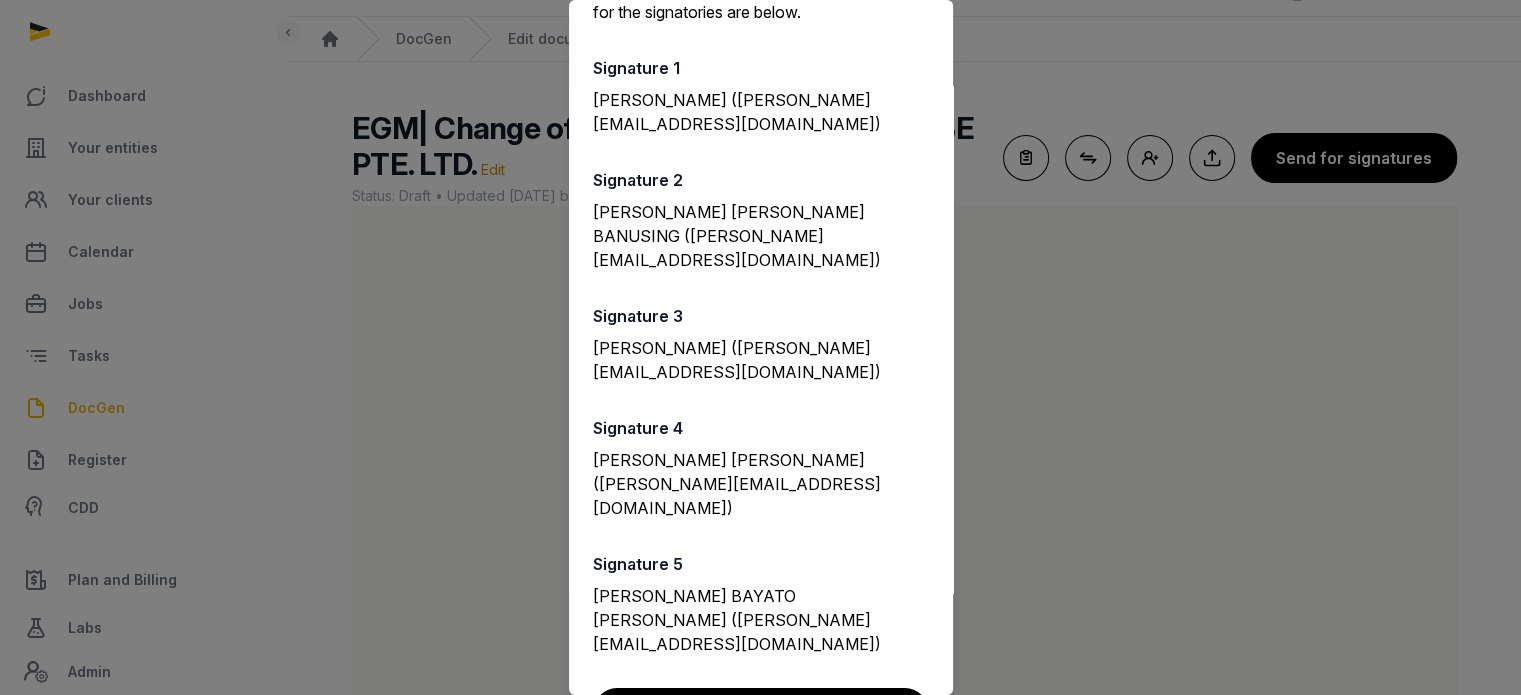 scroll, scrollTop: 0, scrollLeft: 0, axis: both 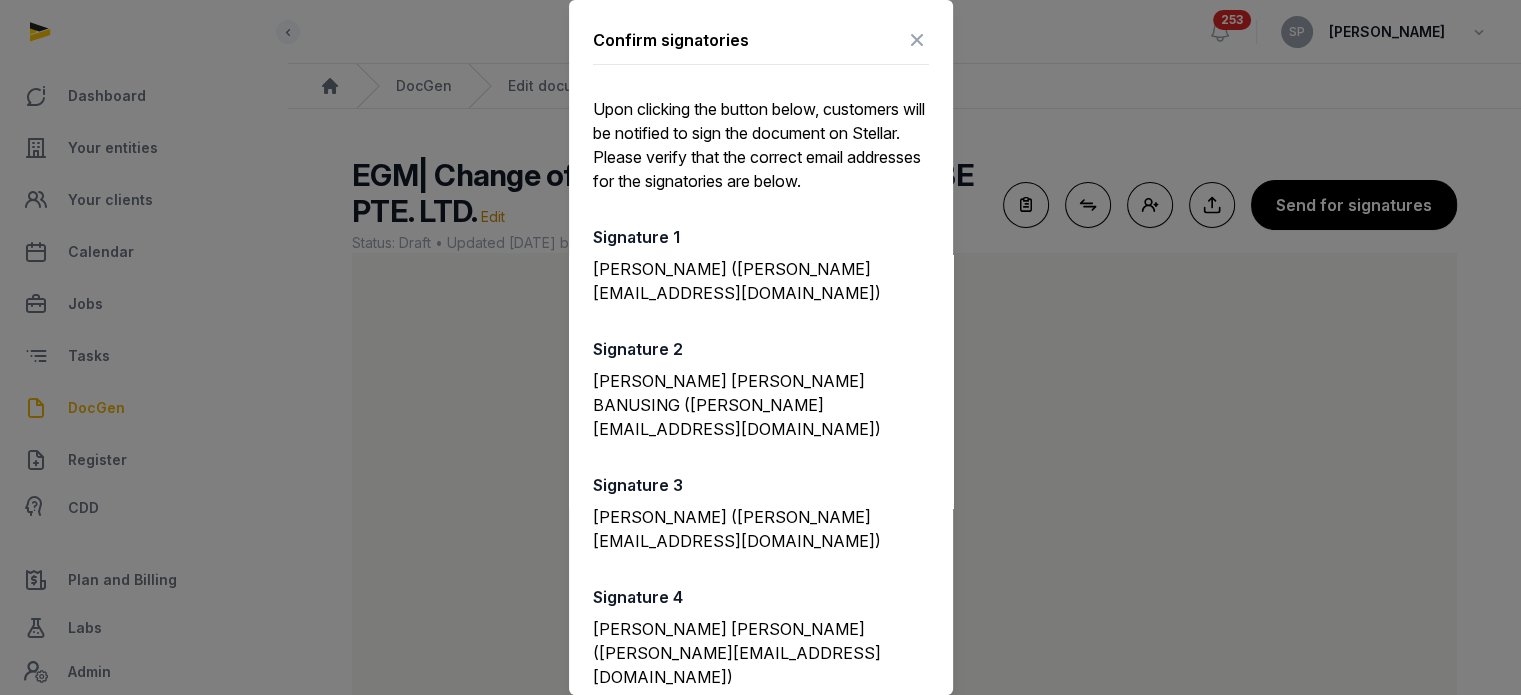 click at bounding box center (917, 40) 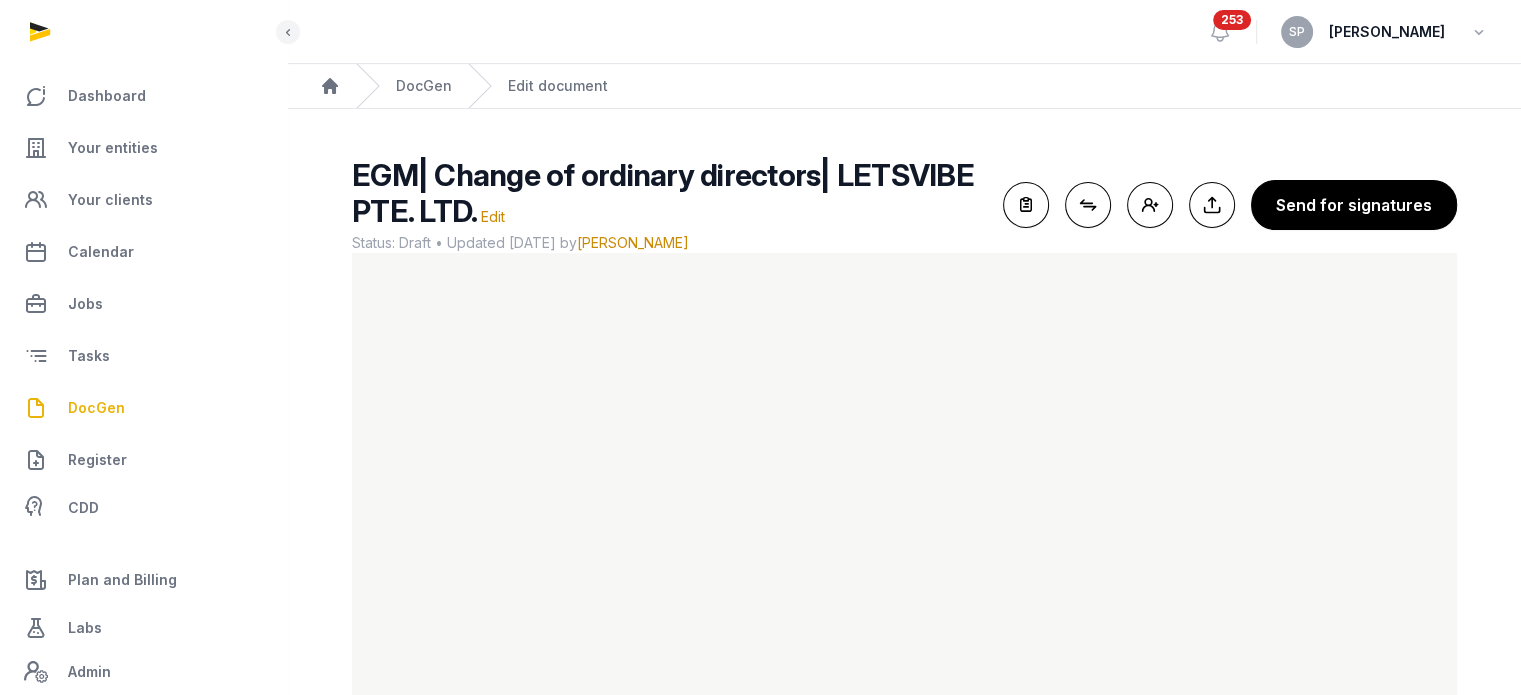 click on "DocGen" at bounding box center (96, 408) 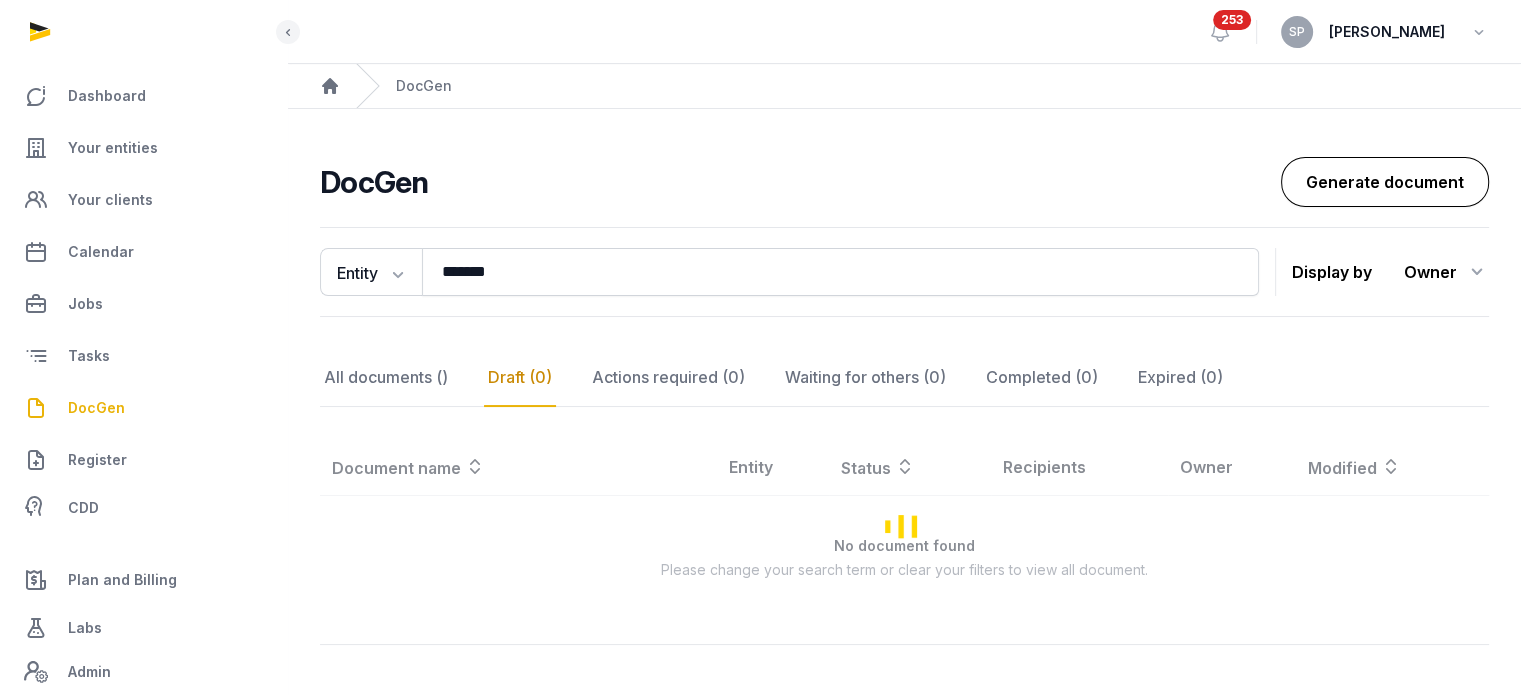 click on "Generate document" at bounding box center [1385, 182] 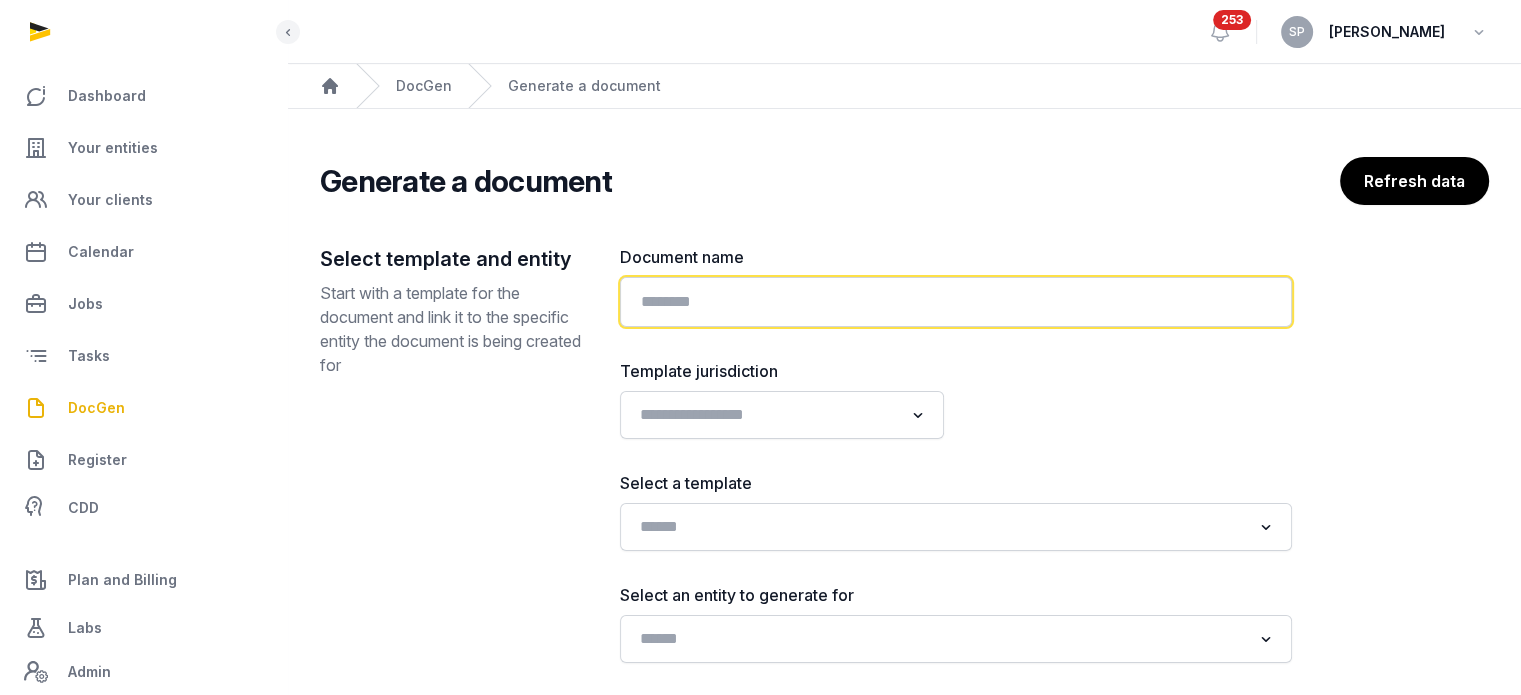 click 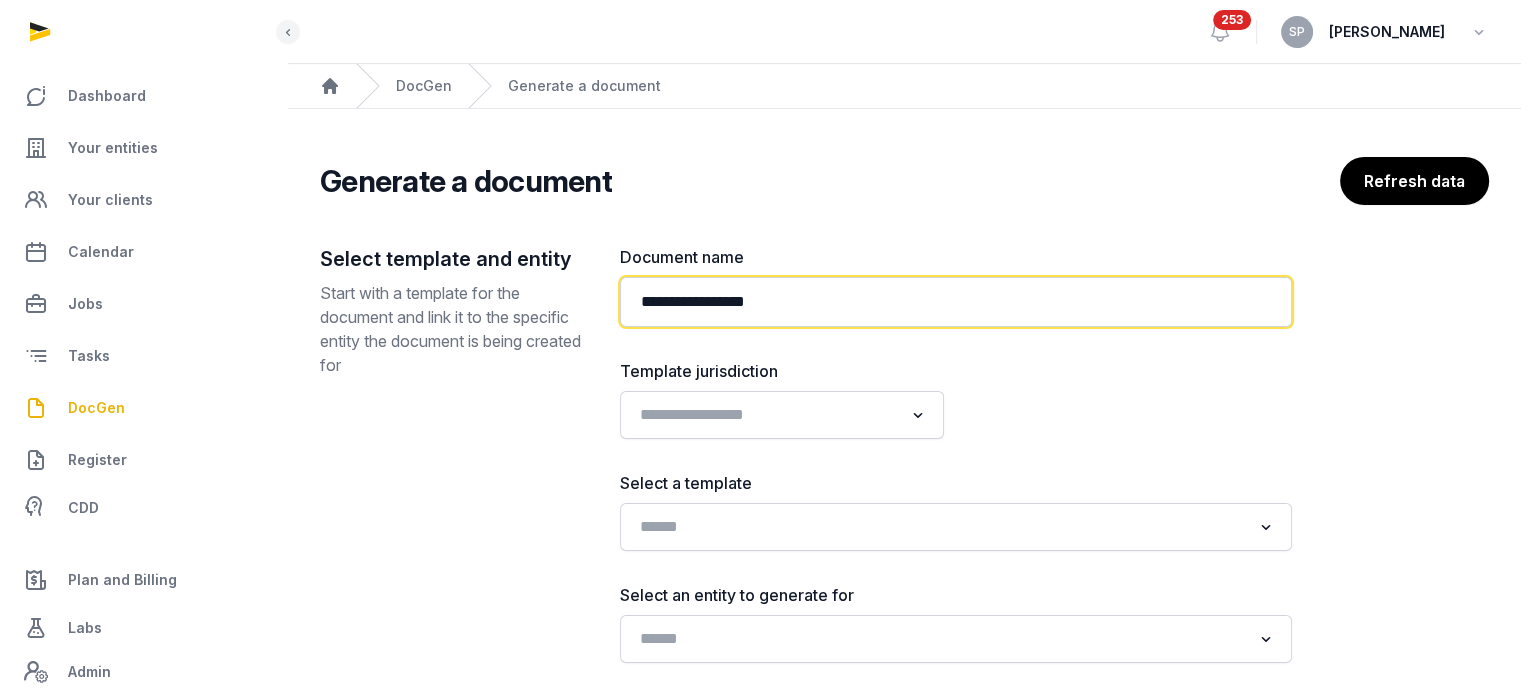 paste on "**********" 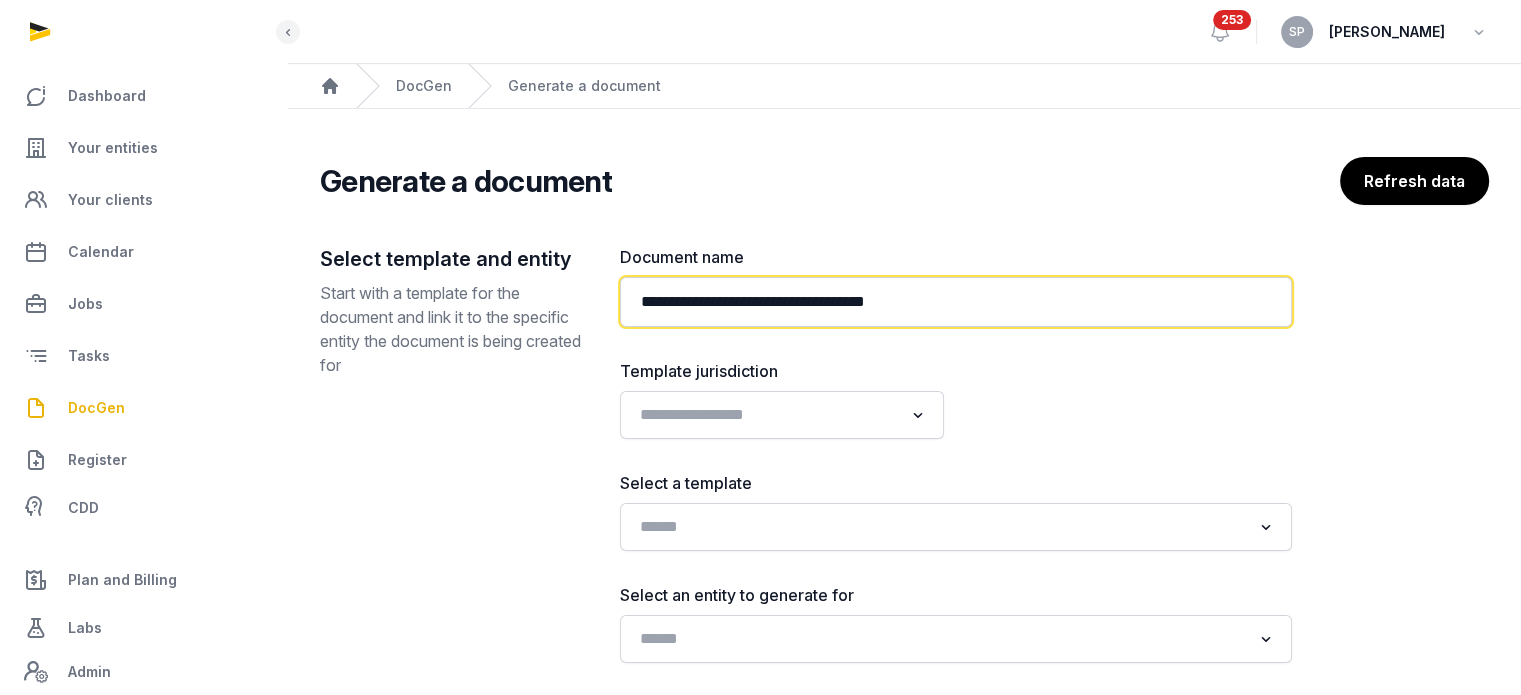 type on "**********" 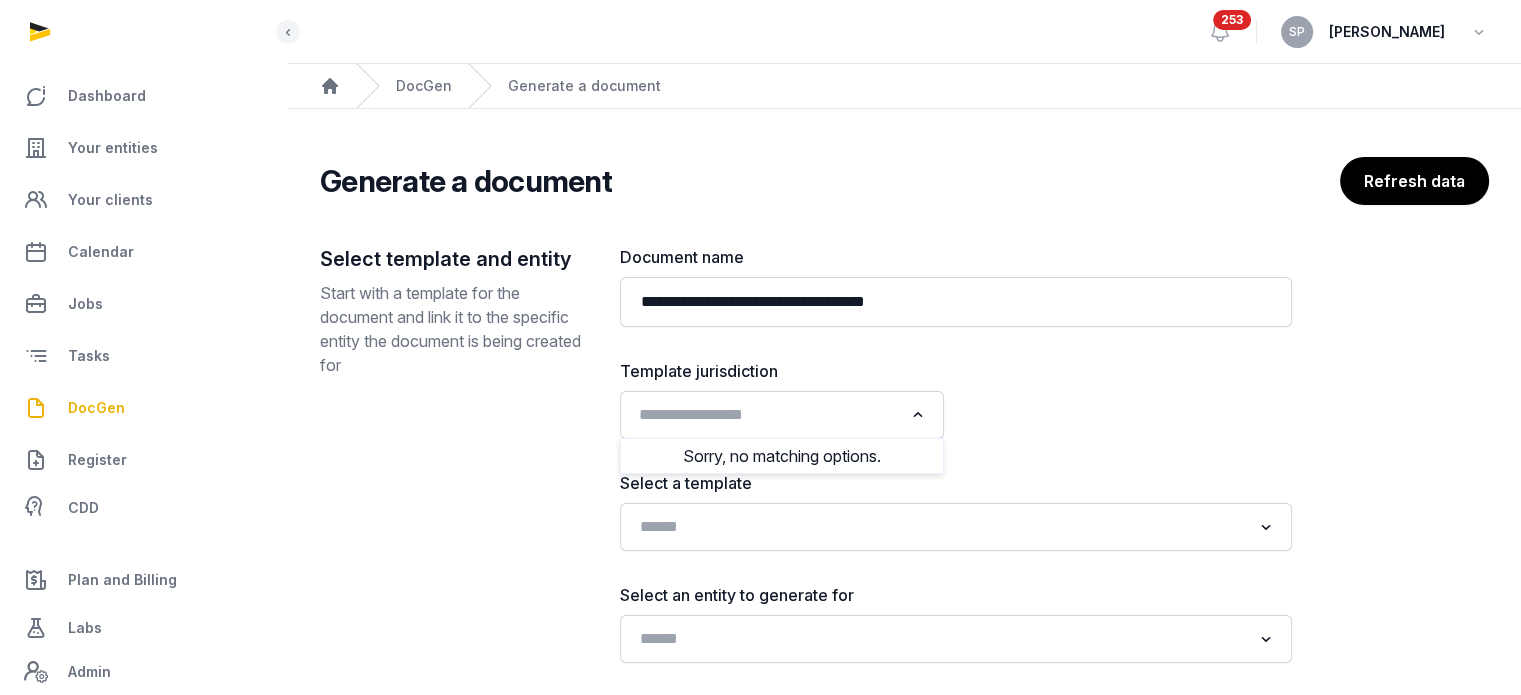 click 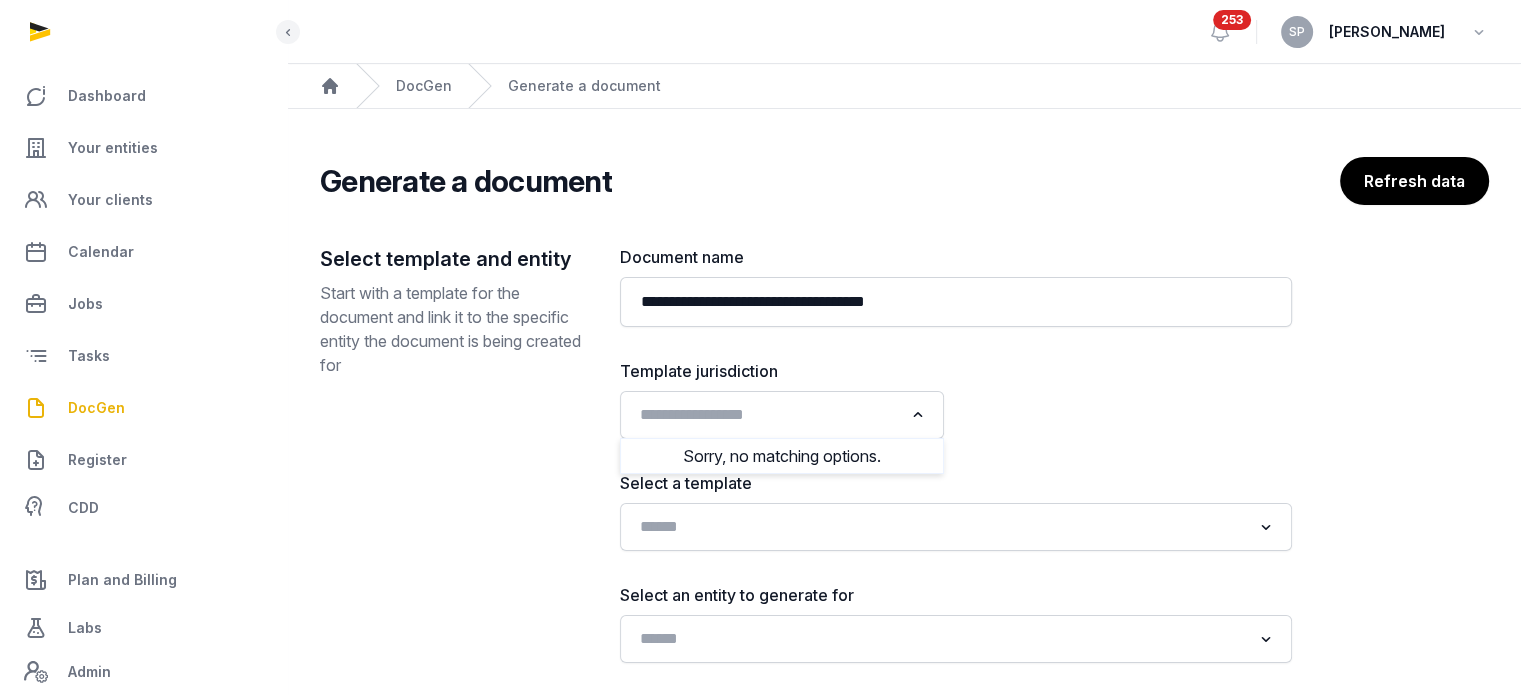click at bounding box center (1130, 399) 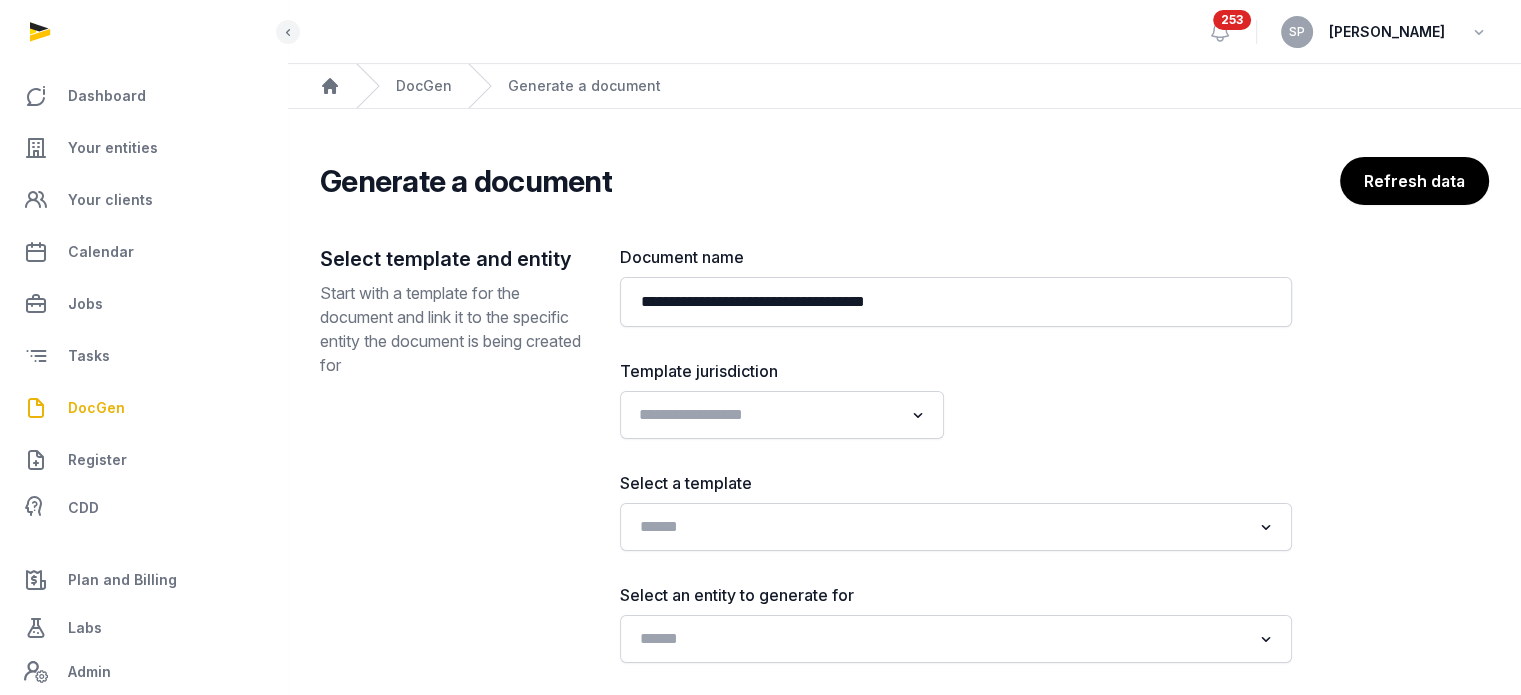 click 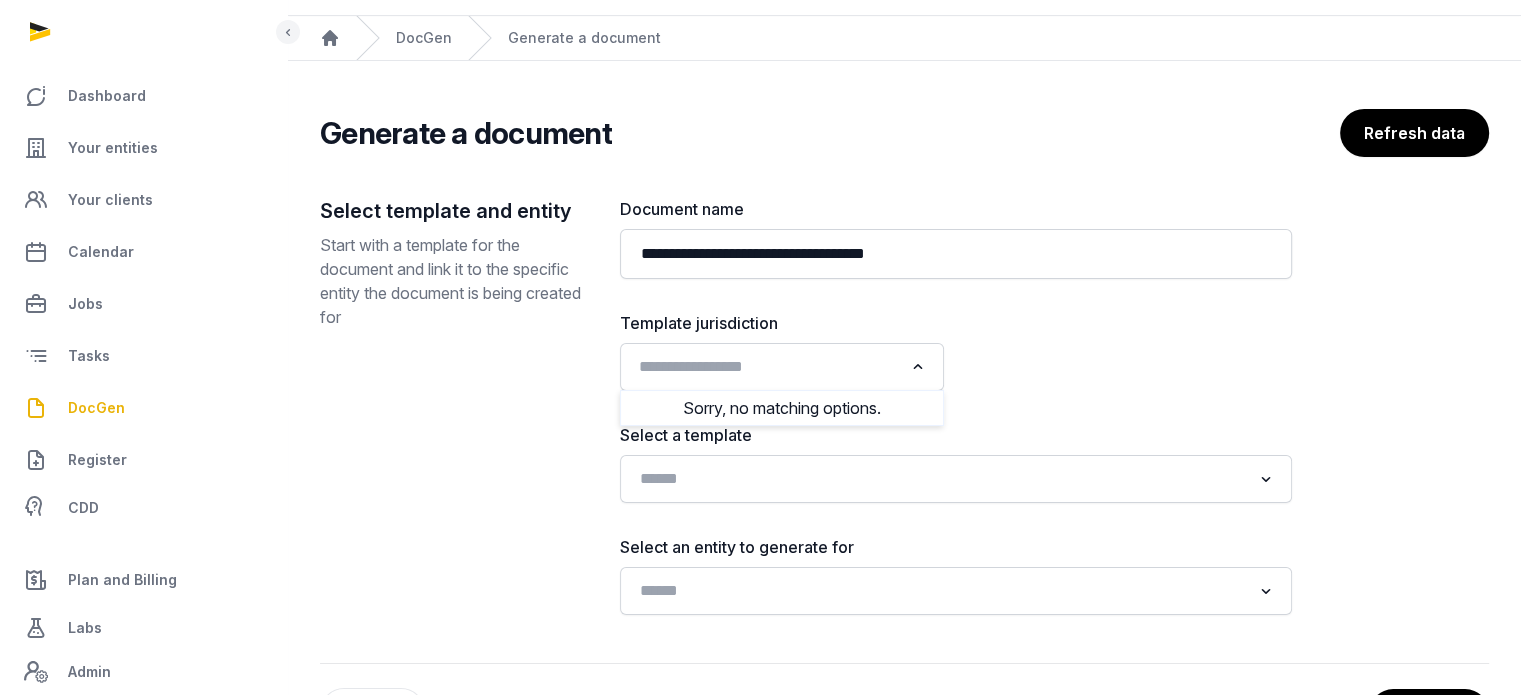 scroll, scrollTop: 129, scrollLeft: 0, axis: vertical 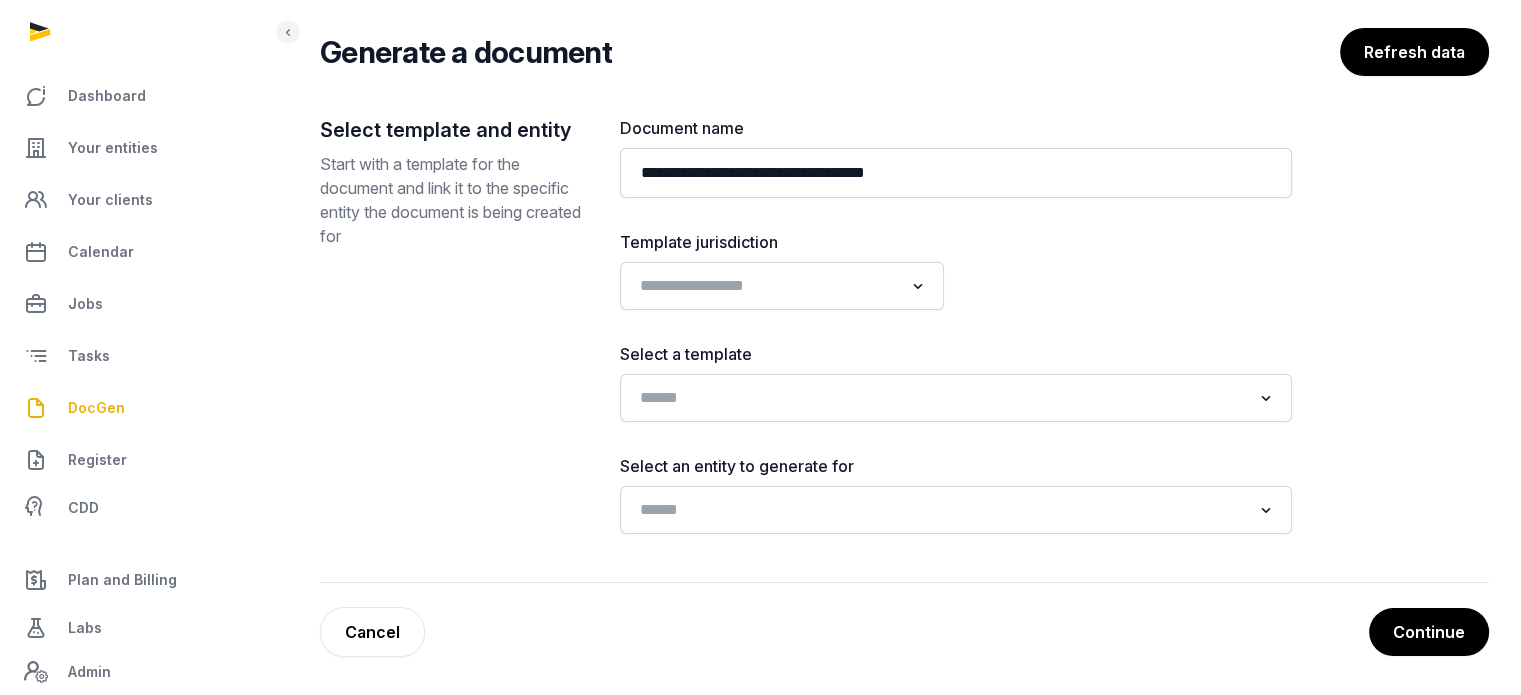 click at bounding box center (1130, 270) 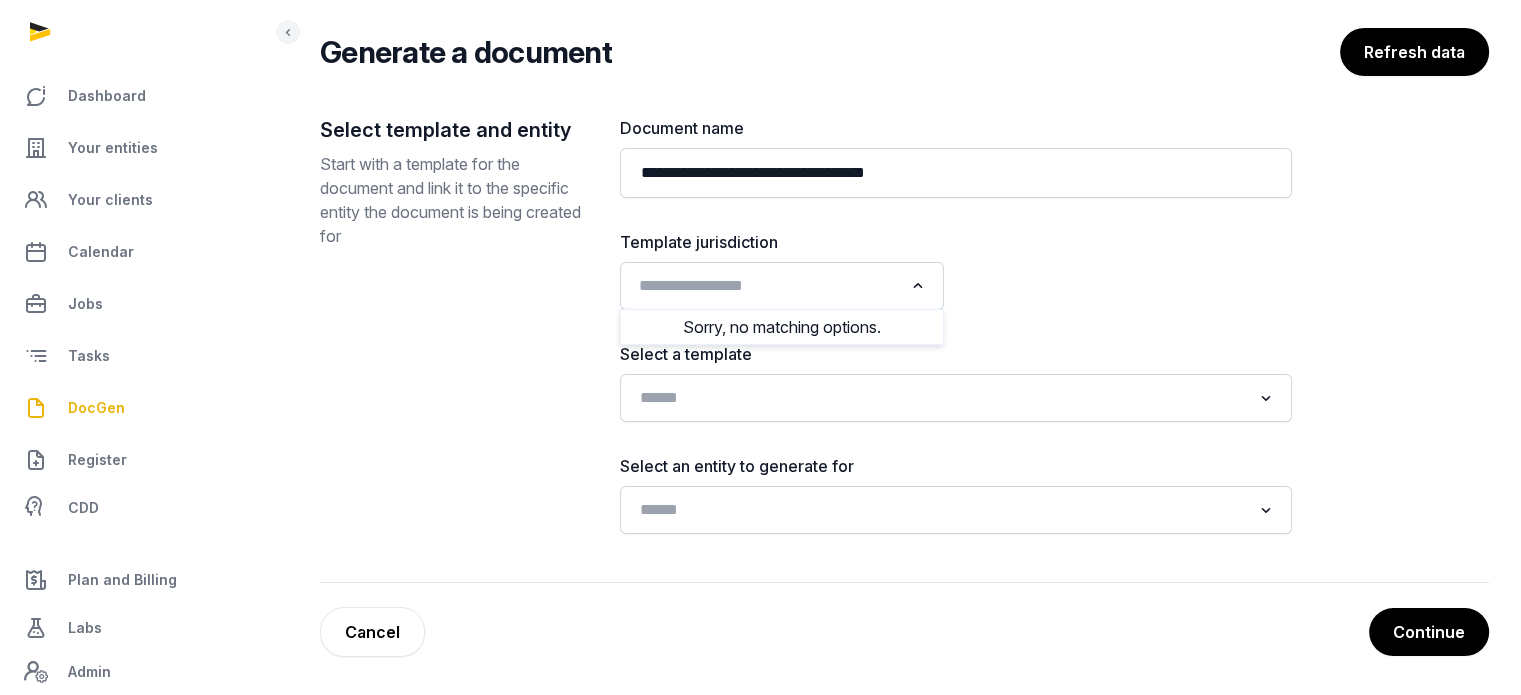 click at bounding box center [918, 286] 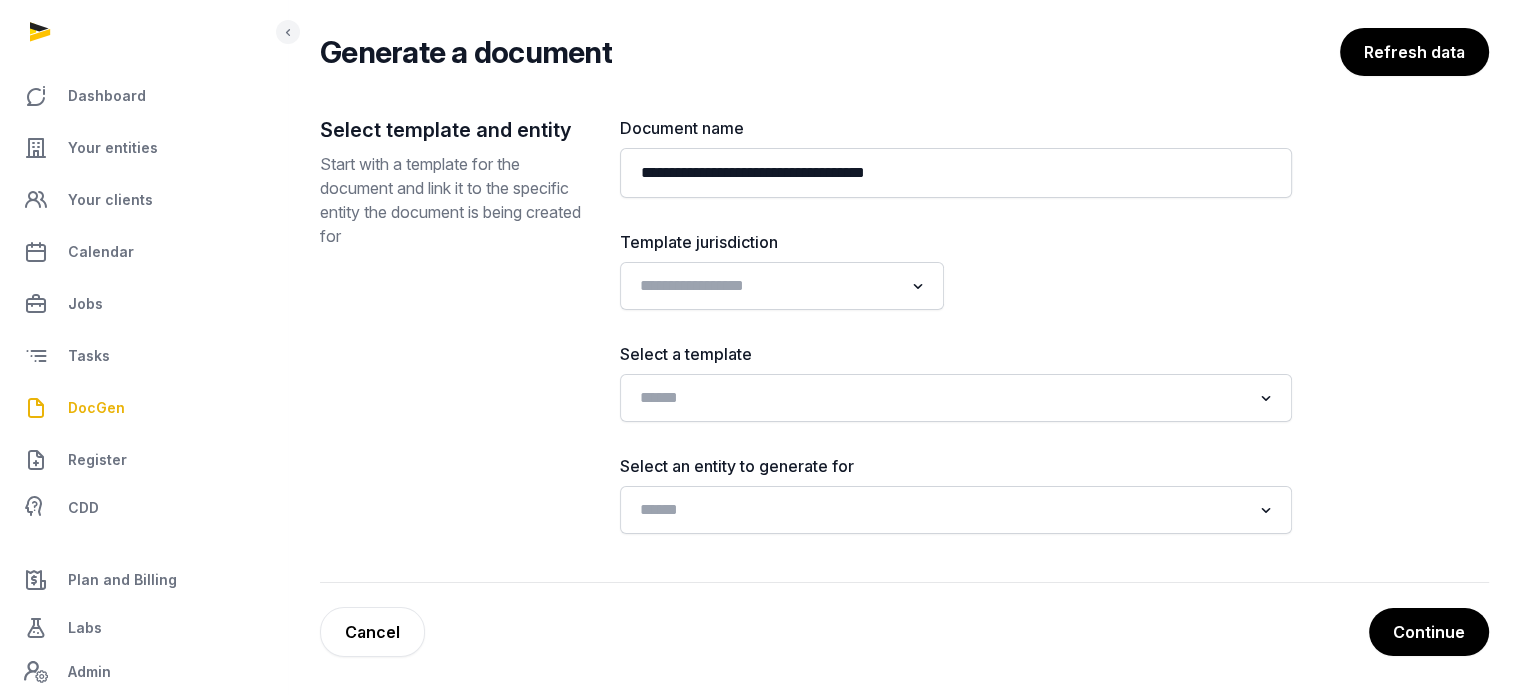 click at bounding box center (918, 286) 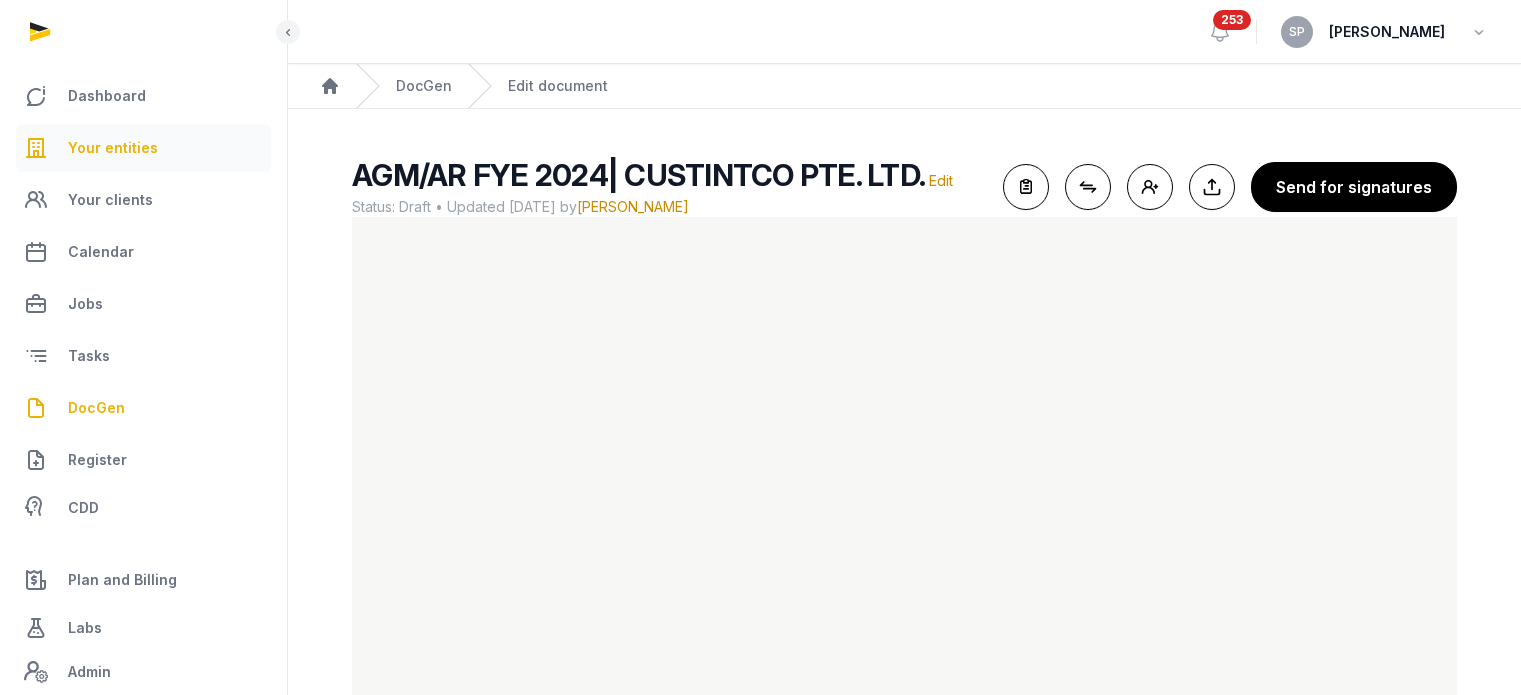 scroll, scrollTop: 83, scrollLeft: 0, axis: vertical 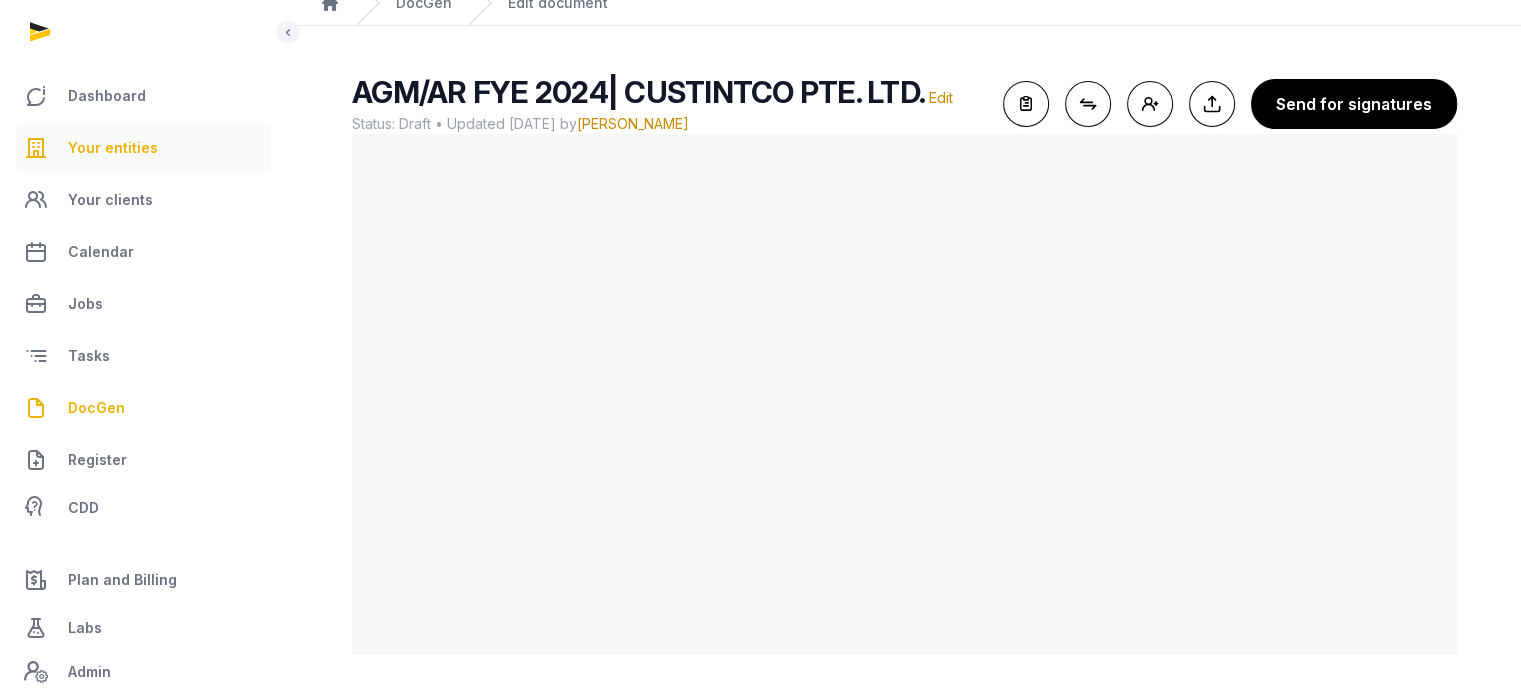 click on "Your entities" at bounding box center [113, 148] 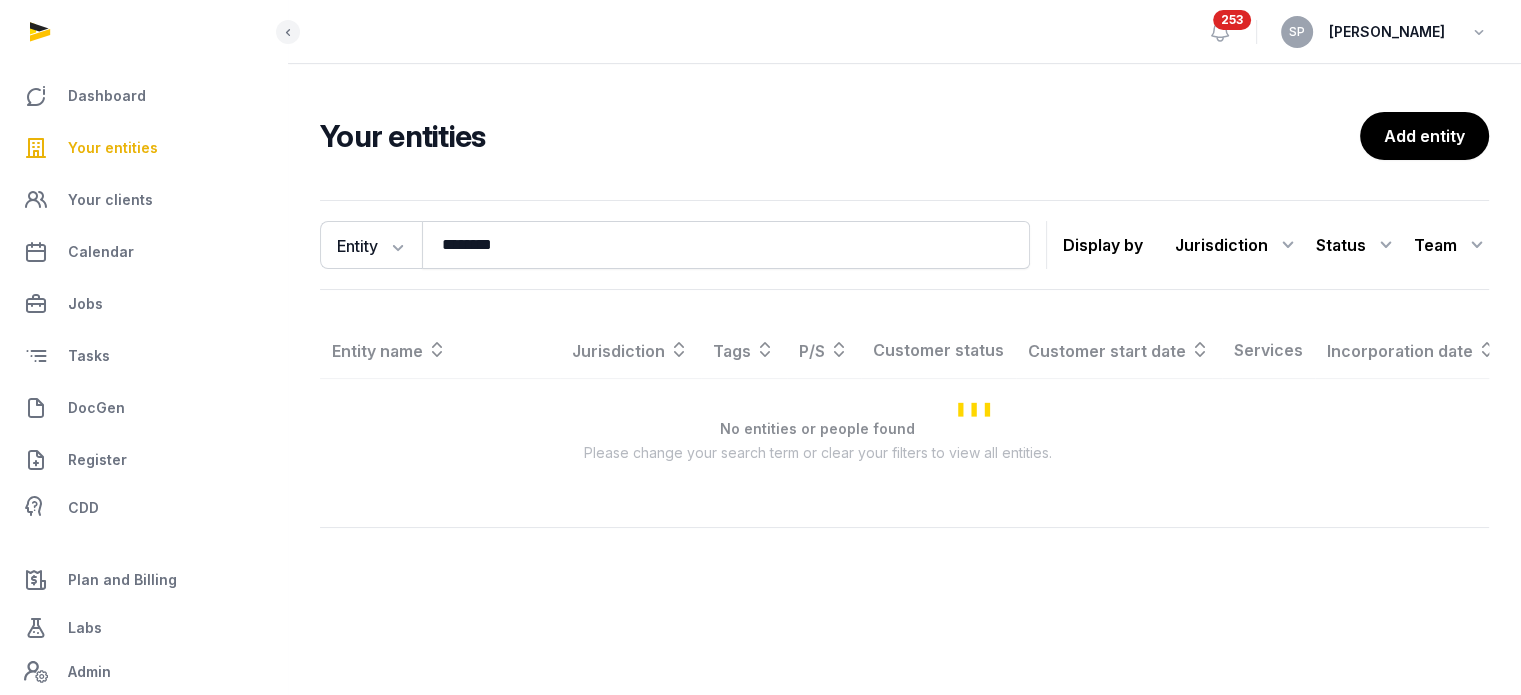 scroll, scrollTop: 0, scrollLeft: 0, axis: both 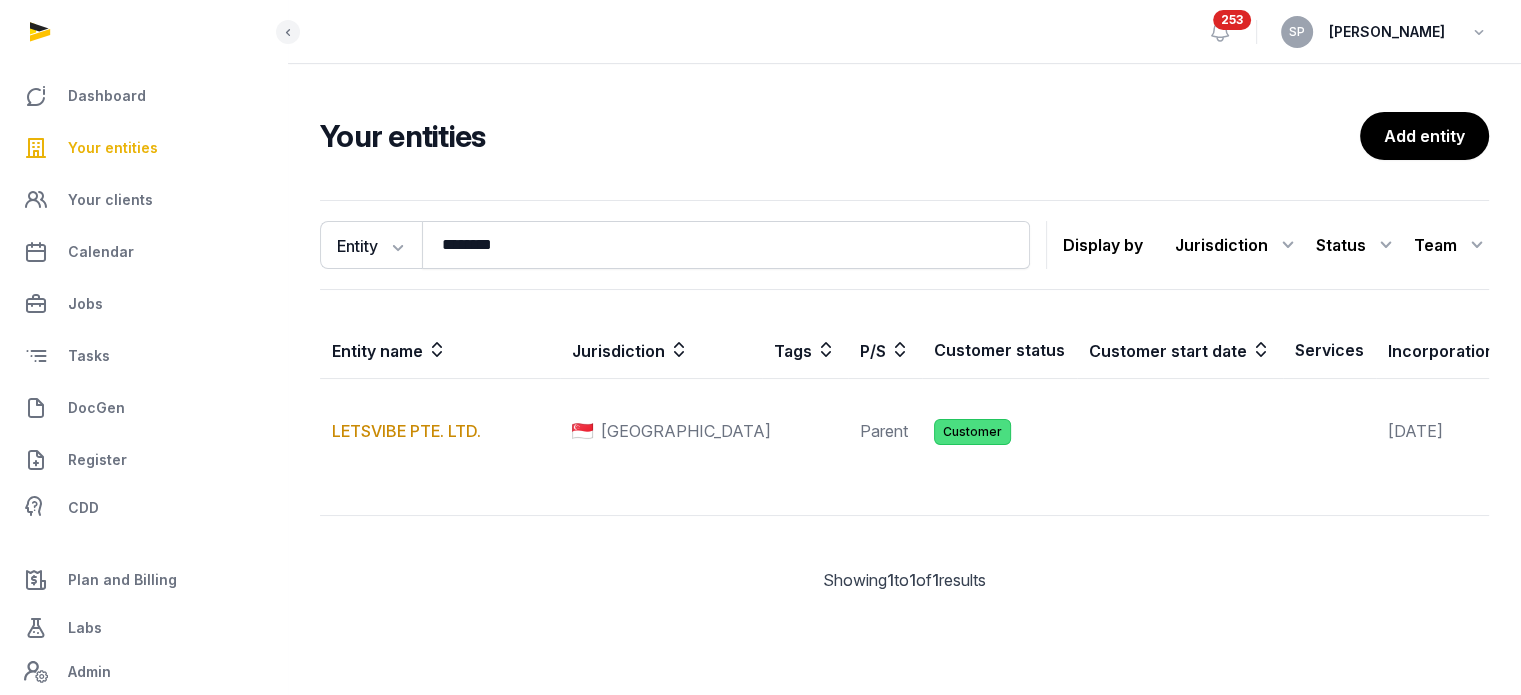 click on "Your entities" at bounding box center (113, 148) 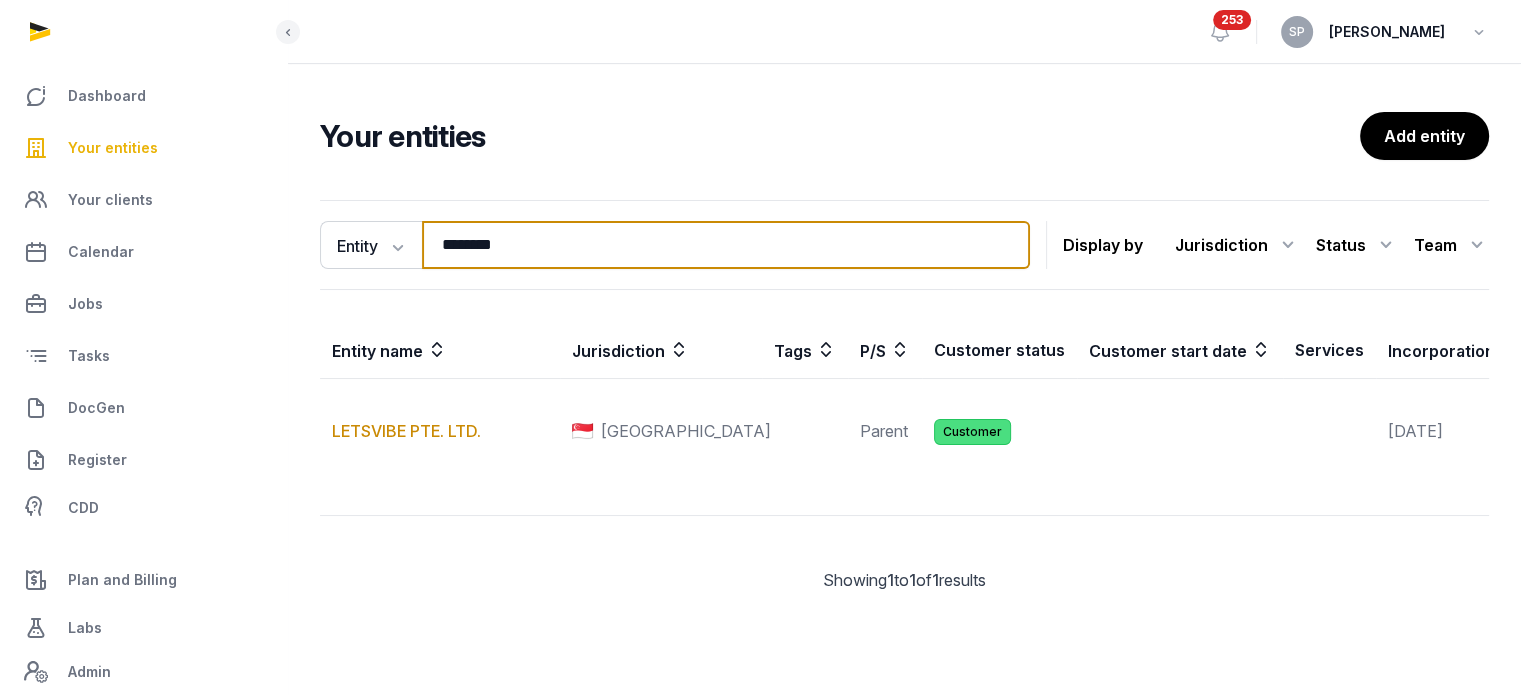 click on "********" at bounding box center [726, 245] 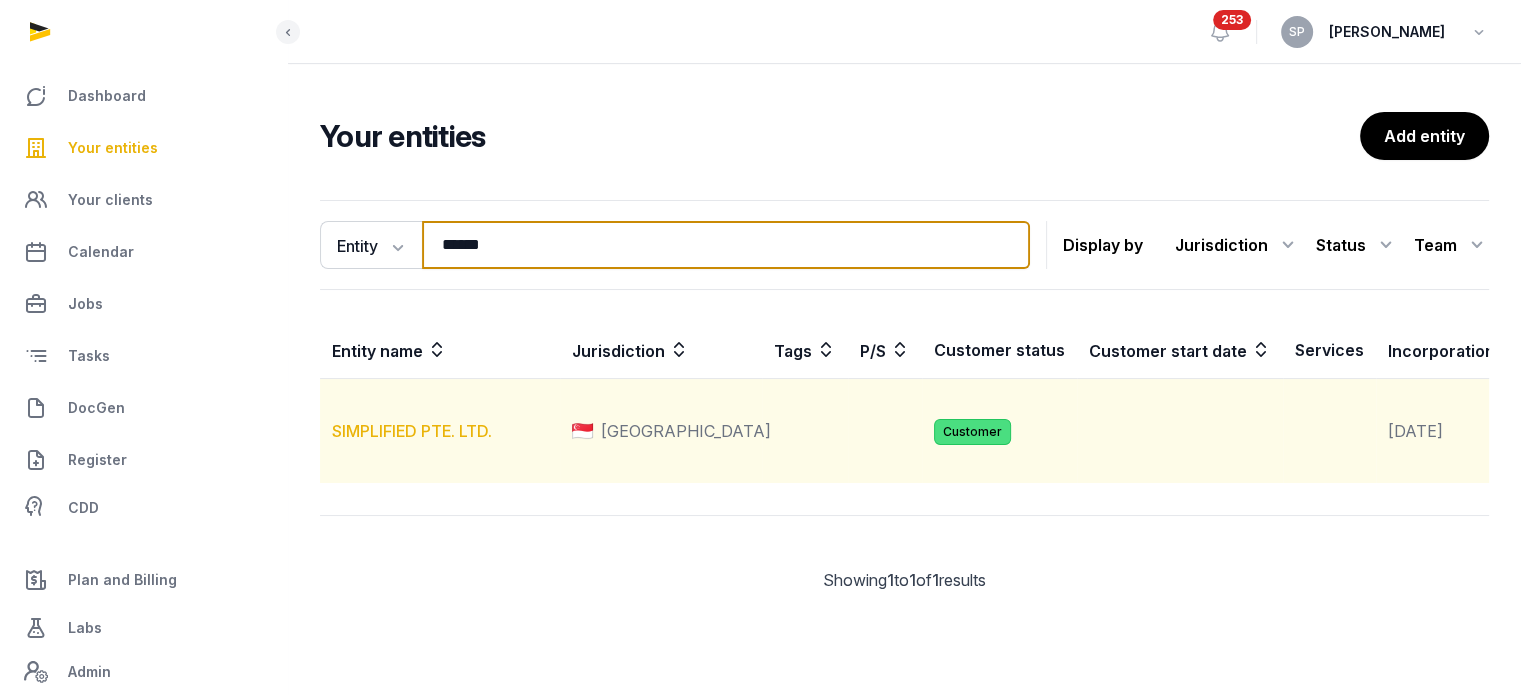 type on "******" 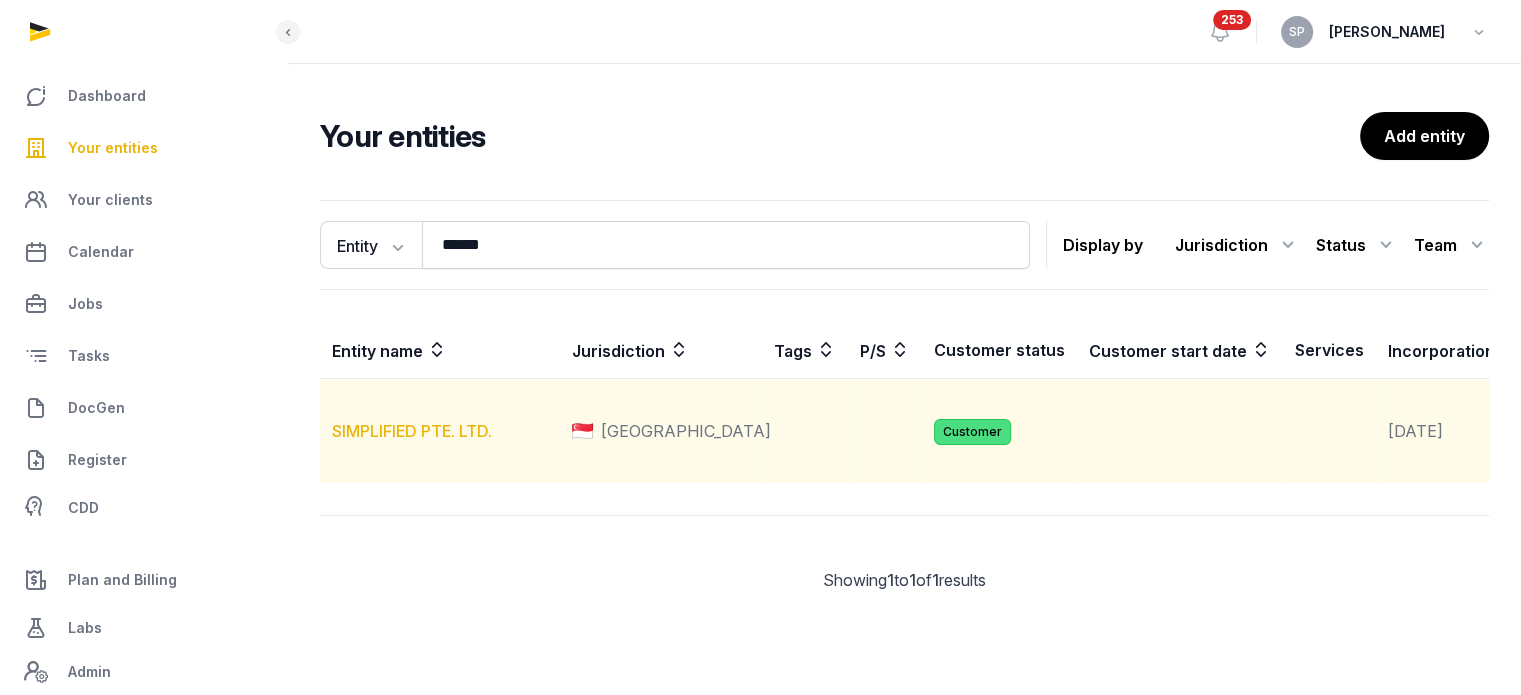 click on "SIMPLIFIED PTE. LTD." at bounding box center (412, 431) 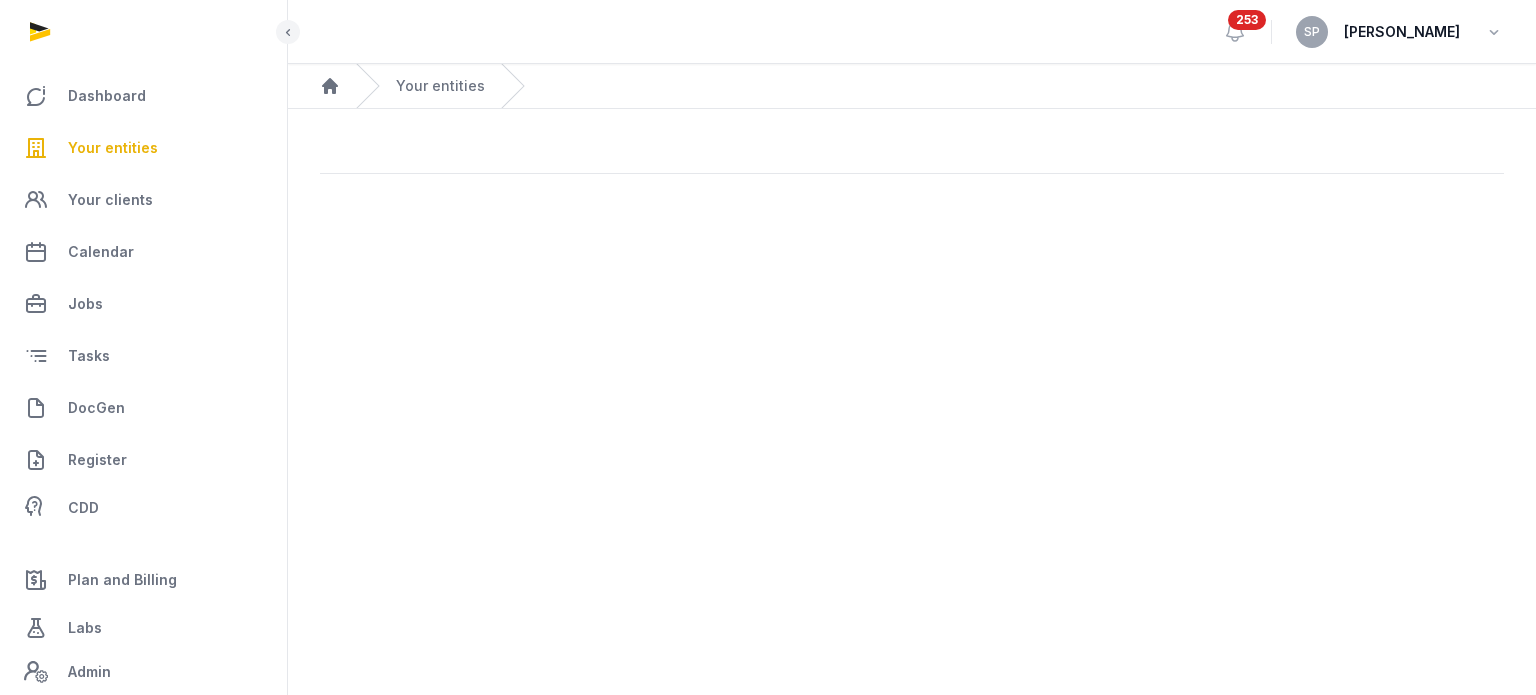 click on "Open sidebar 253 SP [PERSON_NAME] Home Your entities" at bounding box center [768, 347] 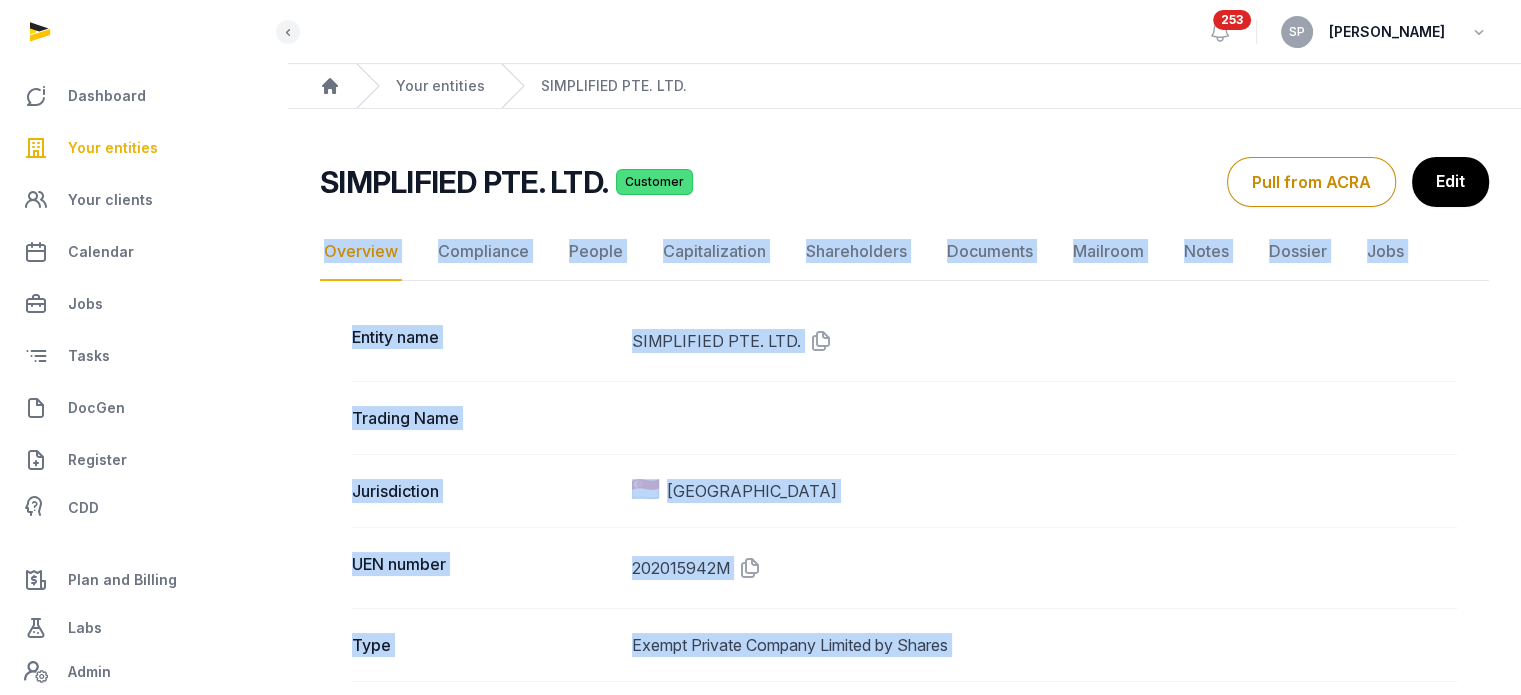 click at bounding box center [1044, 418] 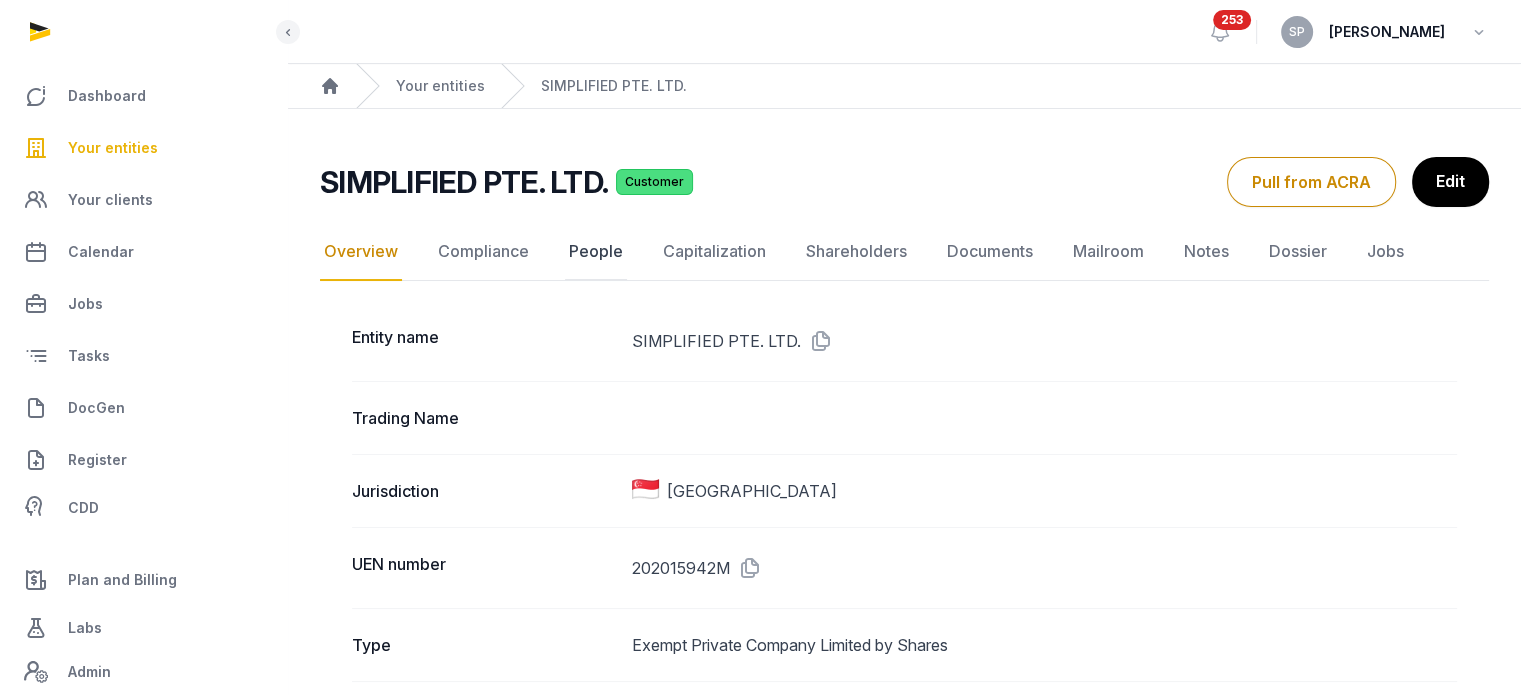 click on "People" 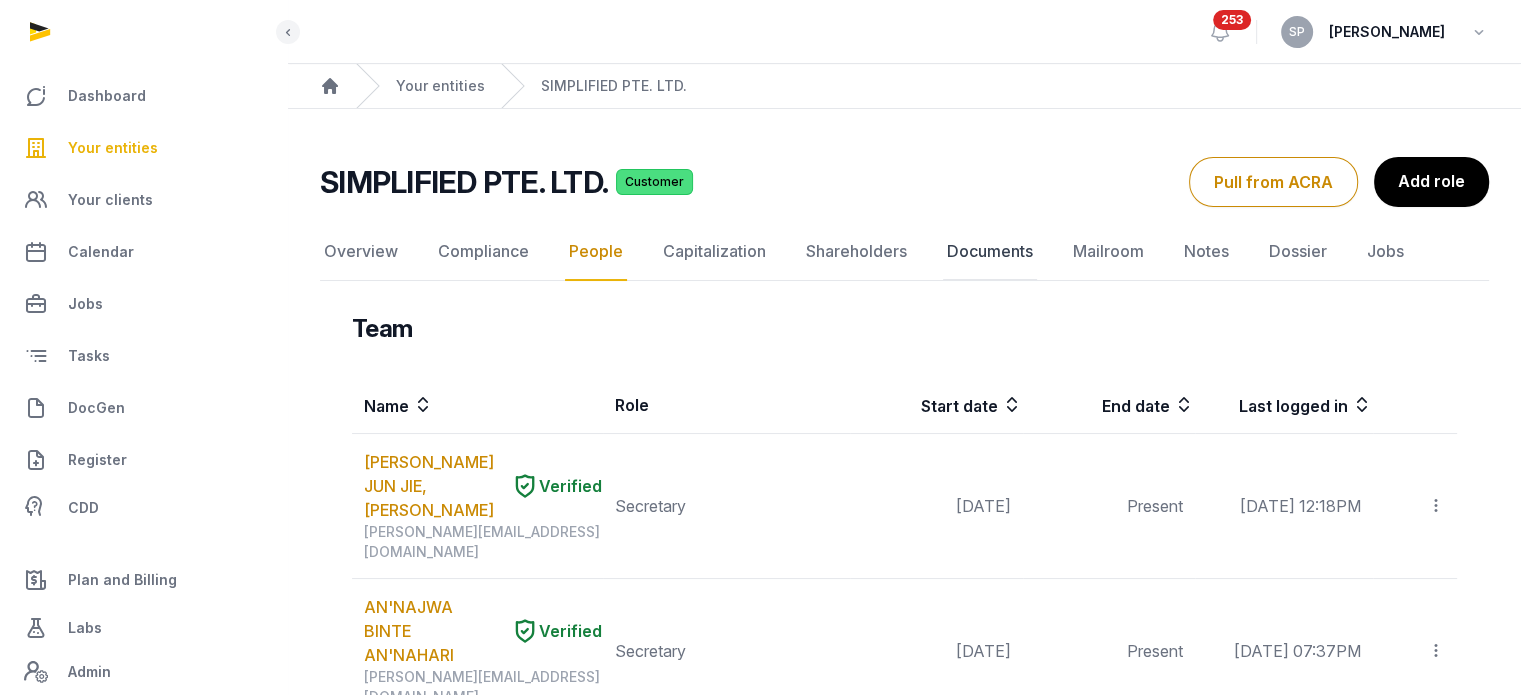 click on "Documents" 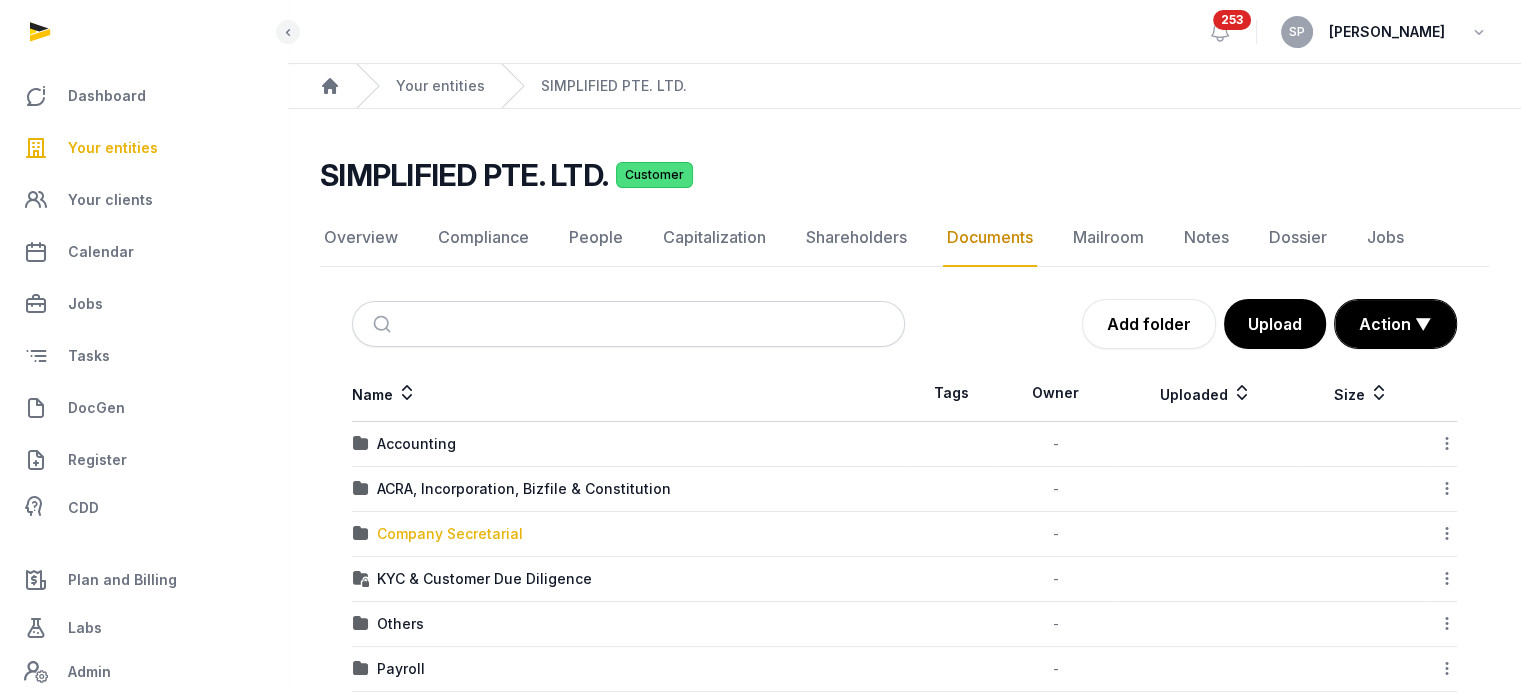 click on "Company Secretarial" at bounding box center [450, 534] 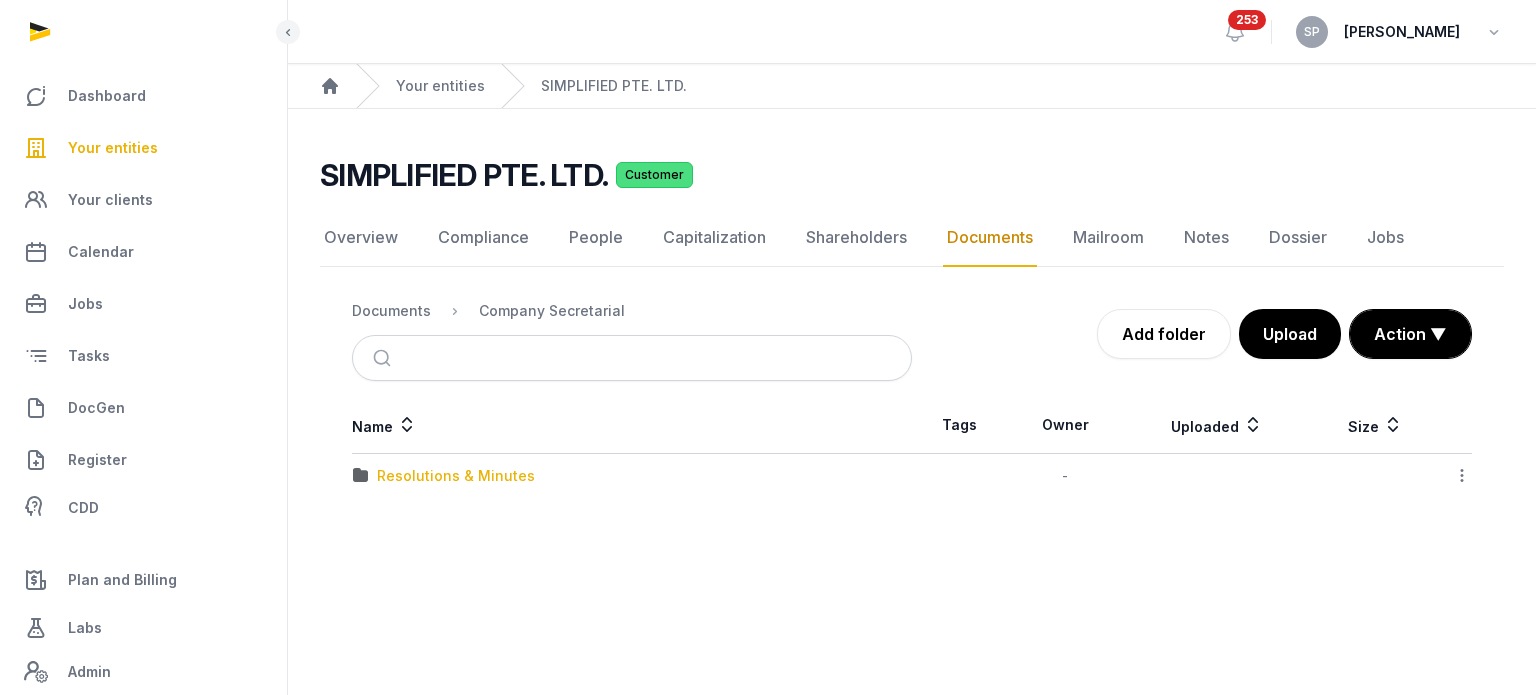 click on "Resolutions & Minutes" at bounding box center [456, 476] 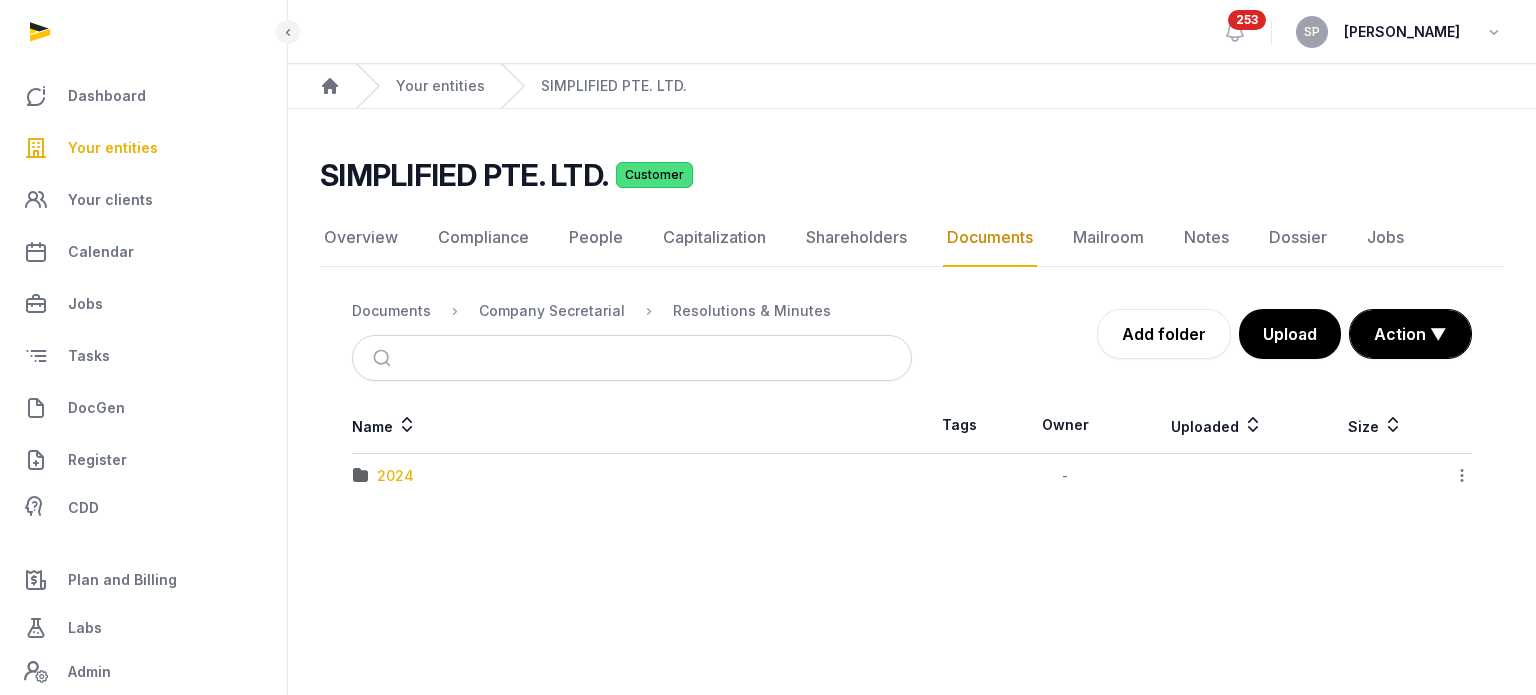 click on "2024" at bounding box center [395, 476] 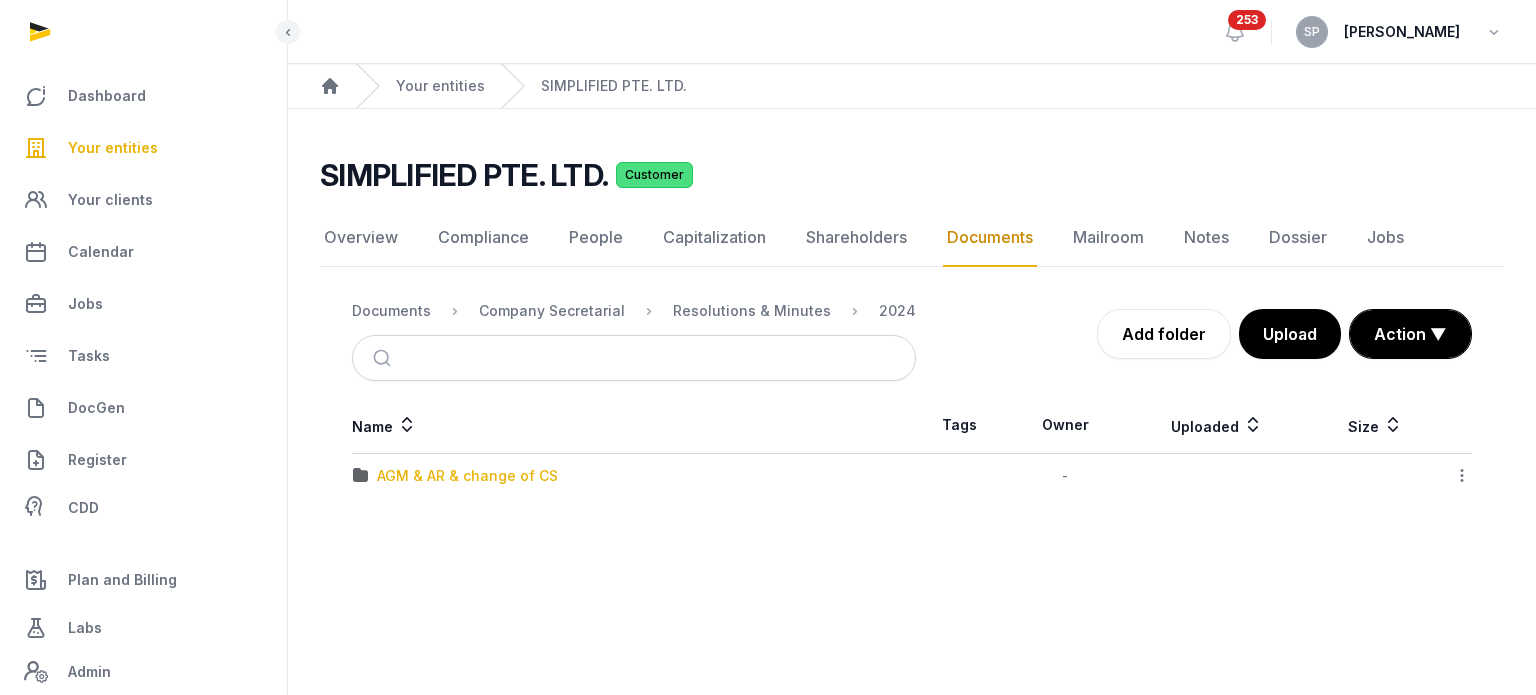 click on "AGM & AR & change of CS" at bounding box center [467, 476] 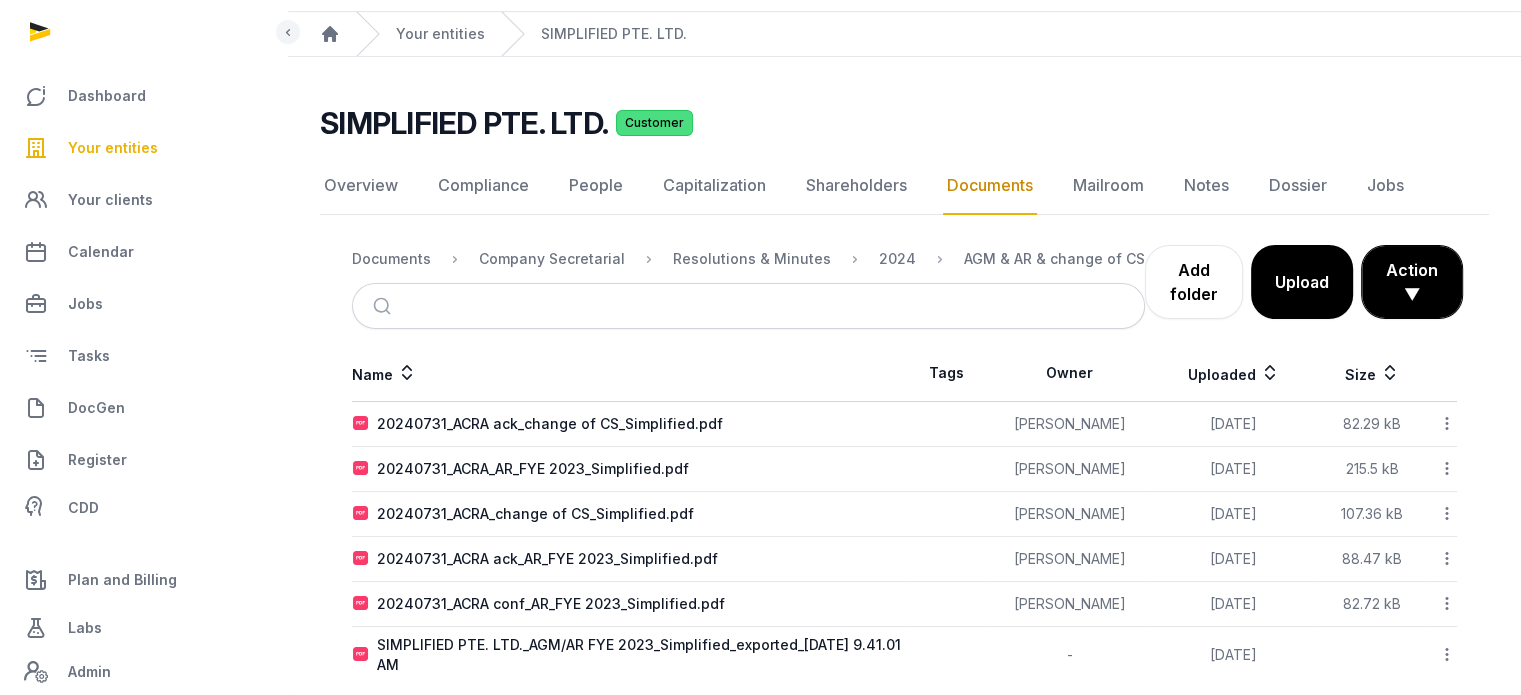 scroll, scrollTop: 77, scrollLeft: 0, axis: vertical 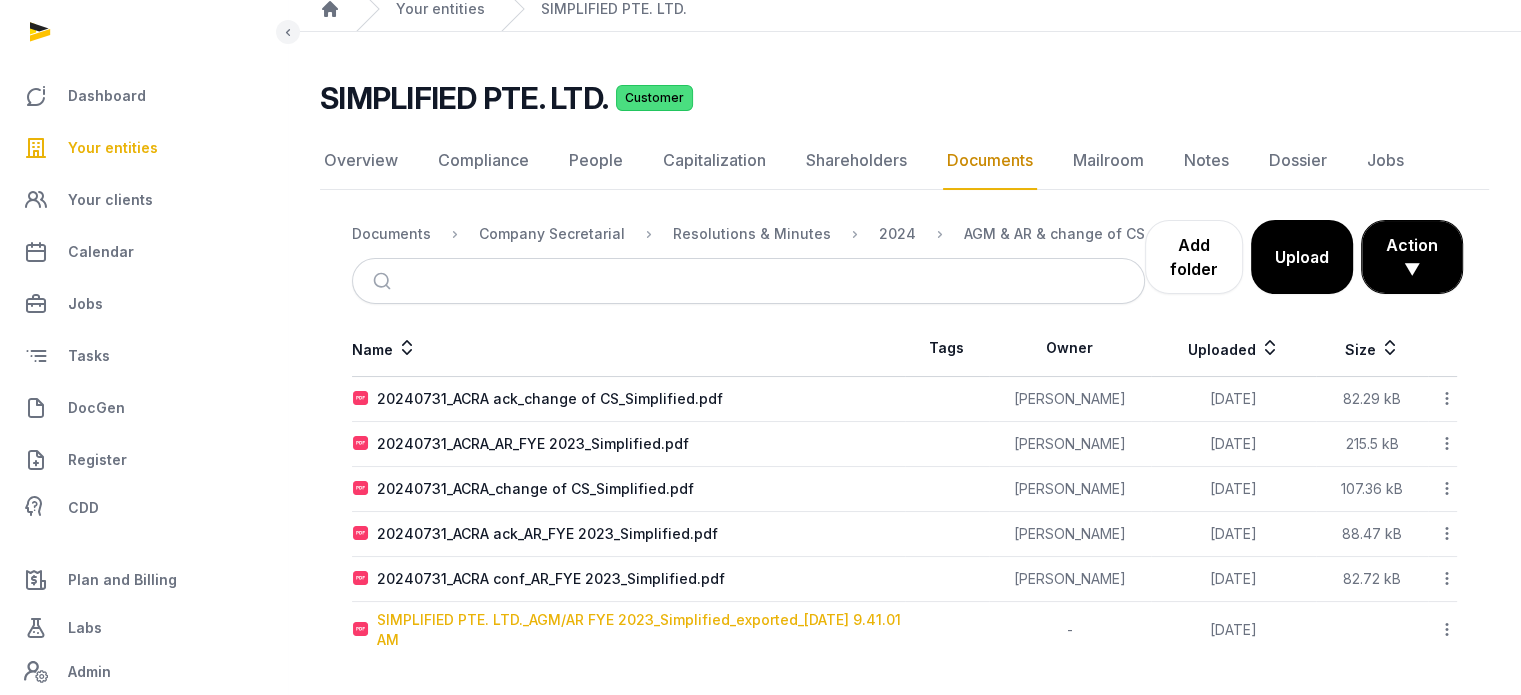 click on "SIMPLIFIED PTE. LTD._AGM/AR FYE 2023_Simplified_exported_[DATE] 9.41.01 AM" at bounding box center [640, 630] 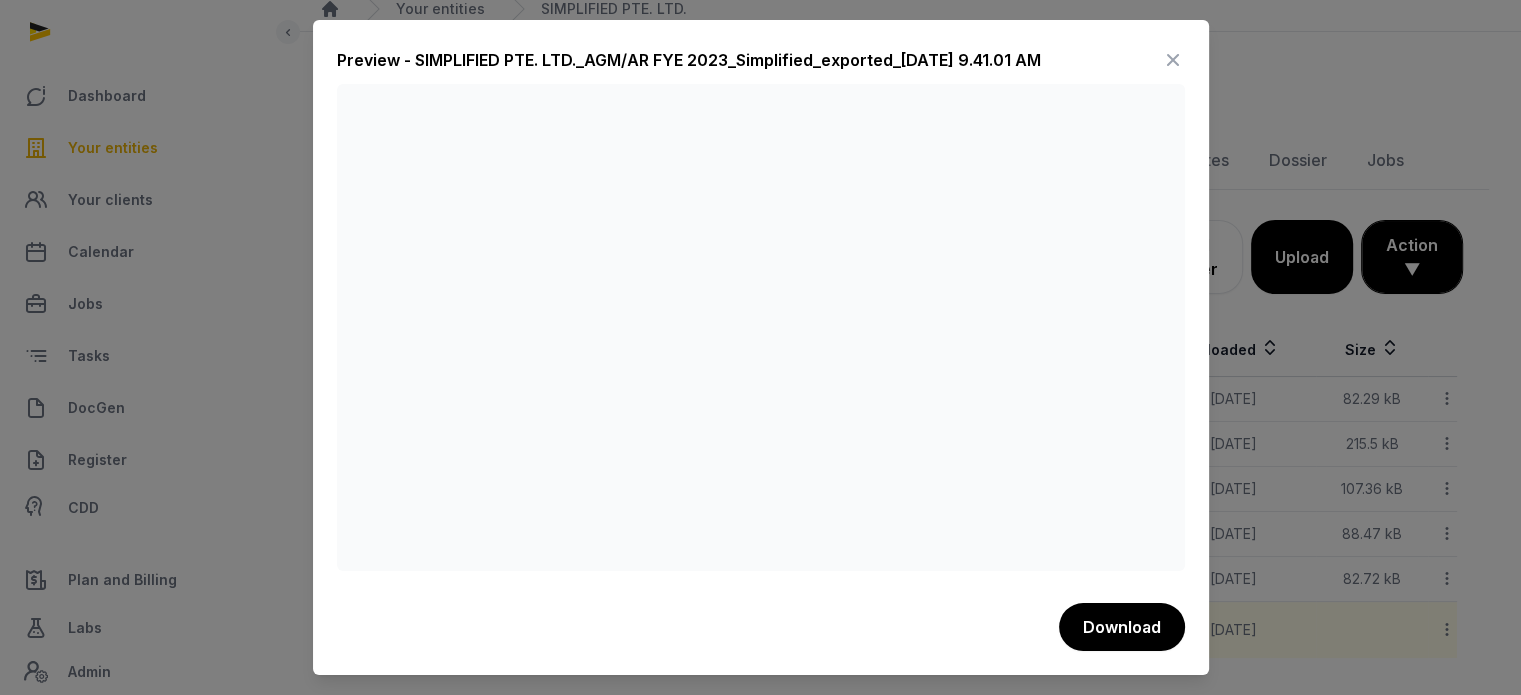 click at bounding box center (1173, 60) 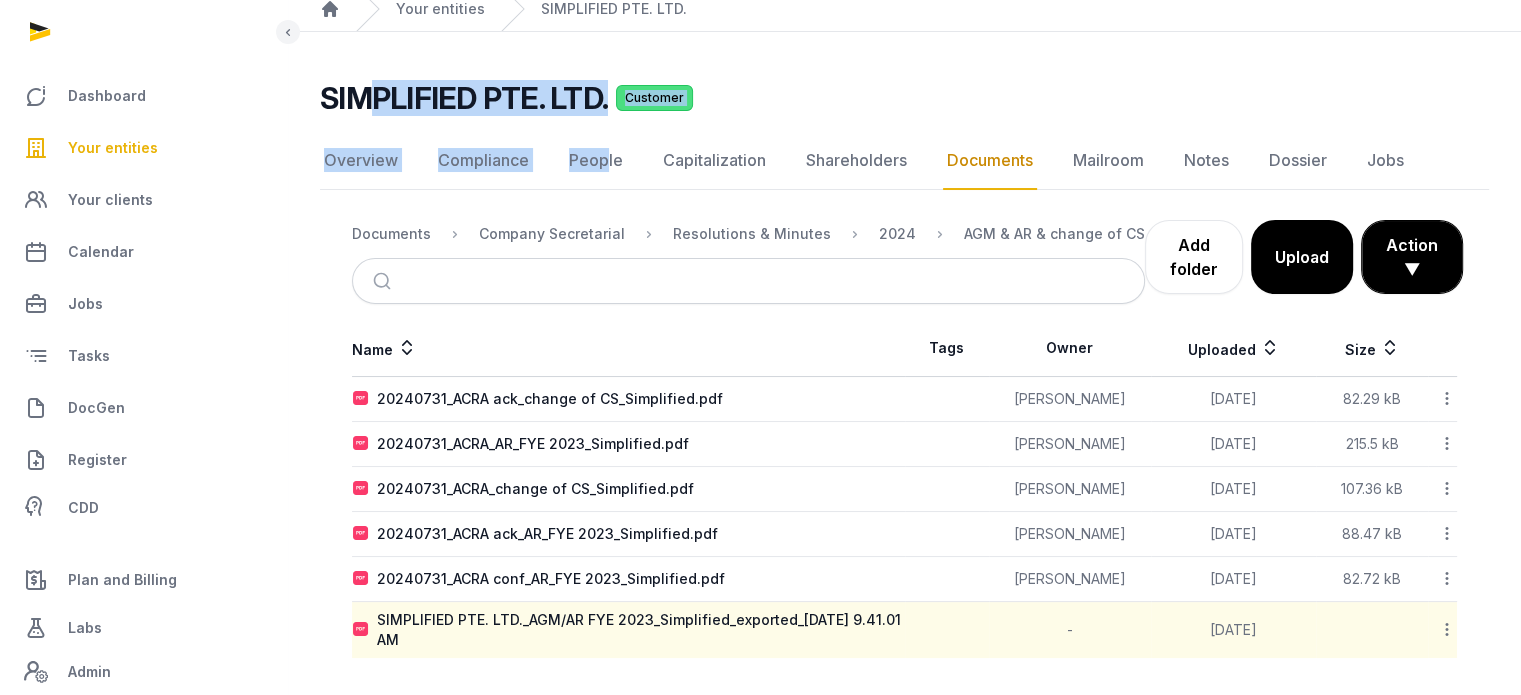 drag, startPoint x: 605, startPoint y: 115, endPoint x: 378, endPoint y: 112, distance: 227.01982 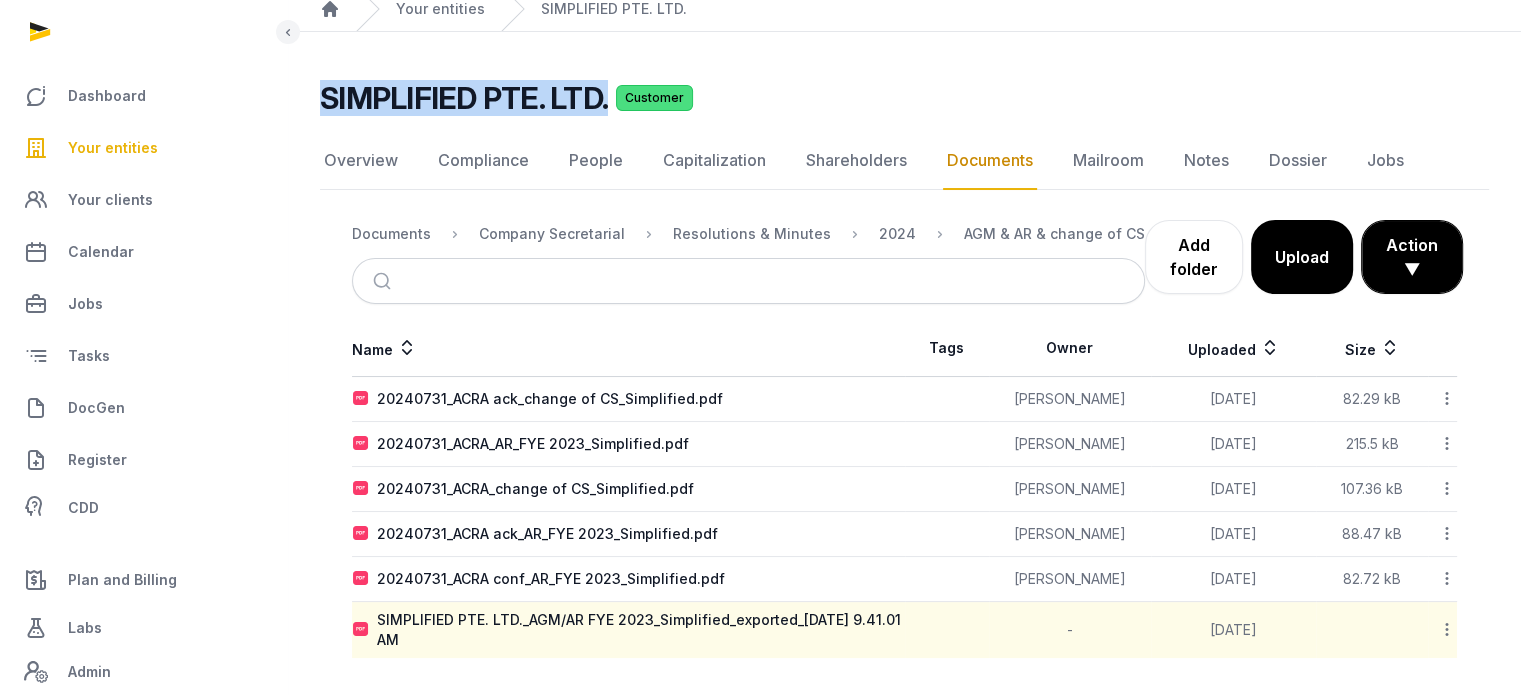 drag, startPoint x: 324, startPoint y: 95, endPoint x: 601, endPoint y: 90, distance: 277.04514 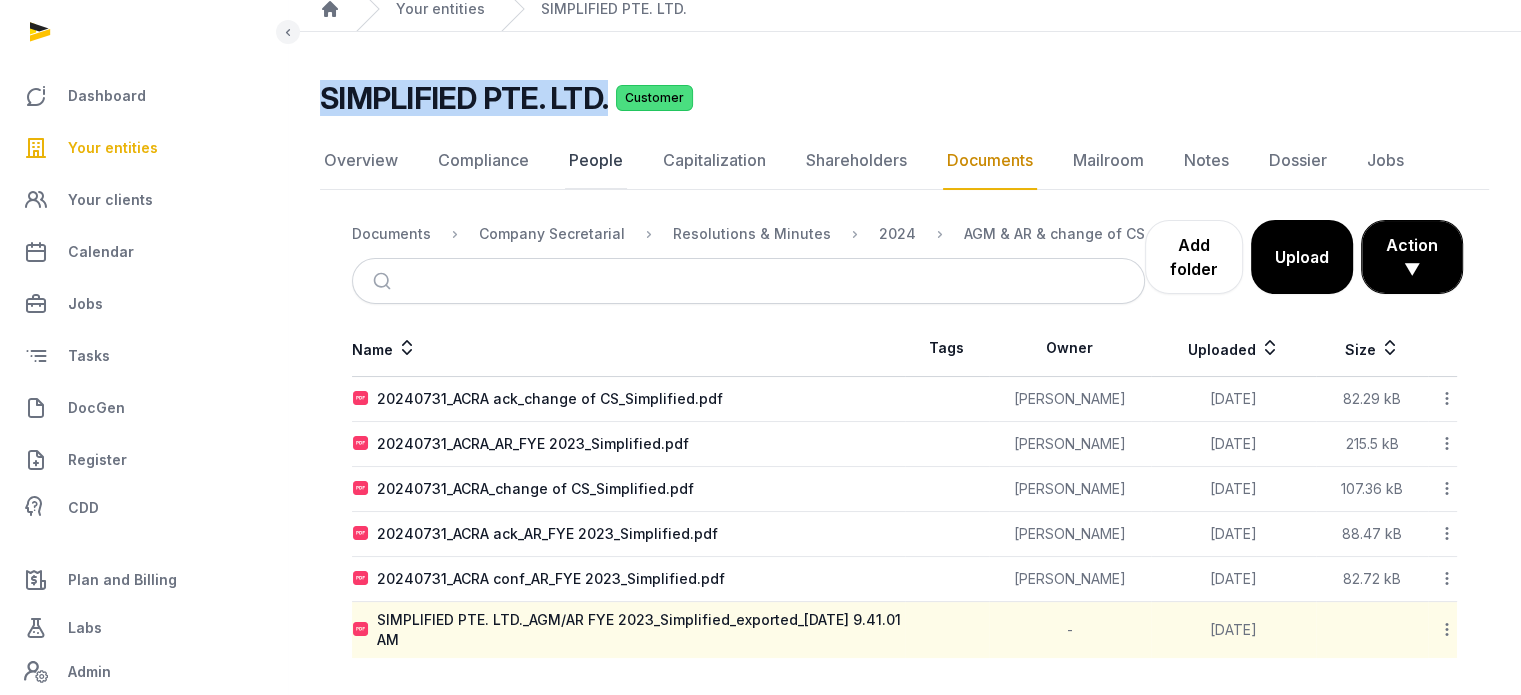 click on "People" 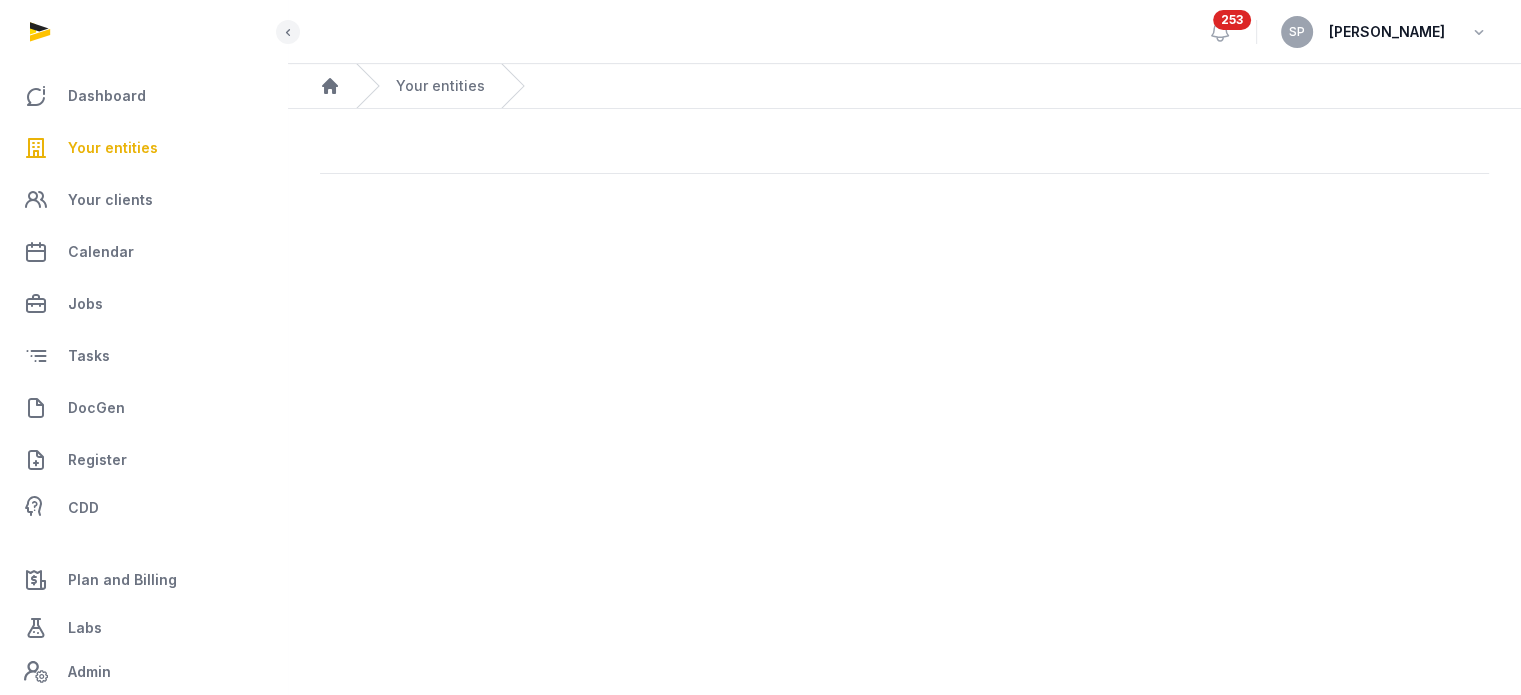 scroll, scrollTop: 0, scrollLeft: 0, axis: both 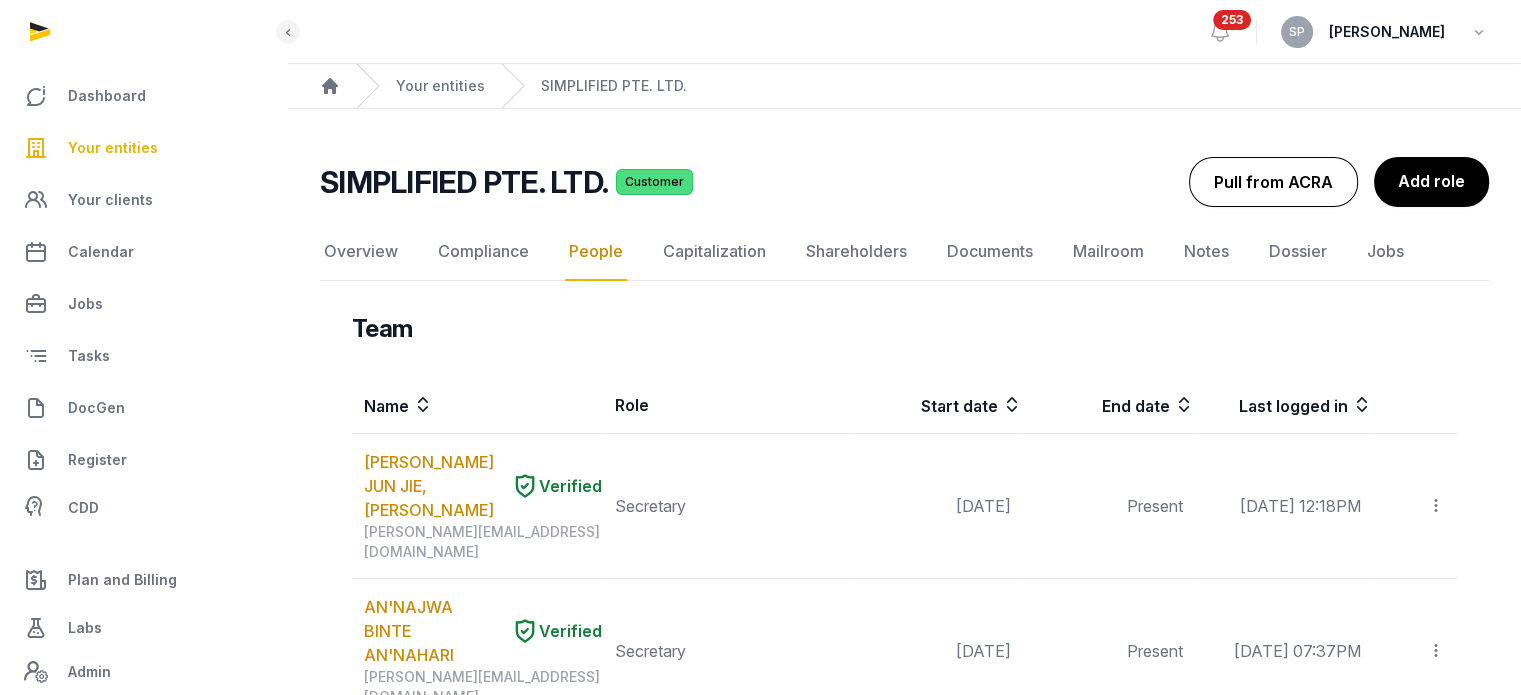 click on "Pull from ACRA" at bounding box center (1273, 182) 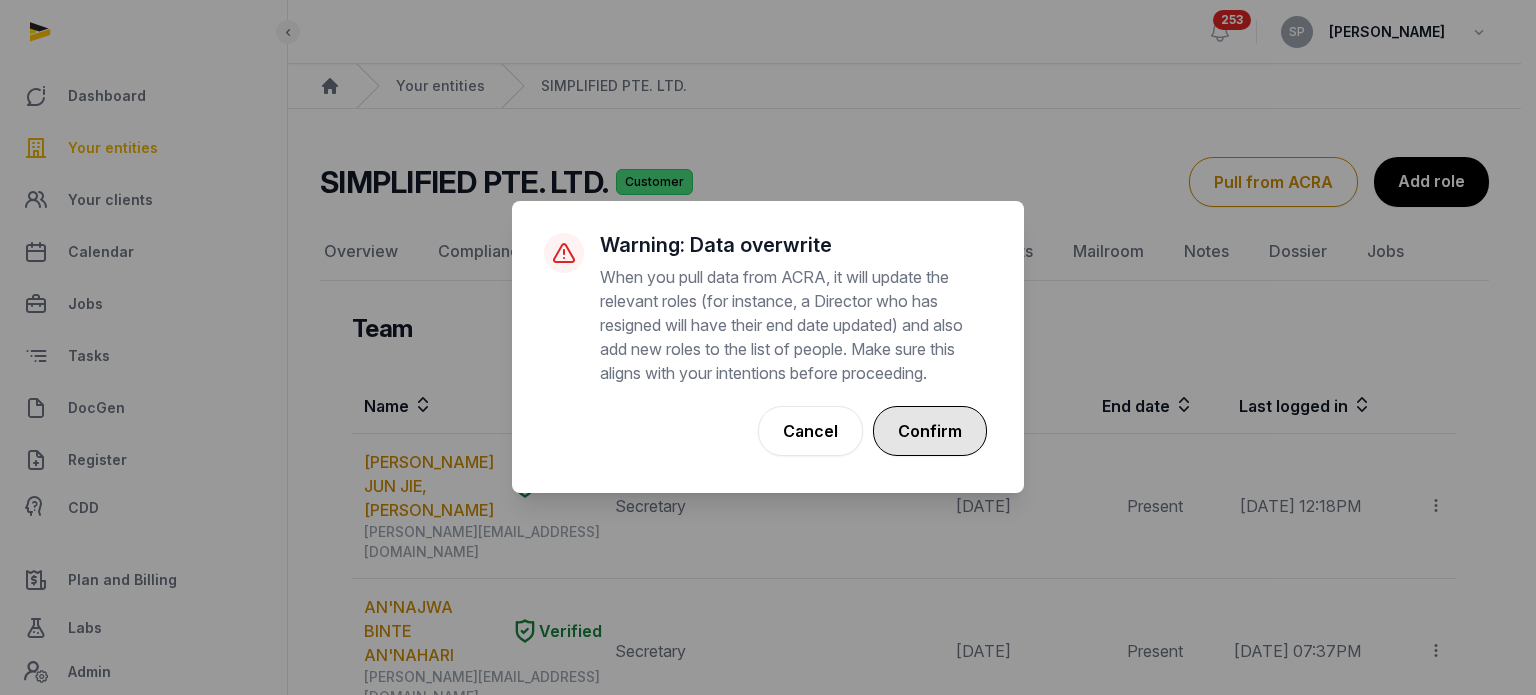 click on "Confirm" at bounding box center [930, 431] 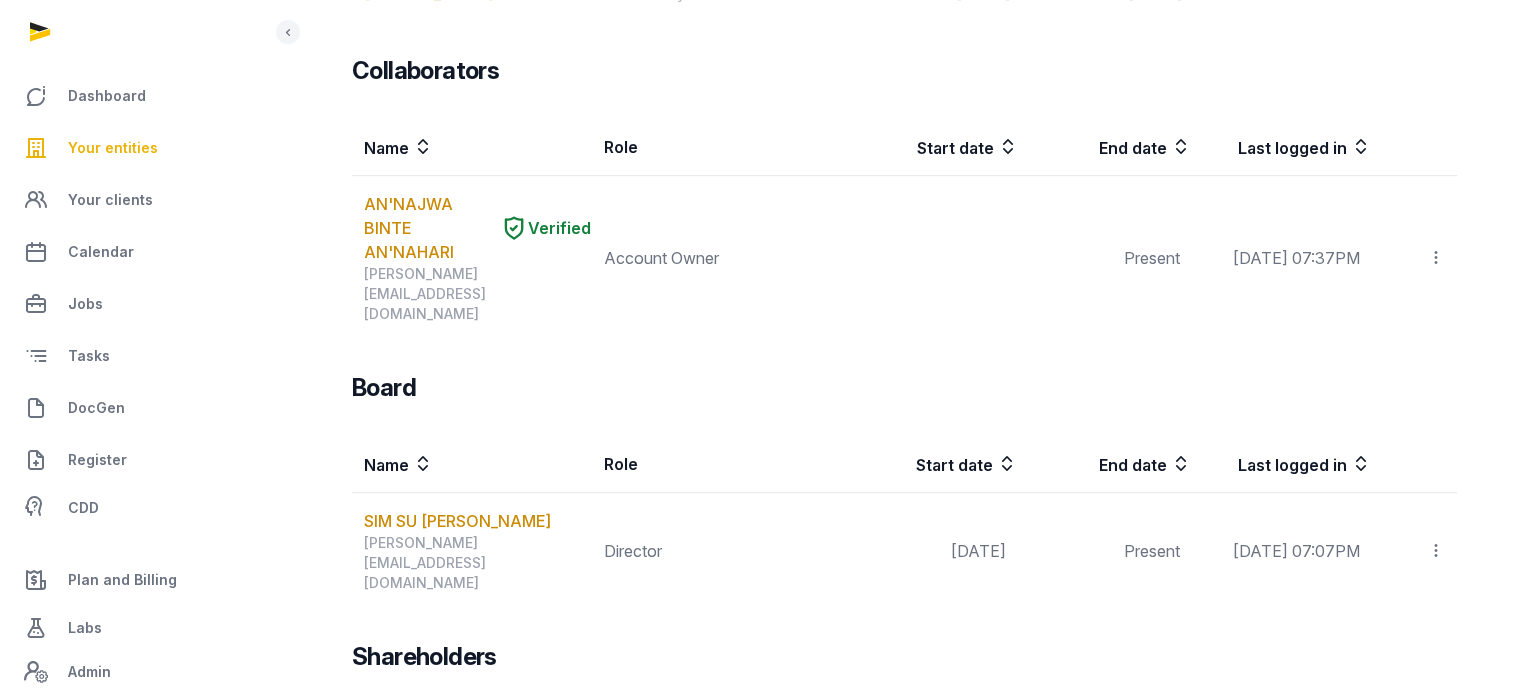 scroll, scrollTop: 1112, scrollLeft: 0, axis: vertical 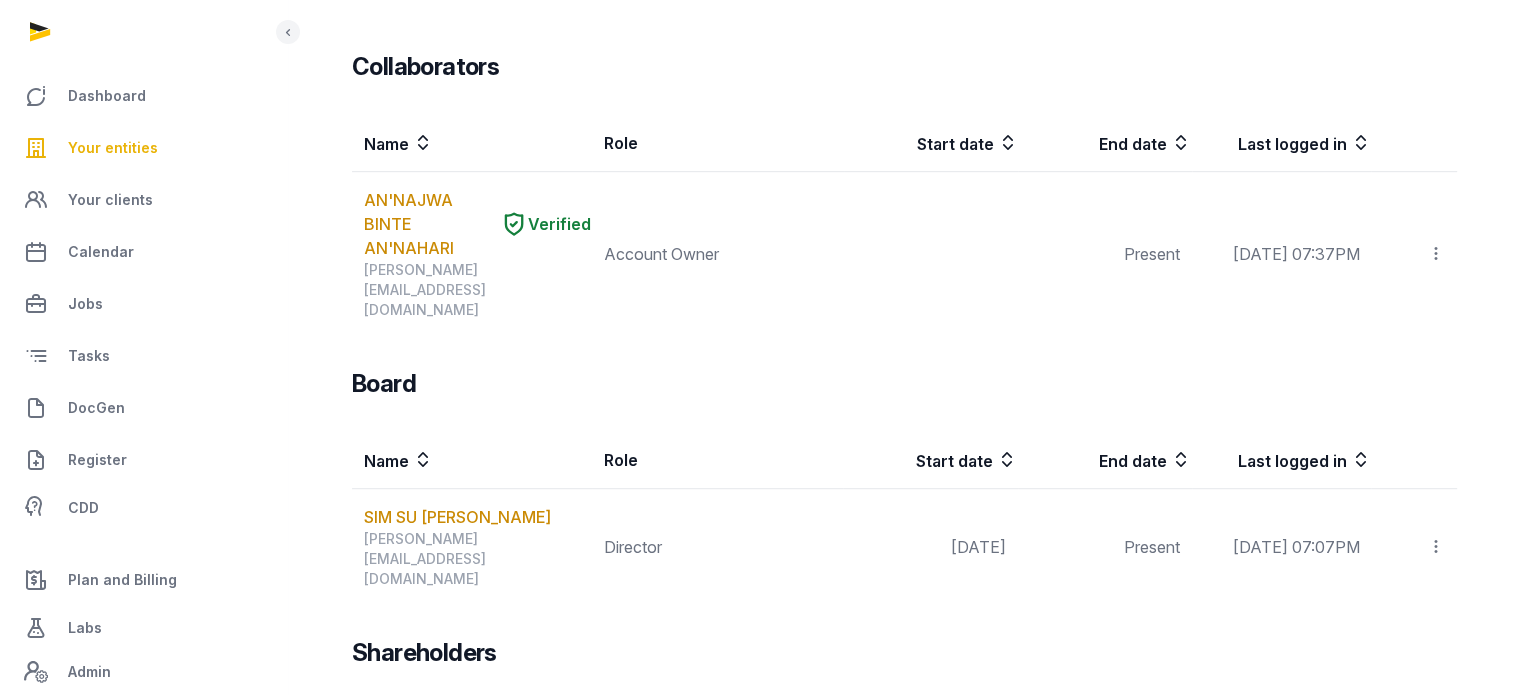 click on "Your entities" at bounding box center [143, 148] 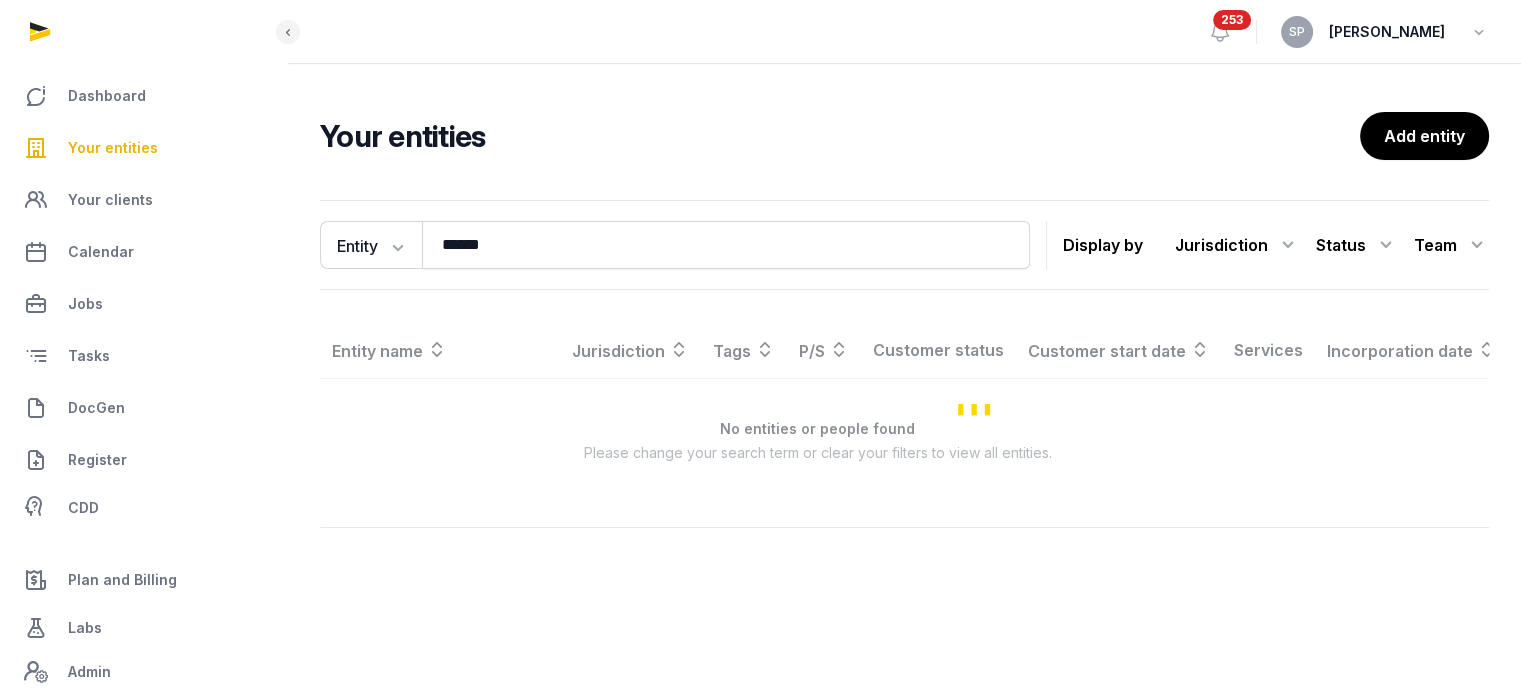 scroll, scrollTop: 0, scrollLeft: 0, axis: both 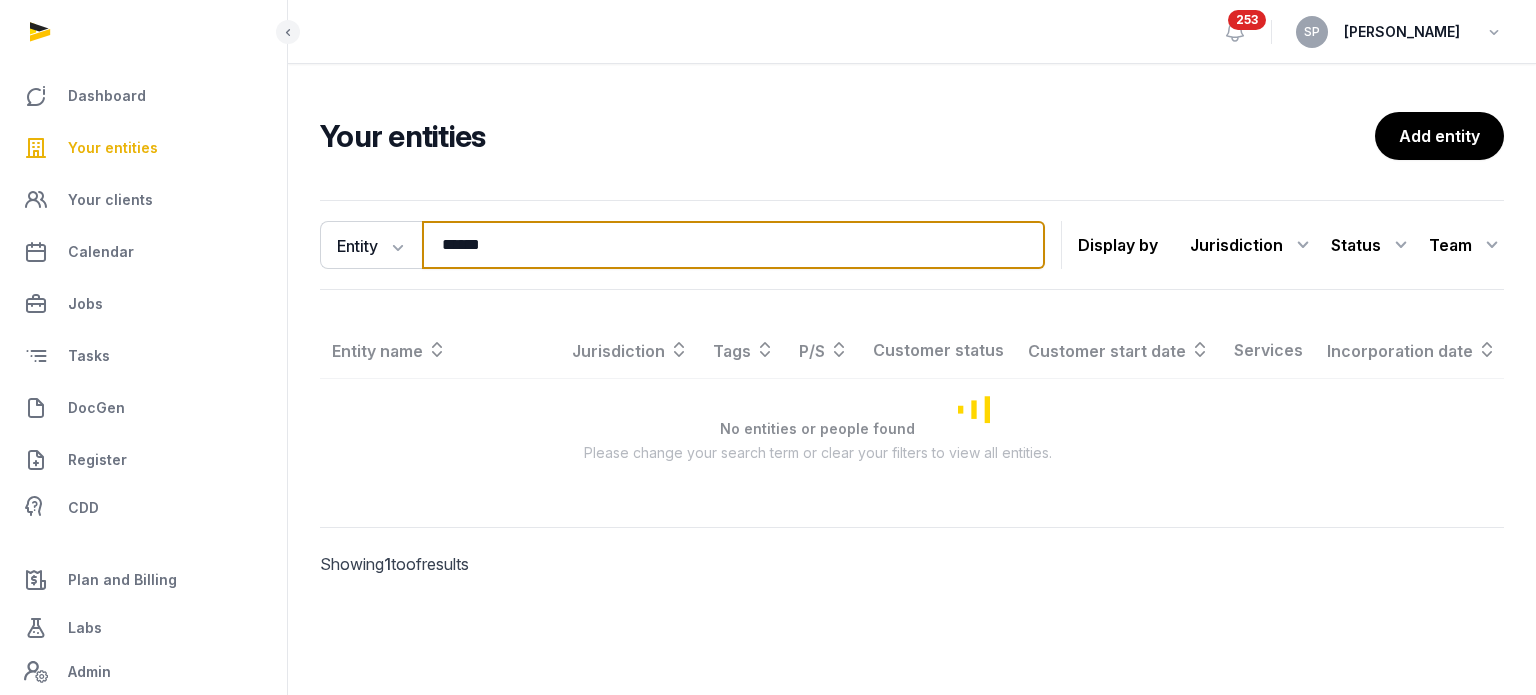 click on "******" at bounding box center [733, 245] 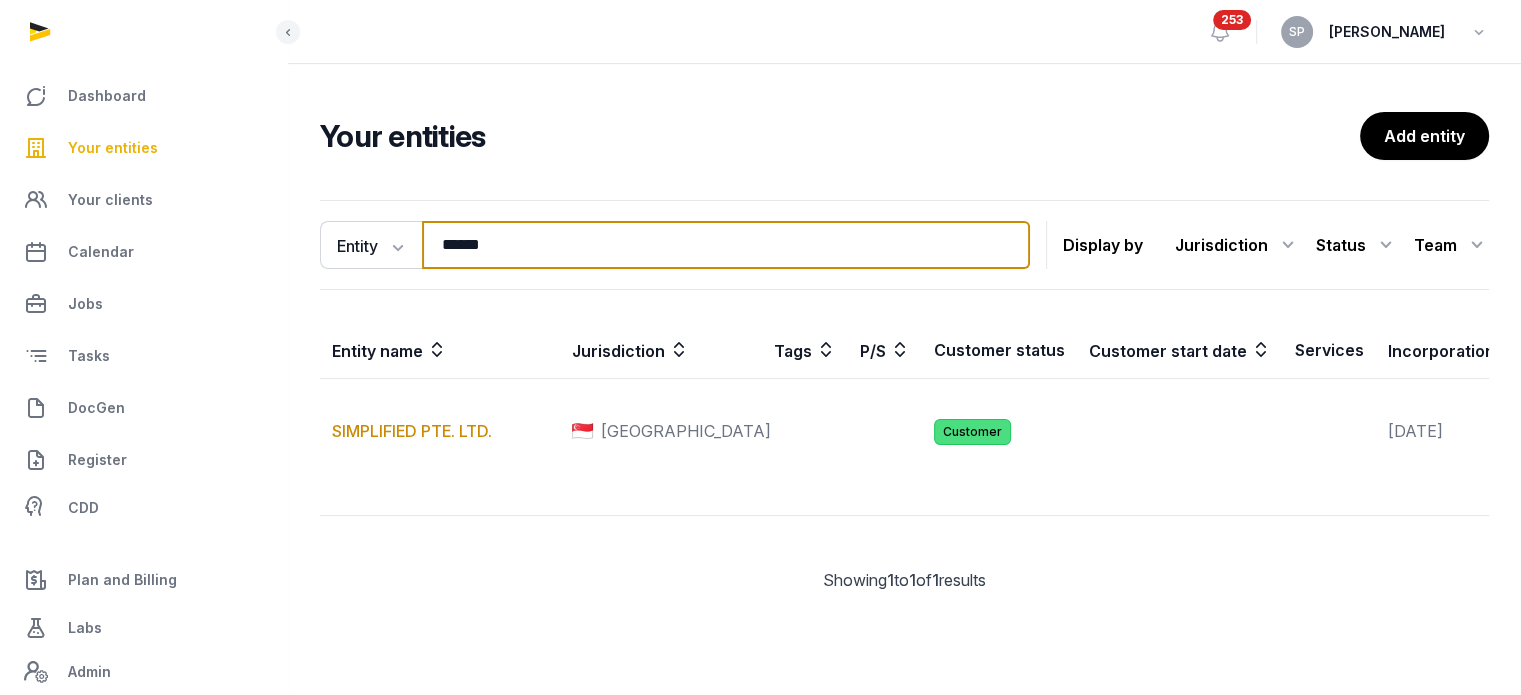 click on "******" at bounding box center (726, 245) 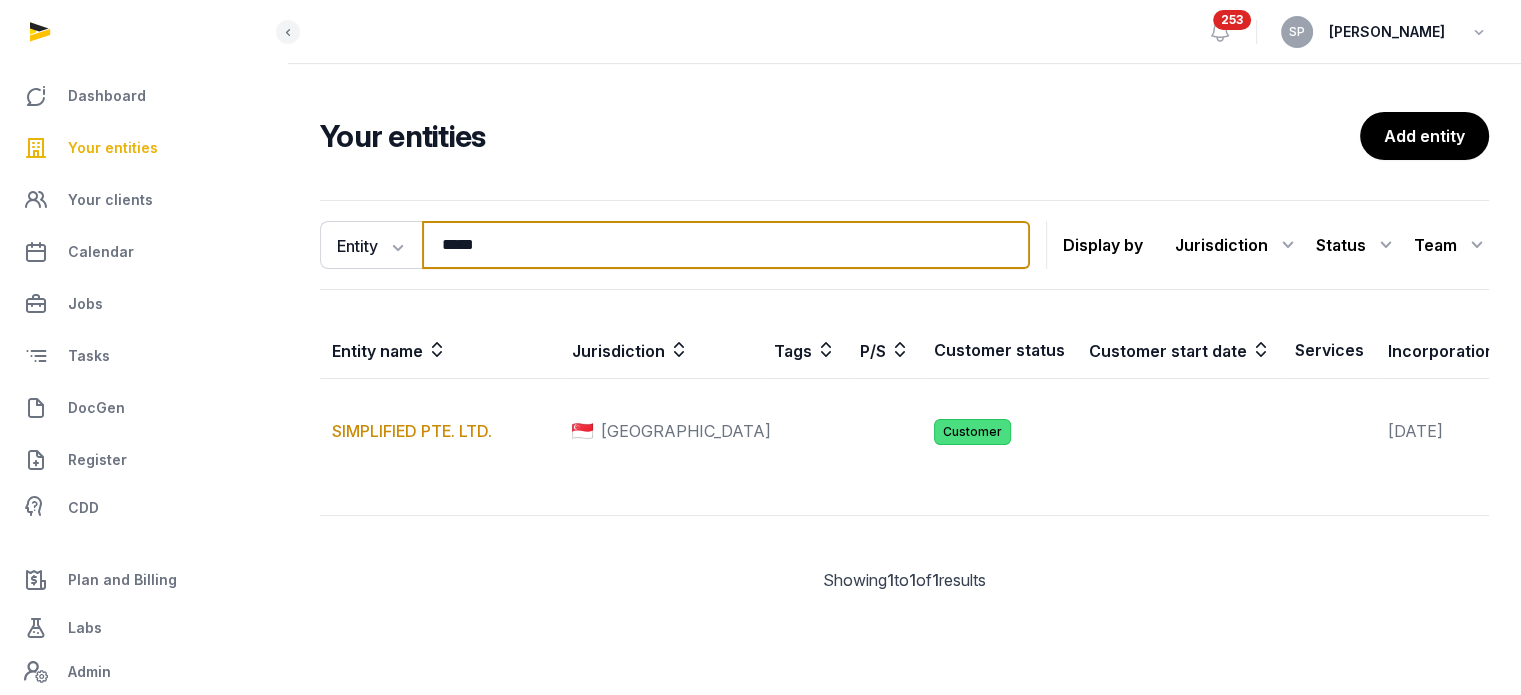 type on "*****" 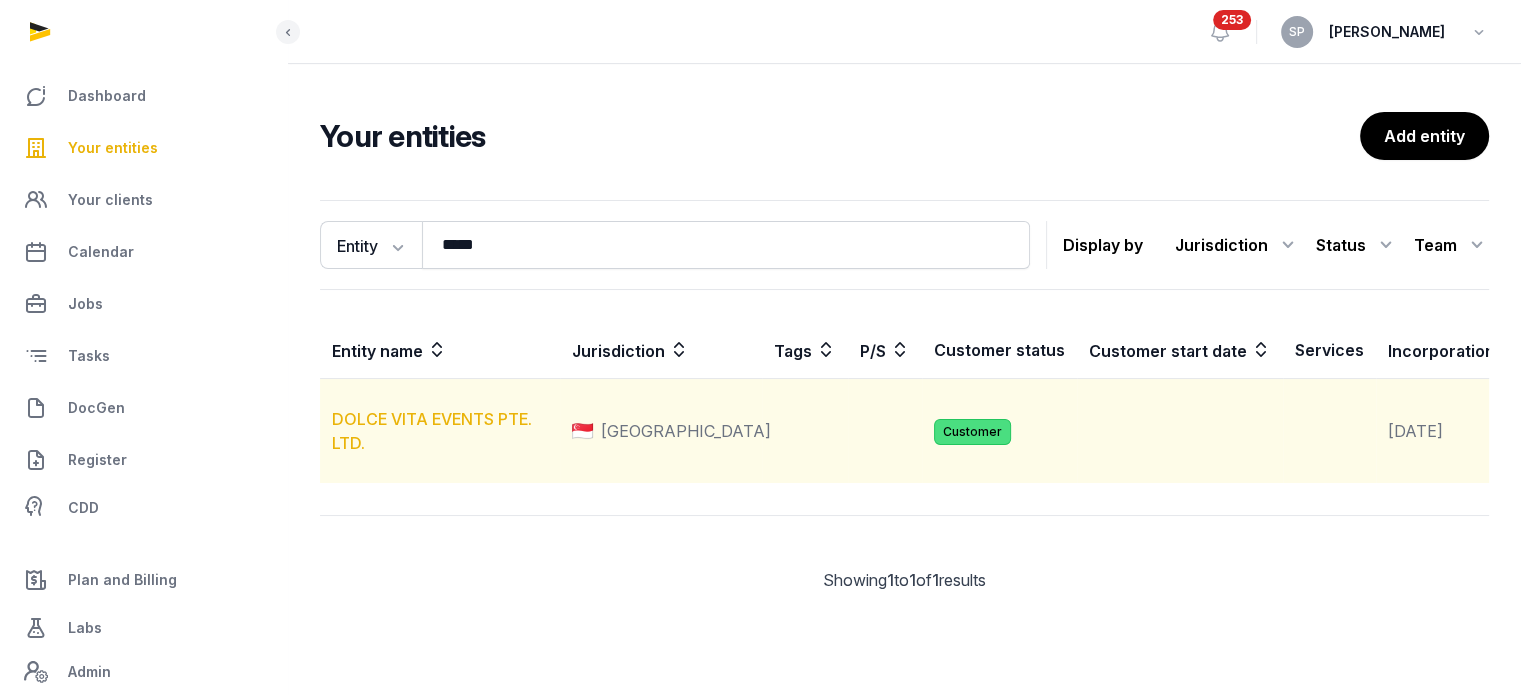 click on "DOLCE VITA EVENTS PTE. LTD." at bounding box center [432, 431] 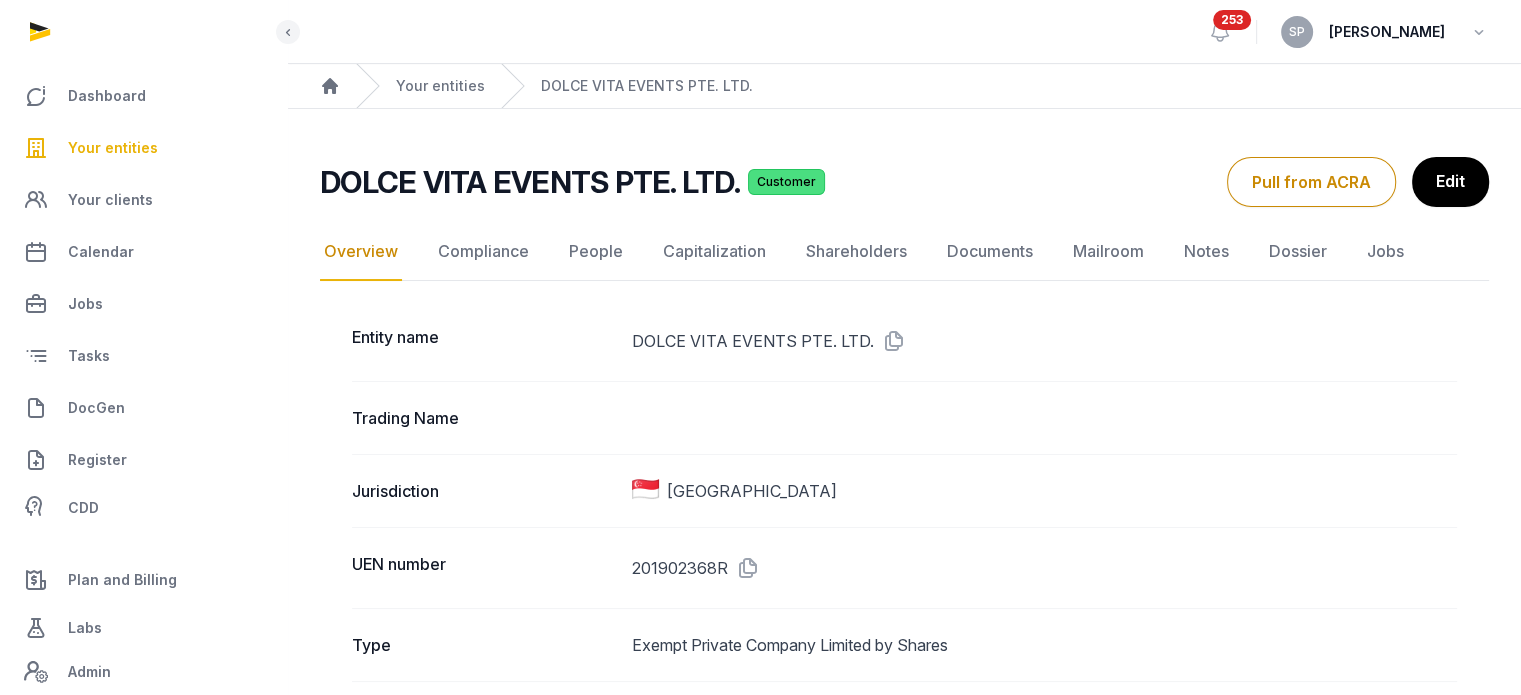 click on "People" 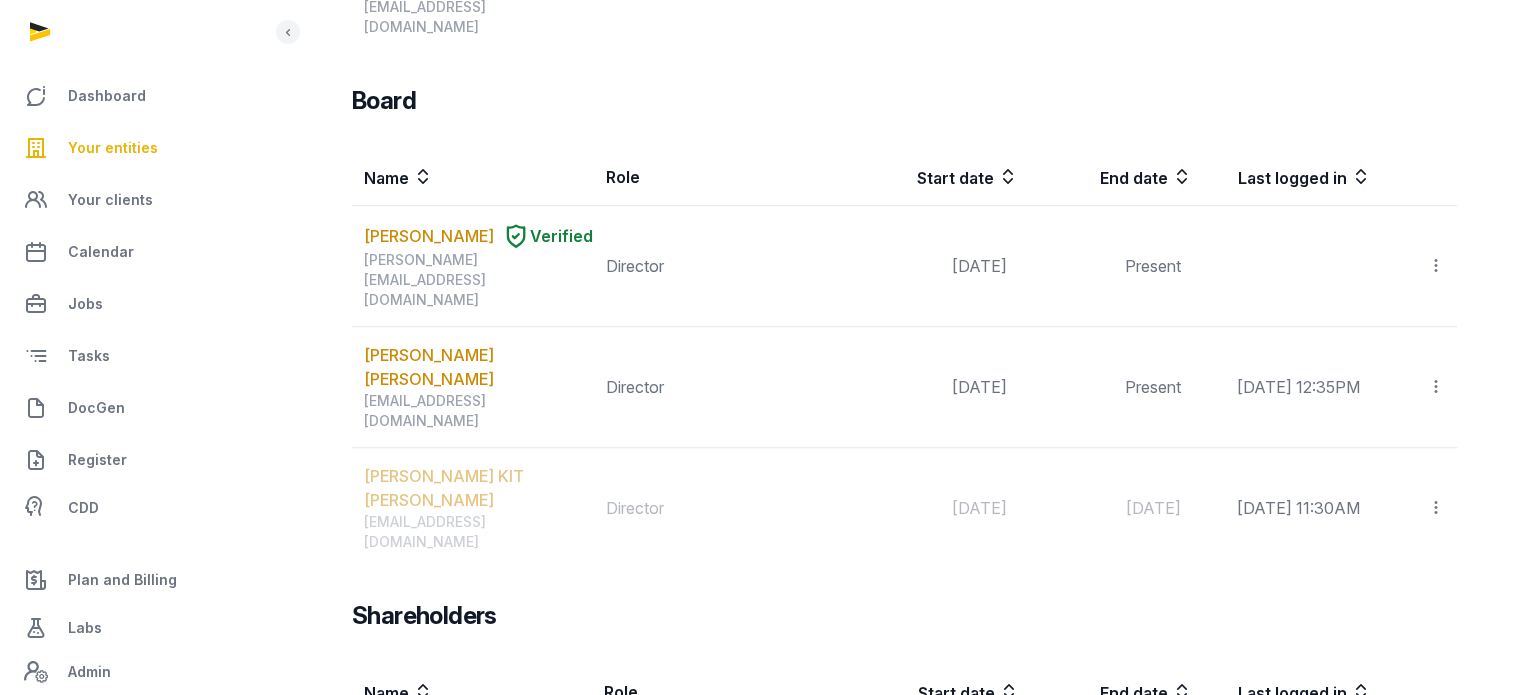 scroll, scrollTop: 0, scrollLeft: 0, axis: both 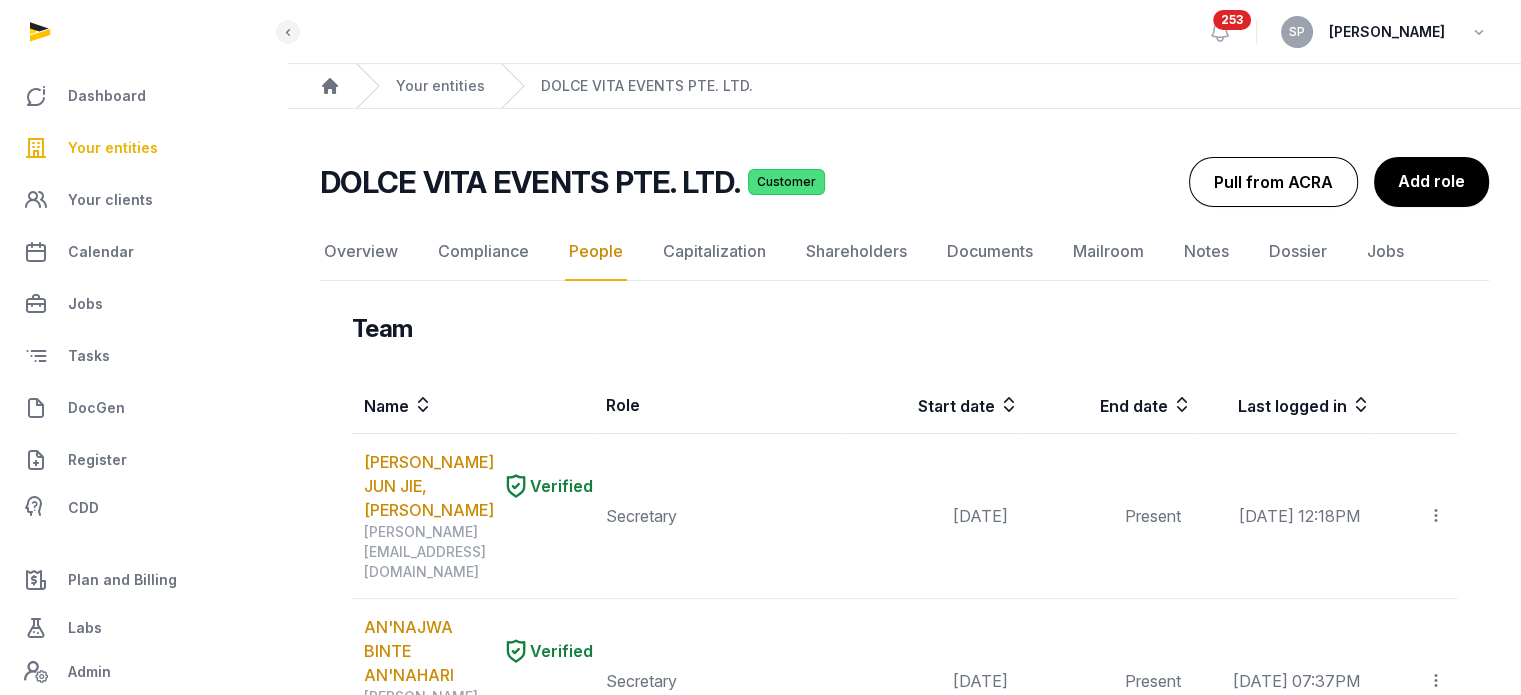 click on "Pull from ACRA" at bounding box center (1273, 182) 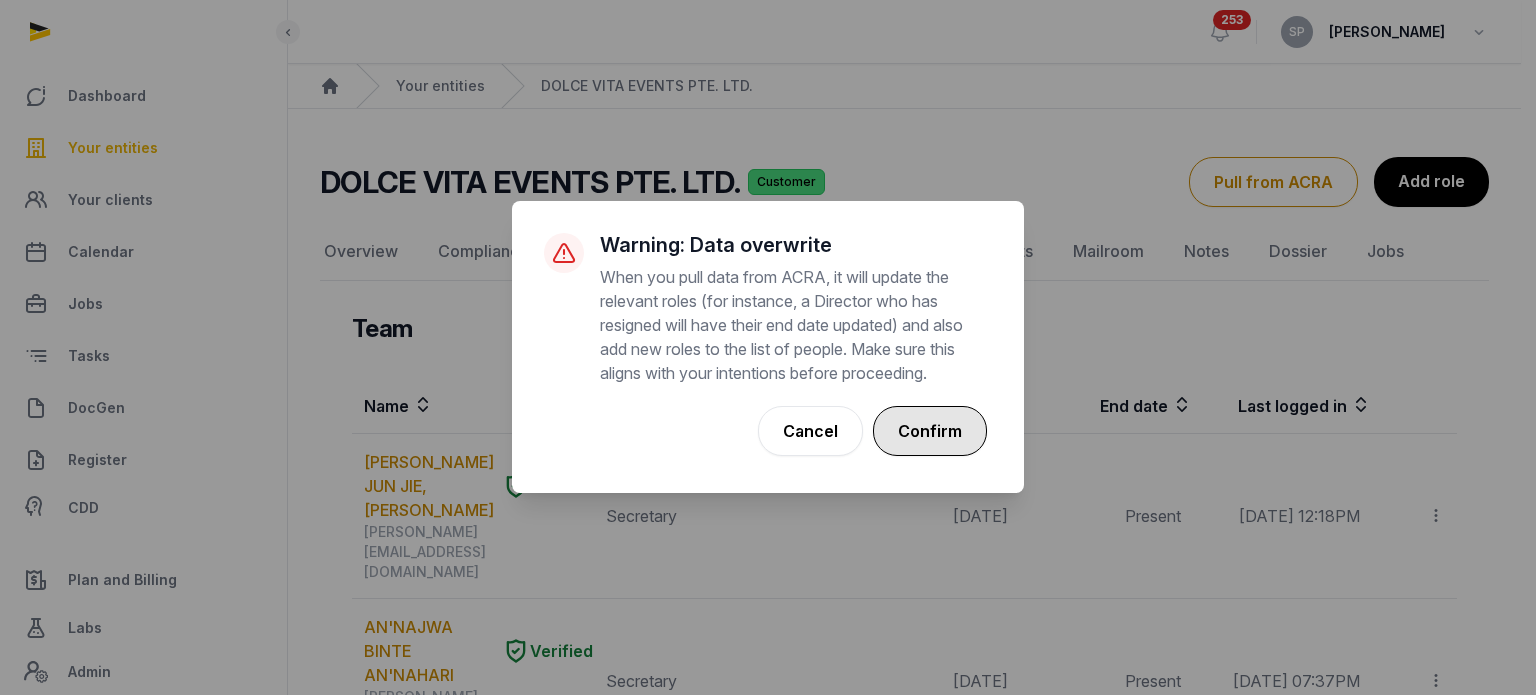 click on "Confirm" at bounding box center (930, 431) 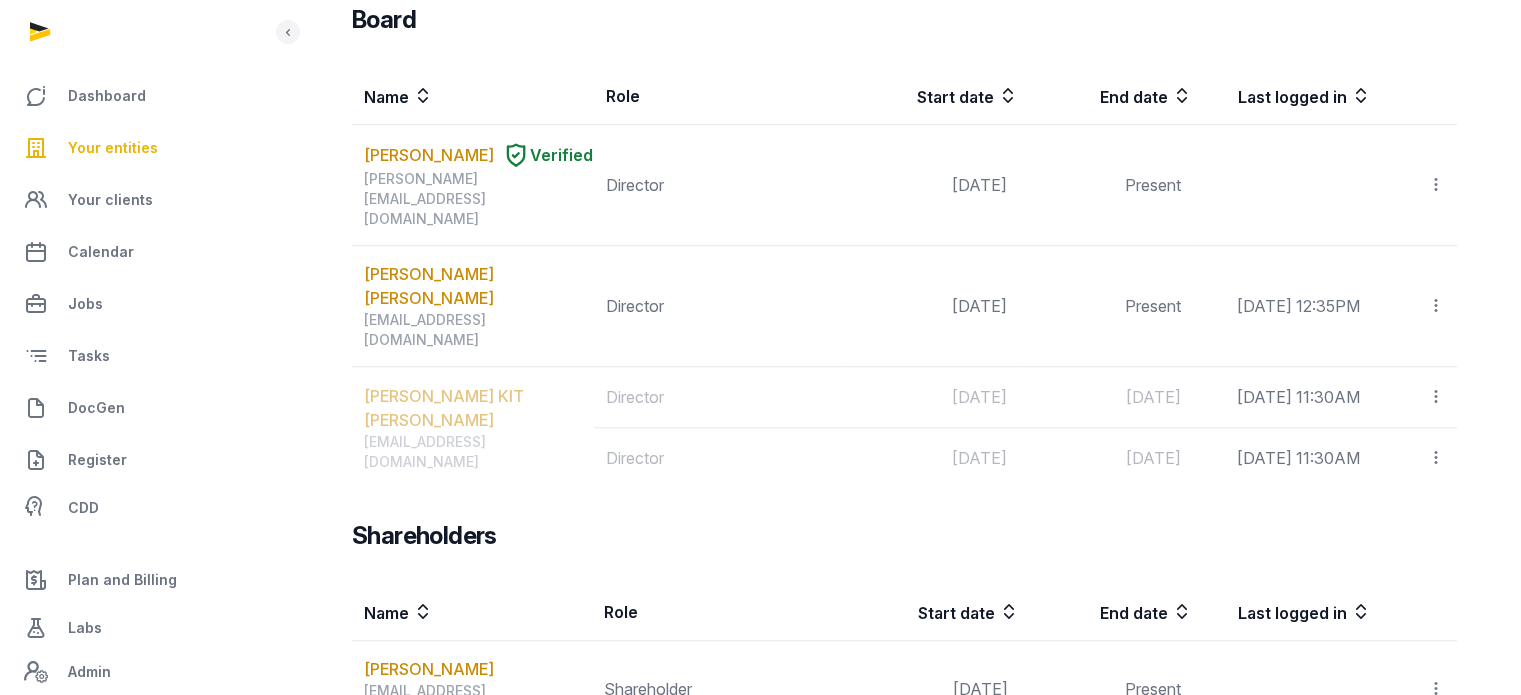 scroll, scrollTop: 0, scrollLeft: 0, axis: both 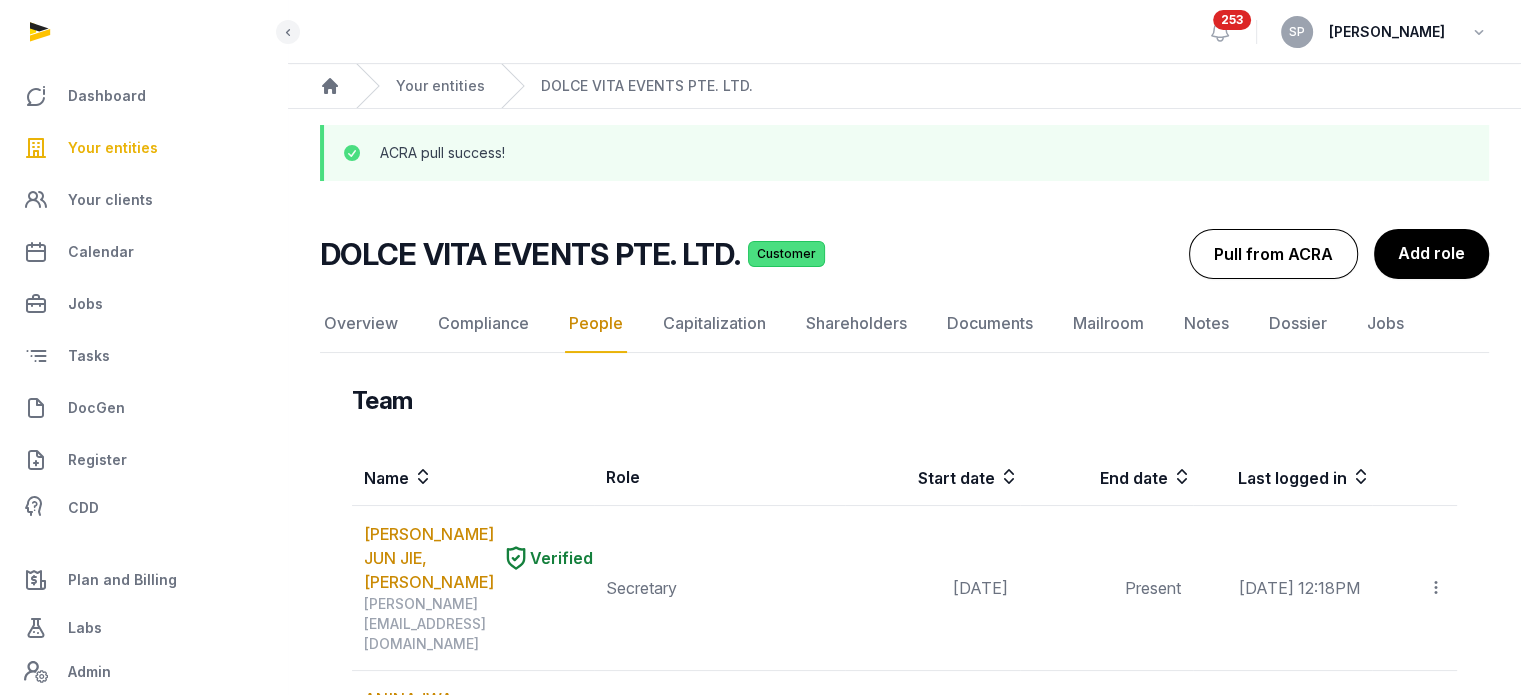 click on "Pull from ACRA" at bounding box center [1273, 254] 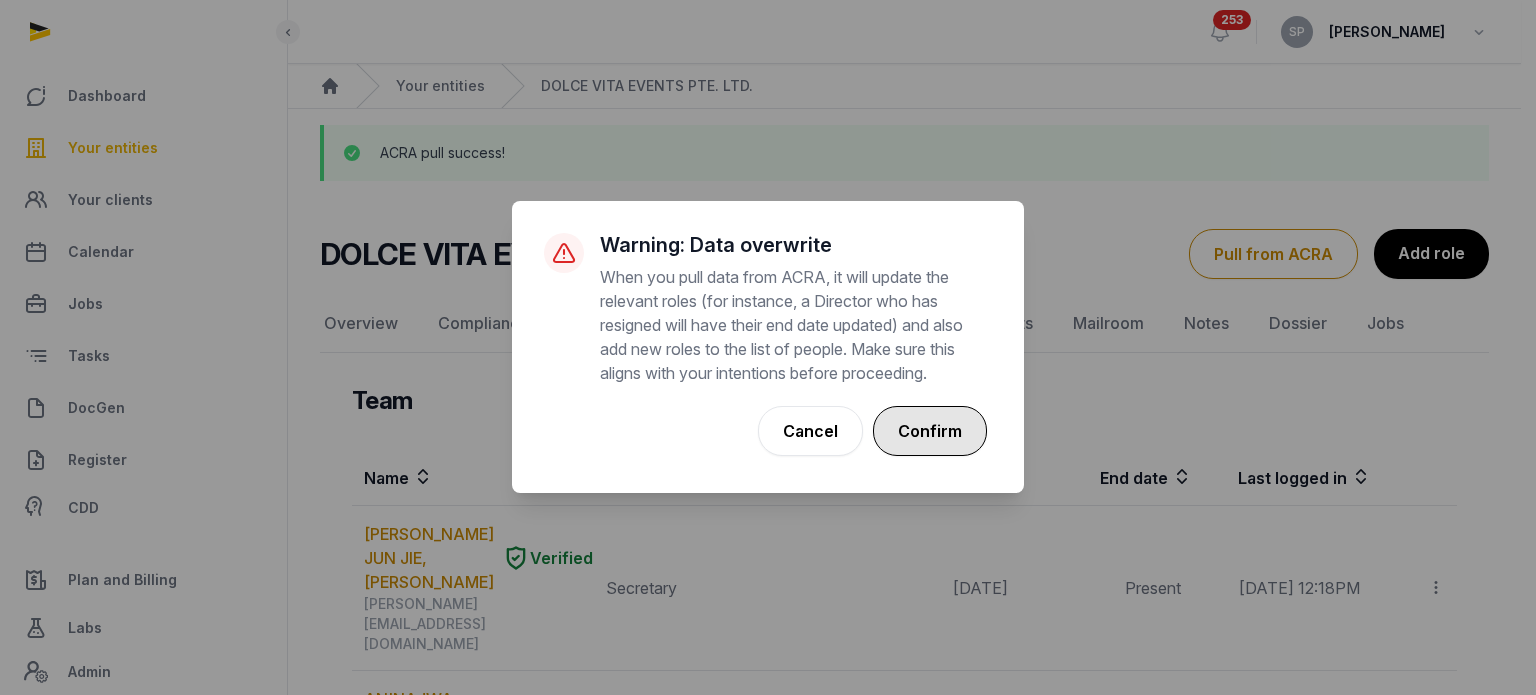 click on "Confirm" at bounding box center [930, 431] 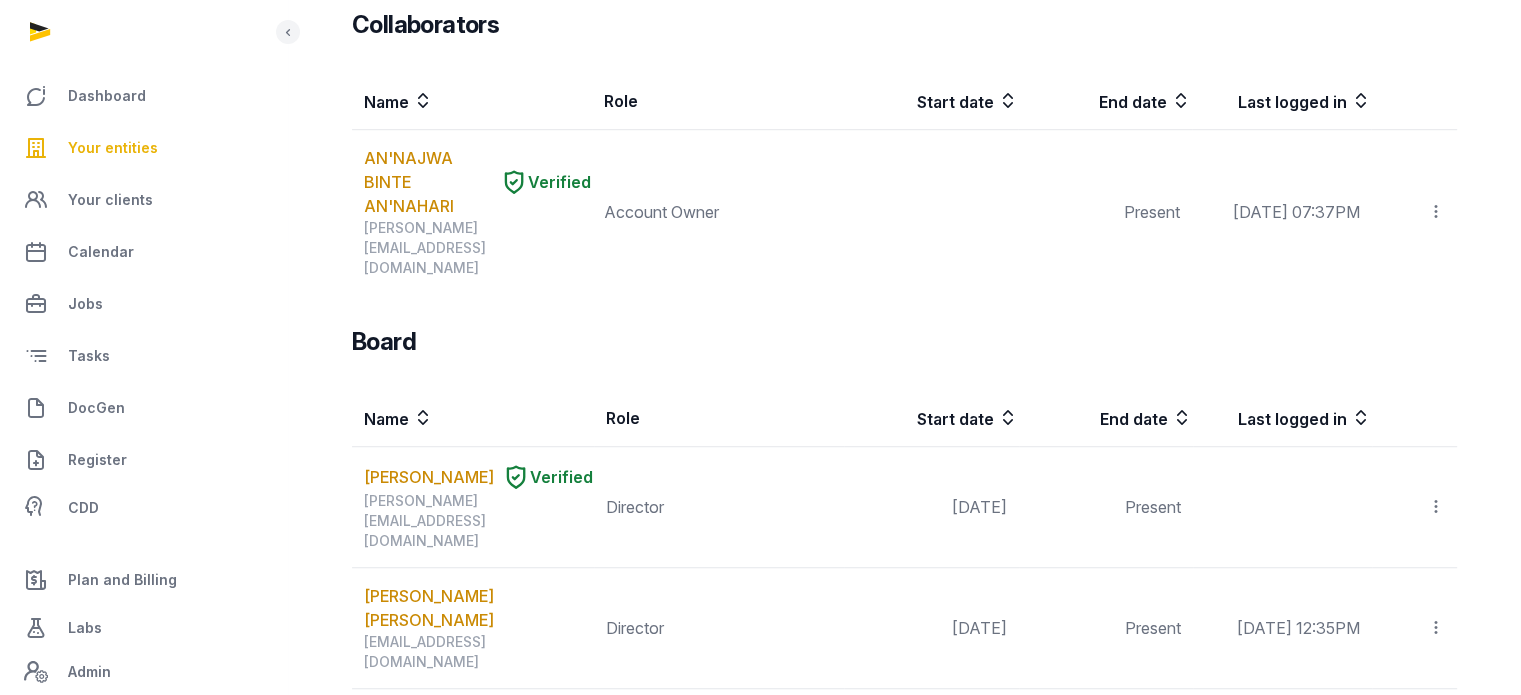 scroll, scrollTop: 1322, scrollLeft: 0, axis: vertical 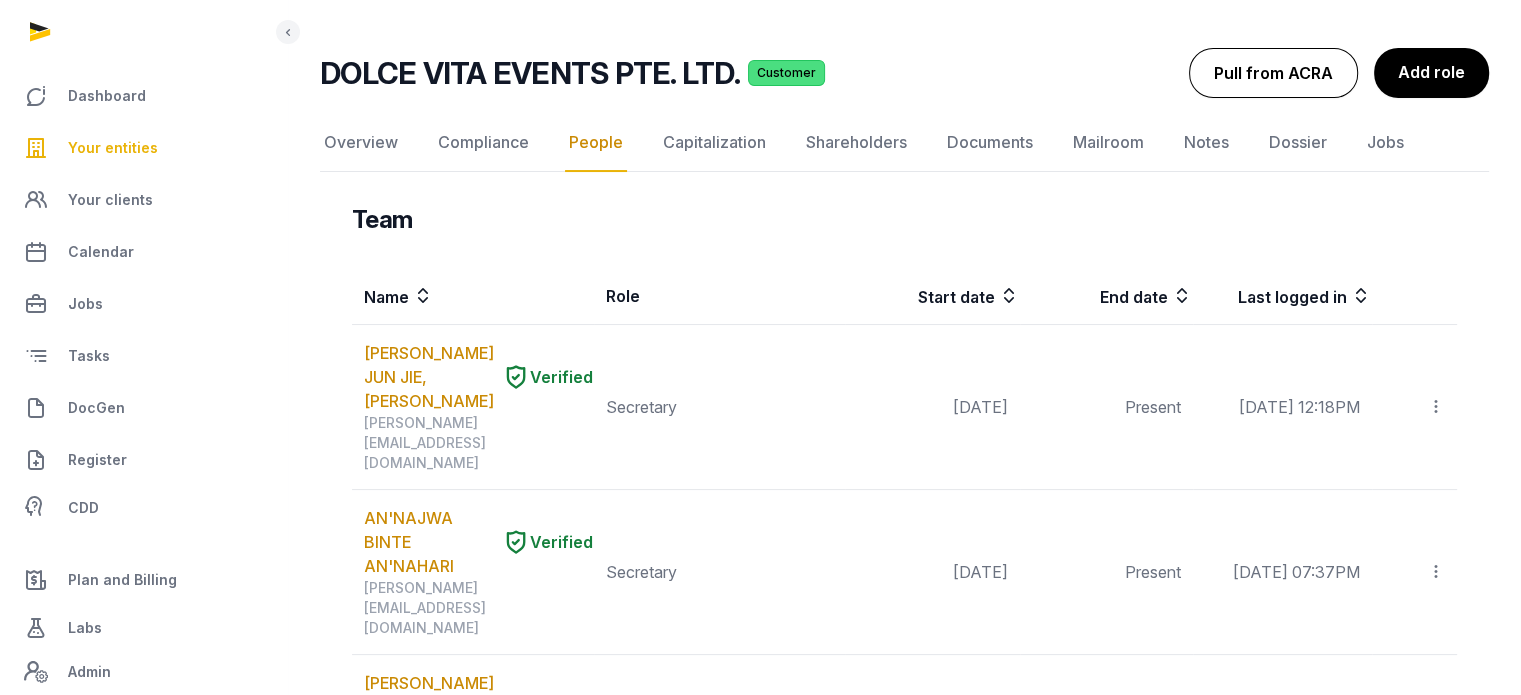 click on "Pull from ACRA" at bounding box center [1273, 73] 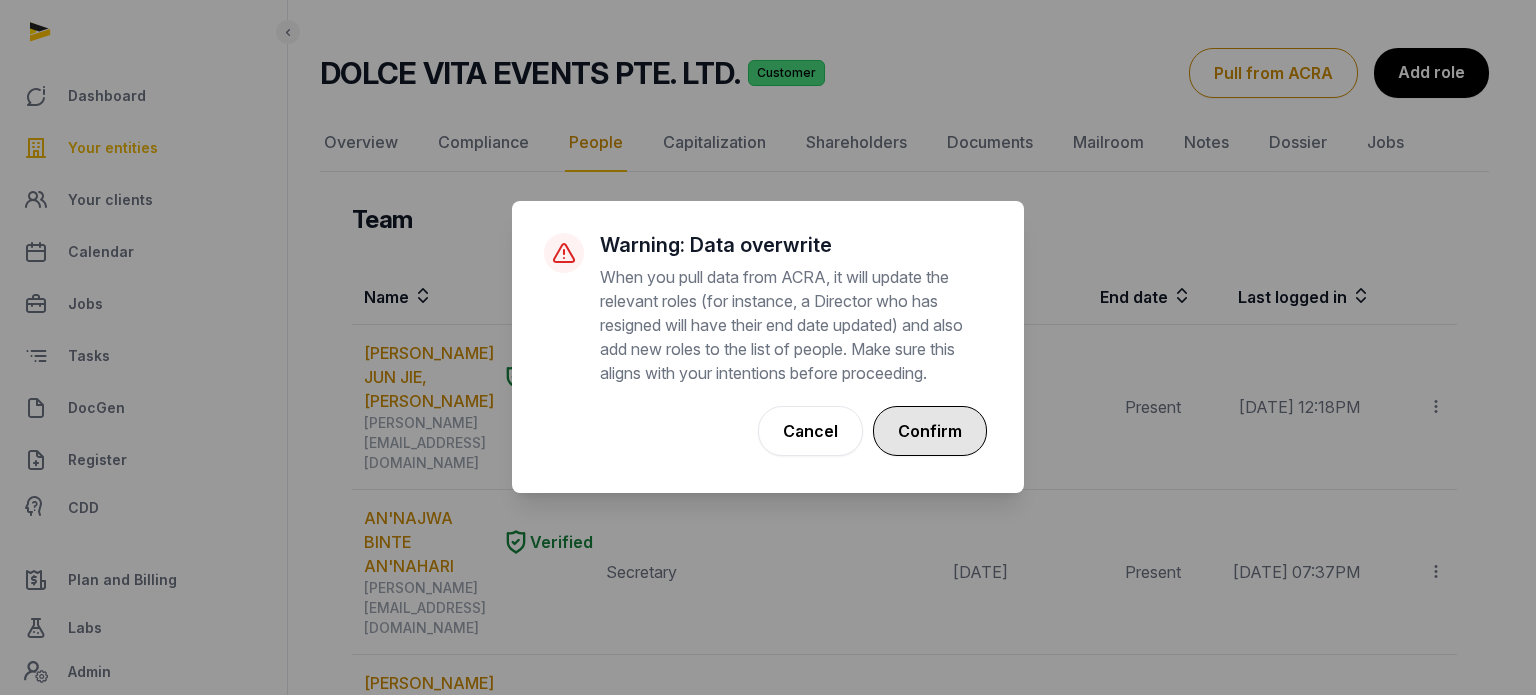 click on "Confirm" at bounding box center (930, 431) 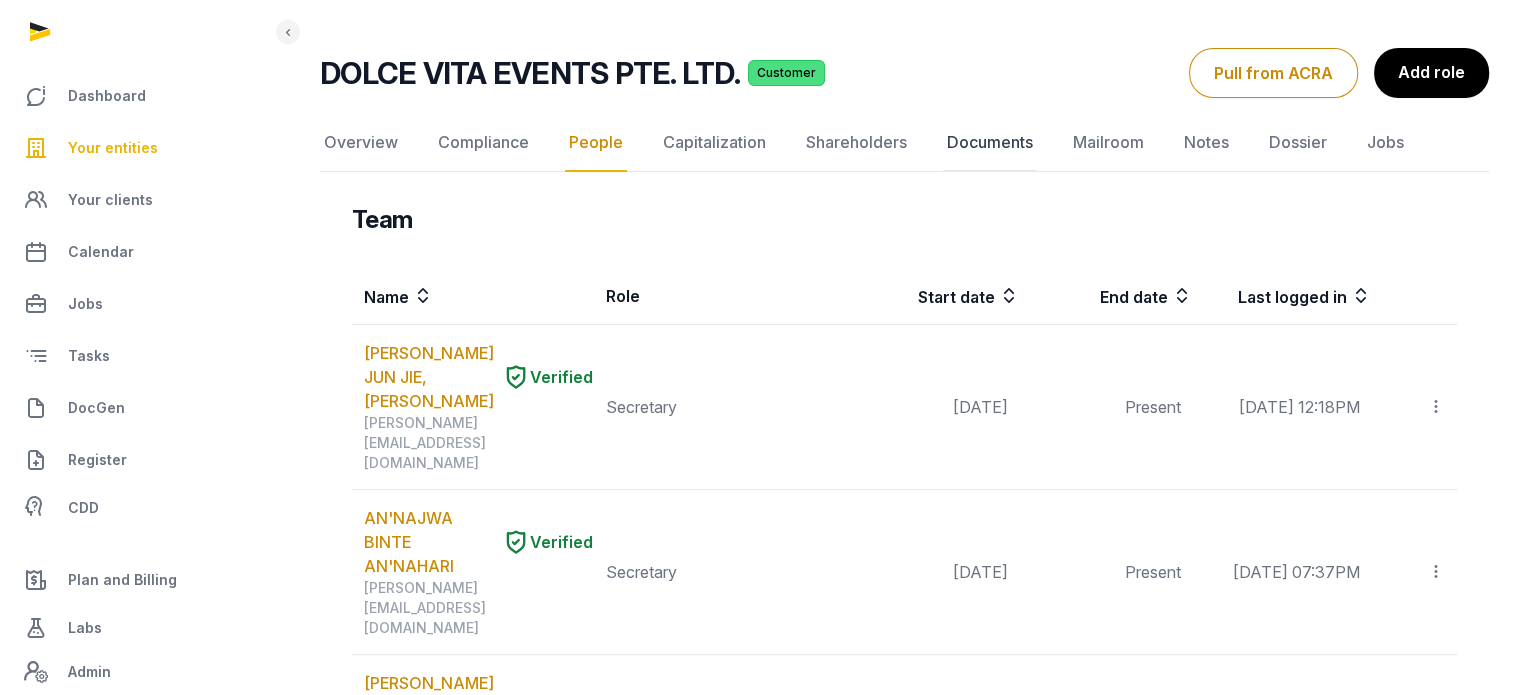 click on "Documents" 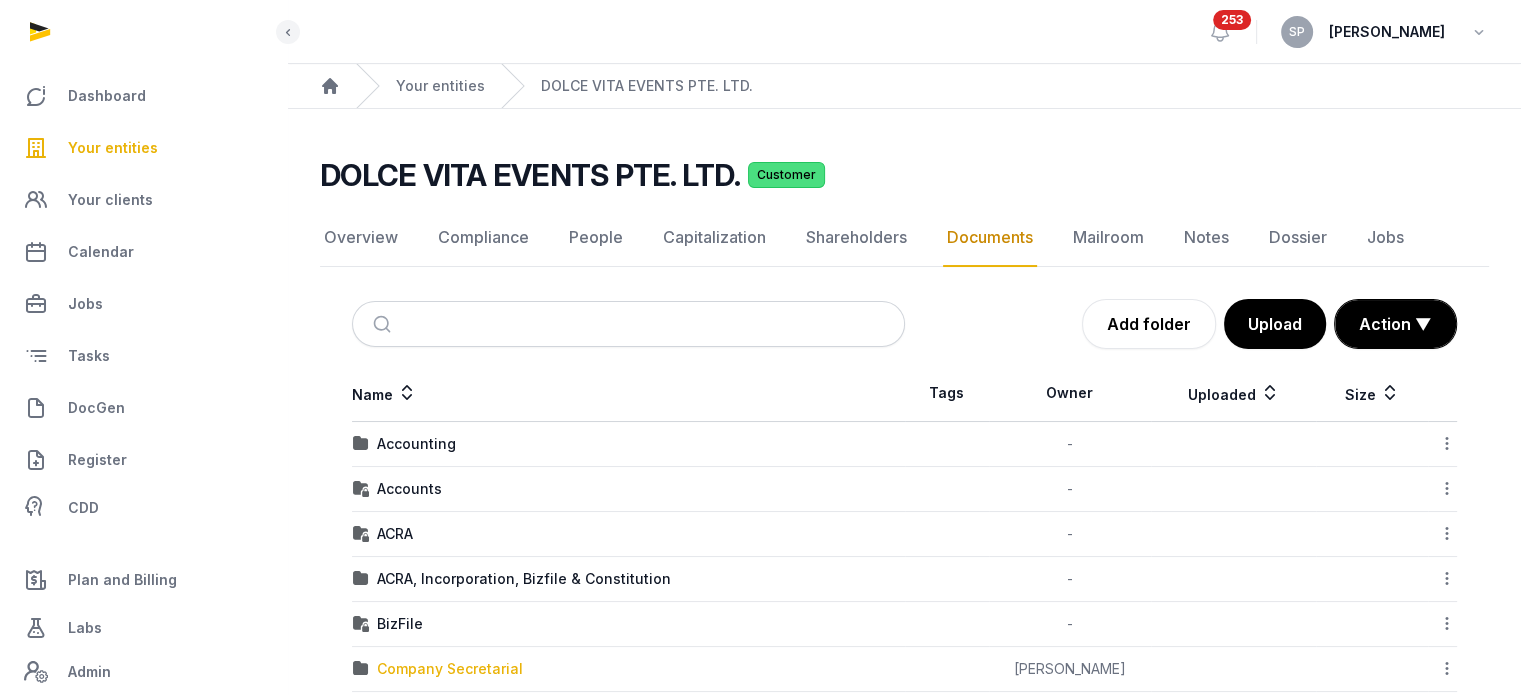 click on "Company Secretarial" at bounding box center (450, 669) 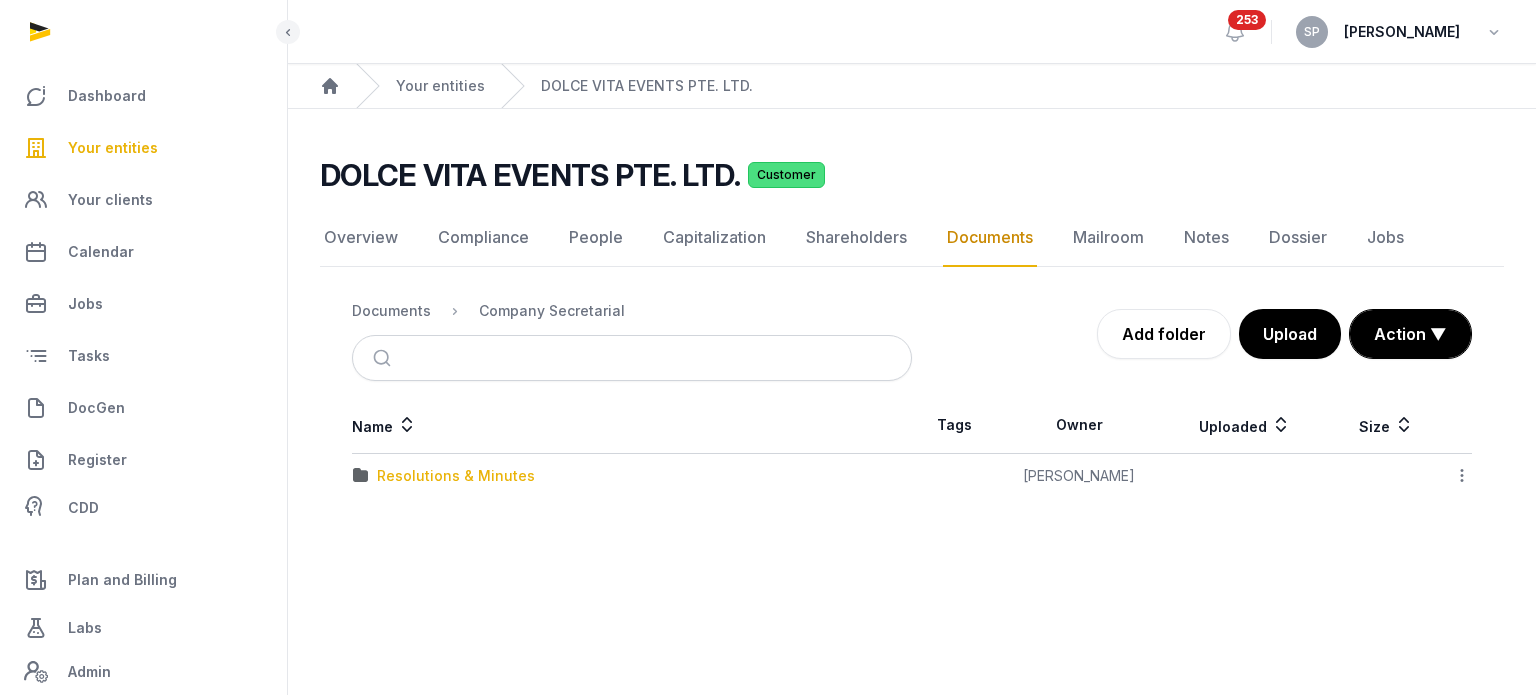 click on "Resolutions & Minutes" at bounding box center (456, 476) 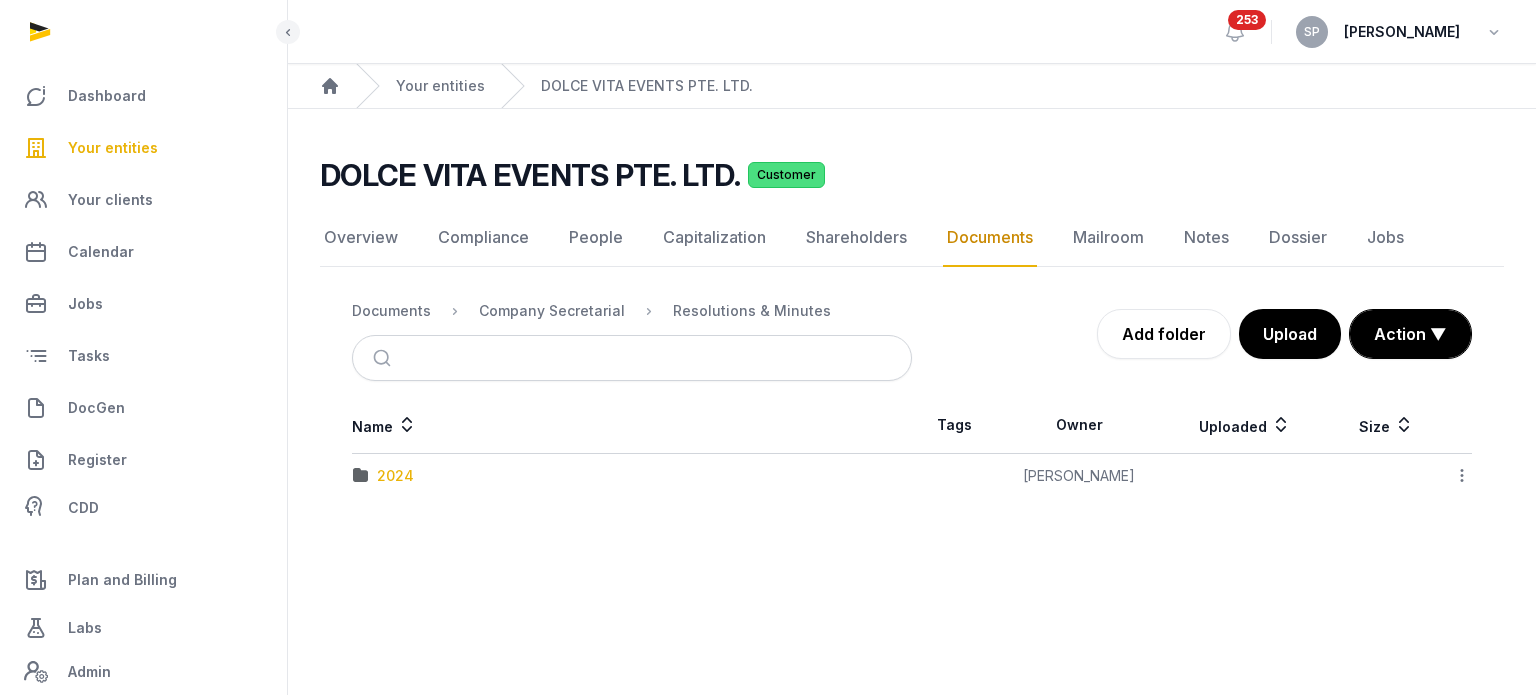 click on "2024" at bounding box center (395, 476) 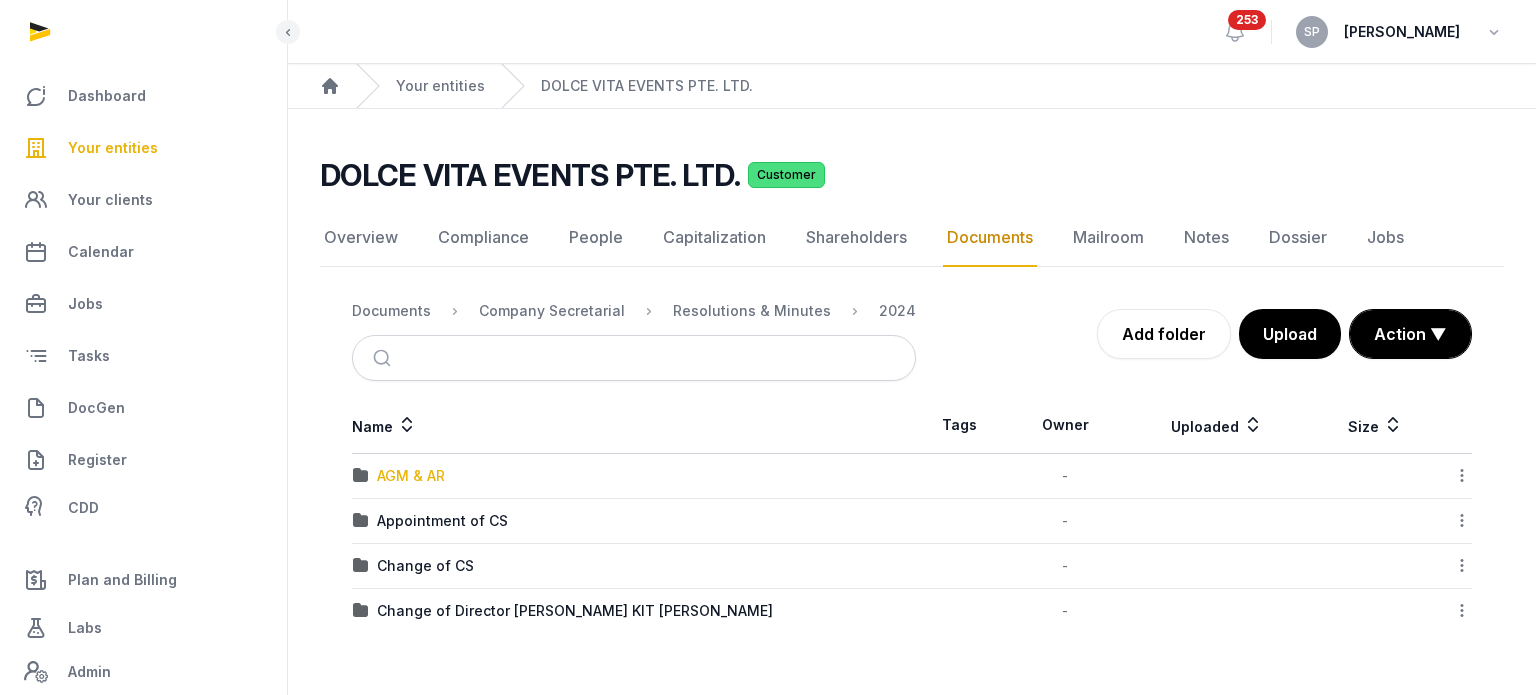 click on "AGM & AR" at bounding box center [411, 476] 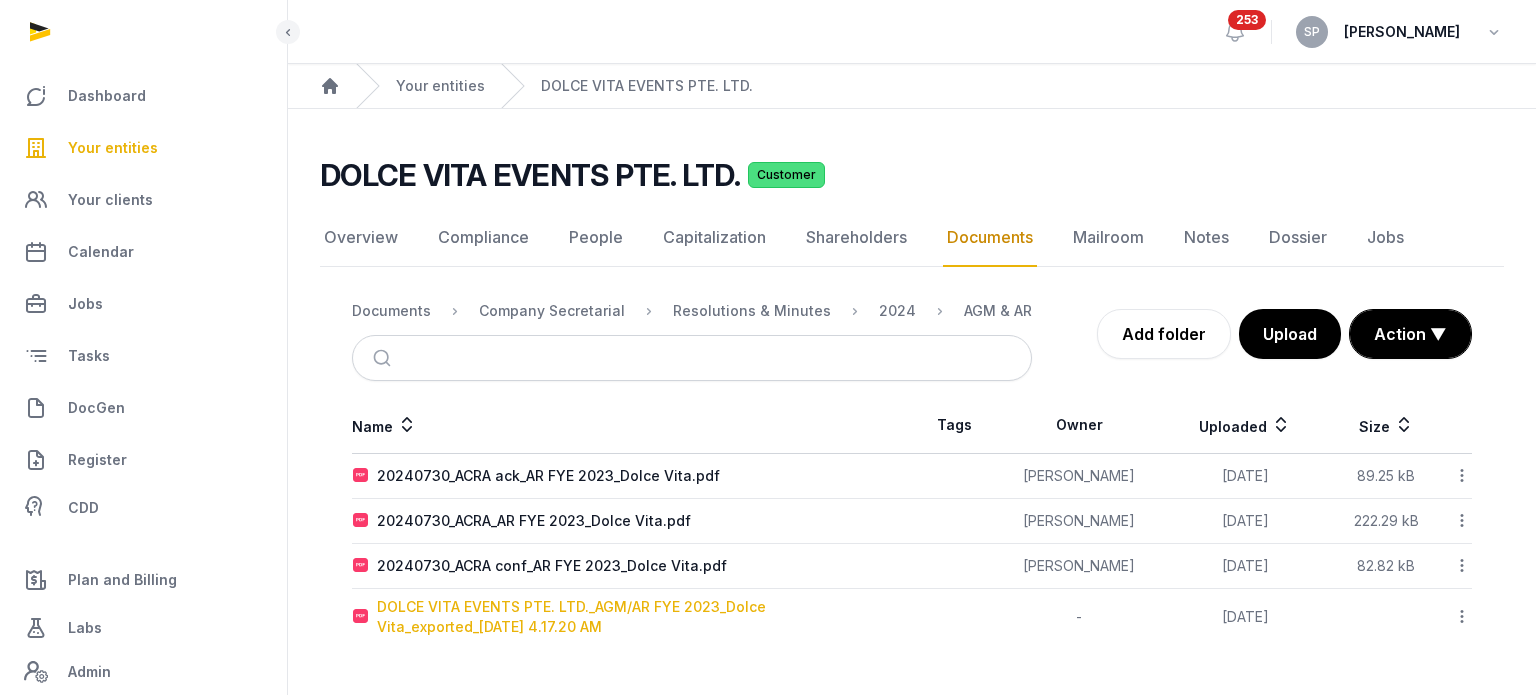 click on "DOLCE VITA EVENTS PTE. LTD._AGM/AR FYE 2023_Dolce Vita_exported_[DATE] 4.17.20 AM" at bounding box center [644, 617] 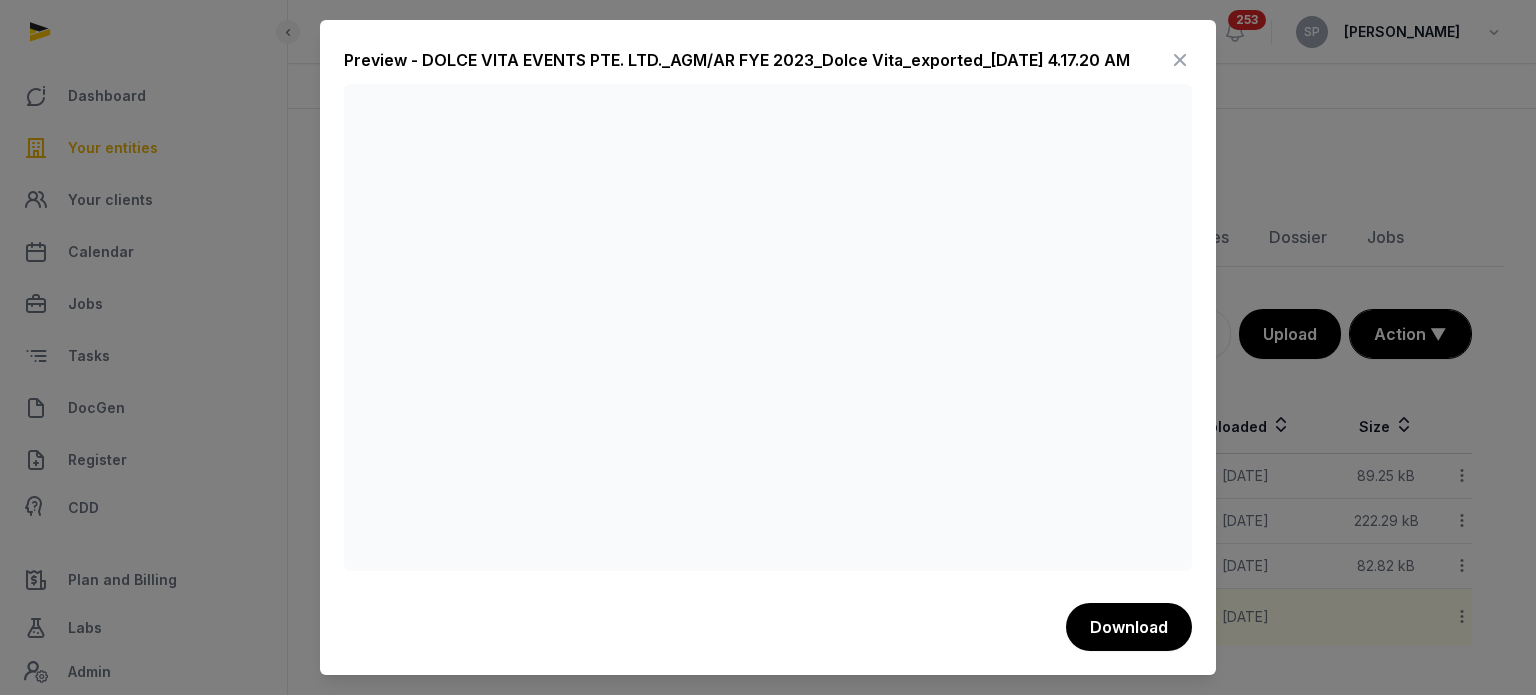 click at bounding box center (1180, 60) 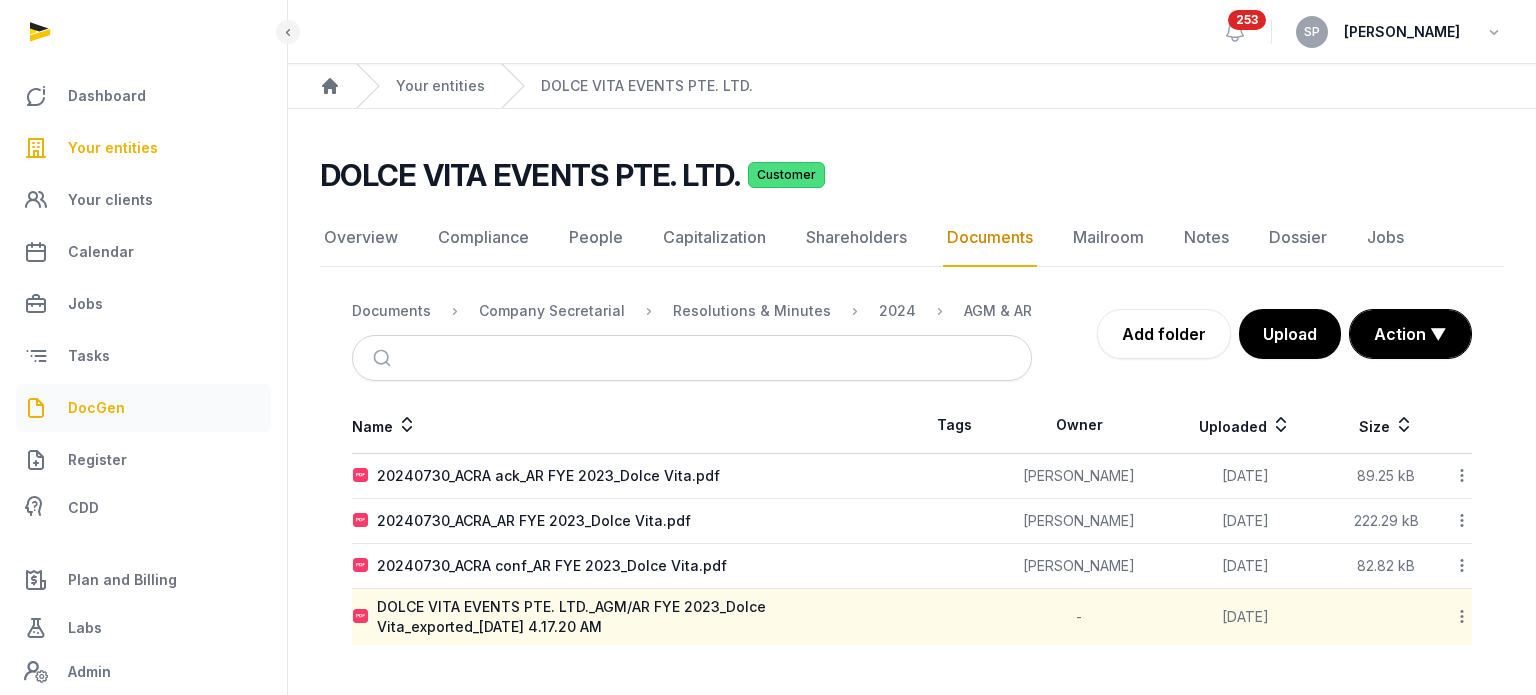 click on "DocGen" at bounding box center [96, 408] 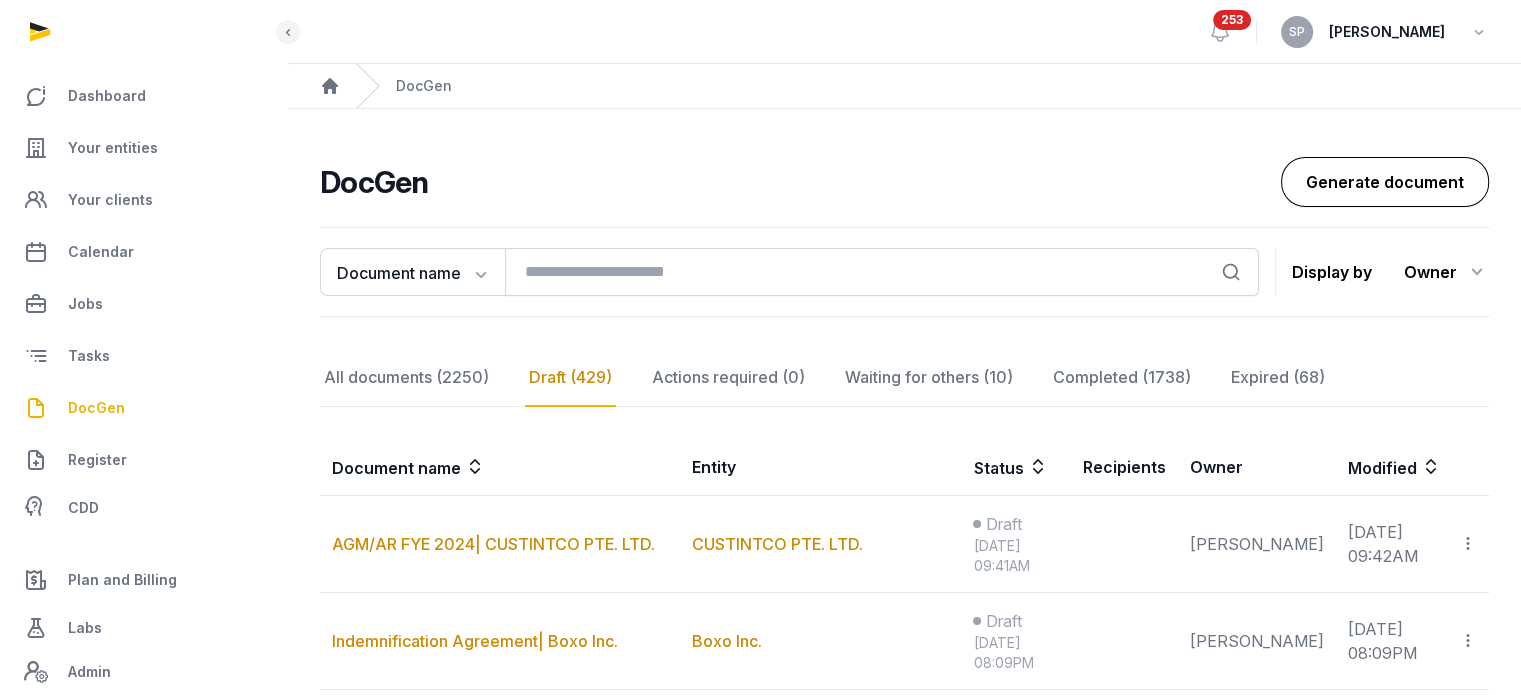 click on "Generate document" at bounding box center (1385, 182) 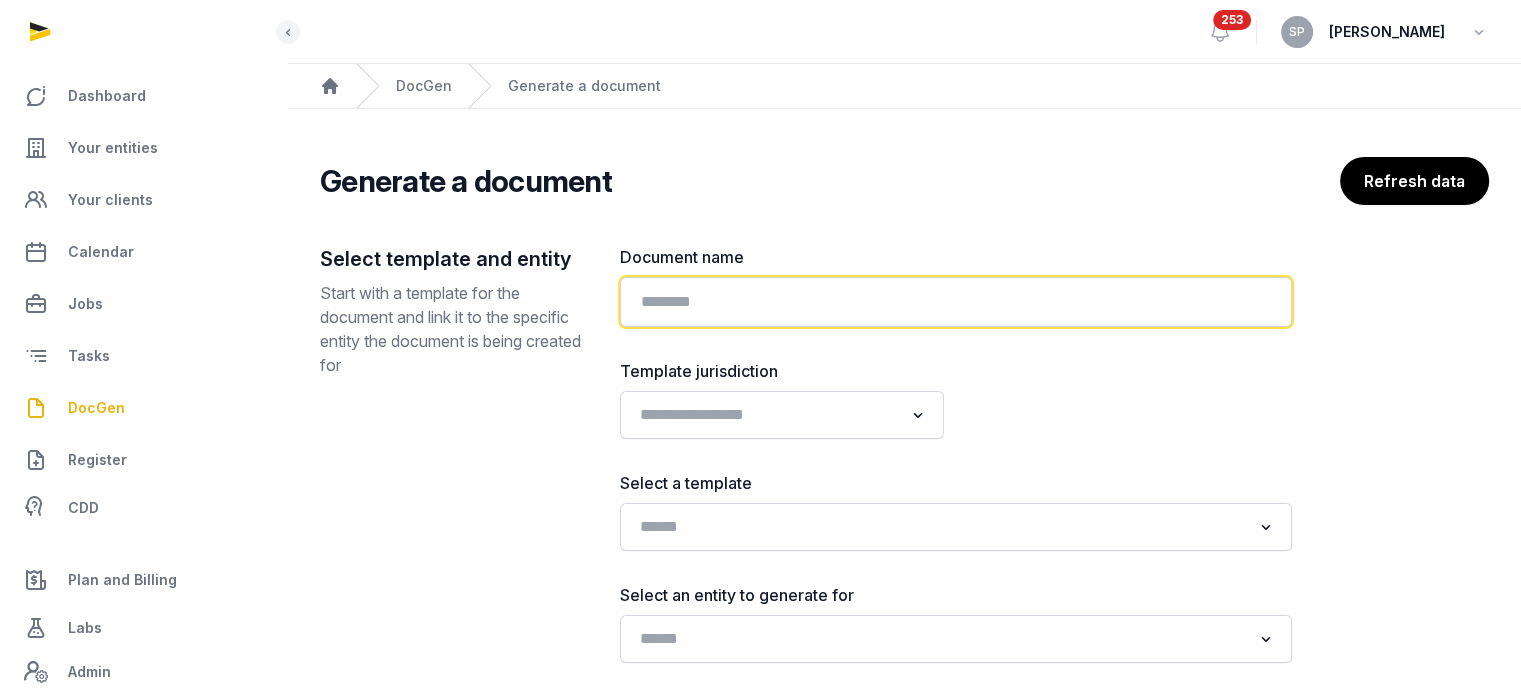 click 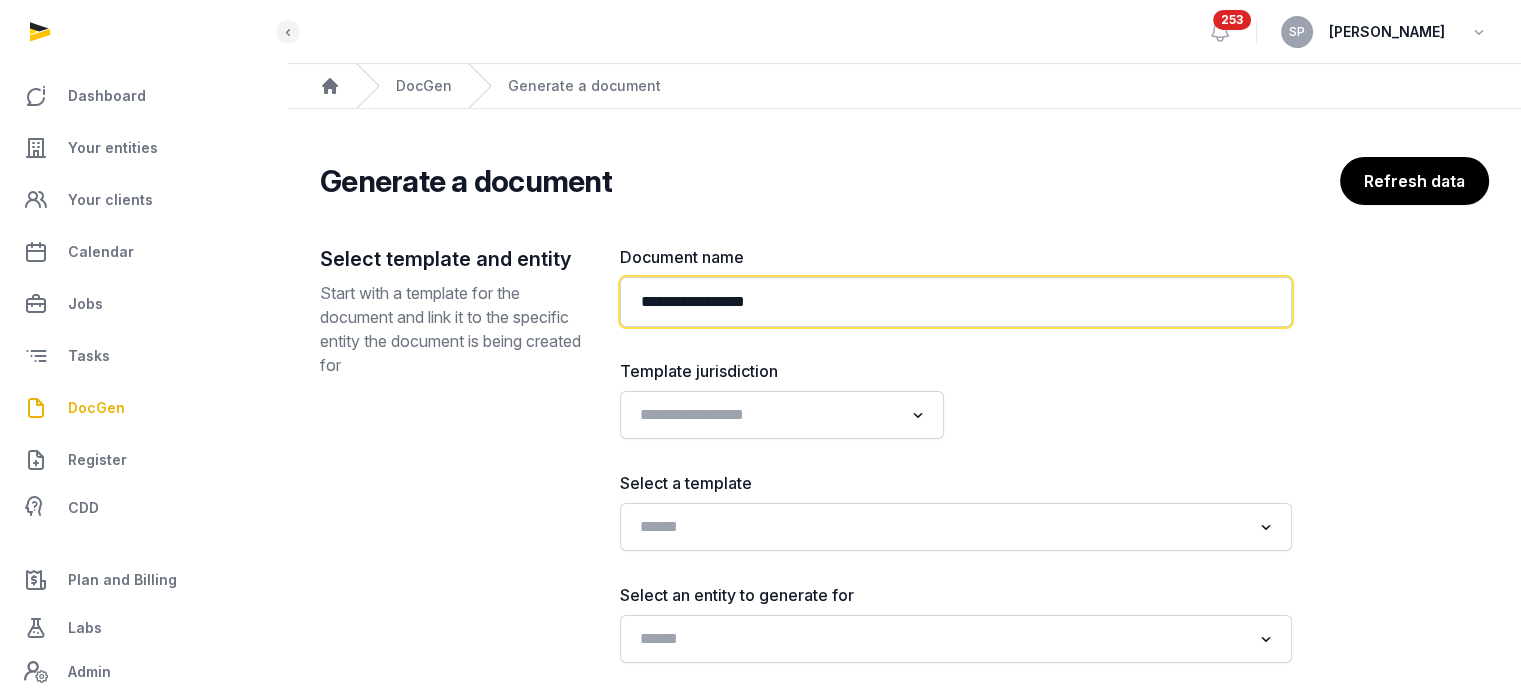 paste on "**********" 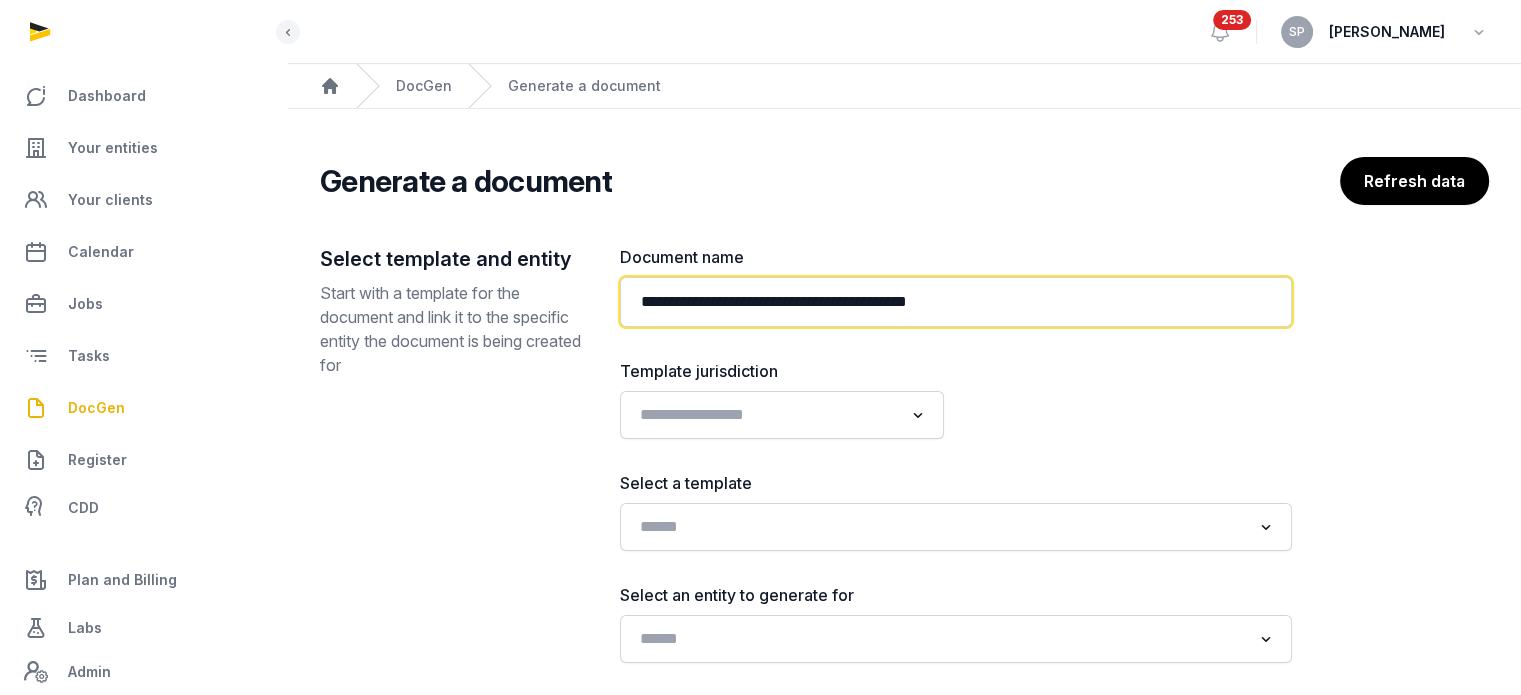 type on "**********" 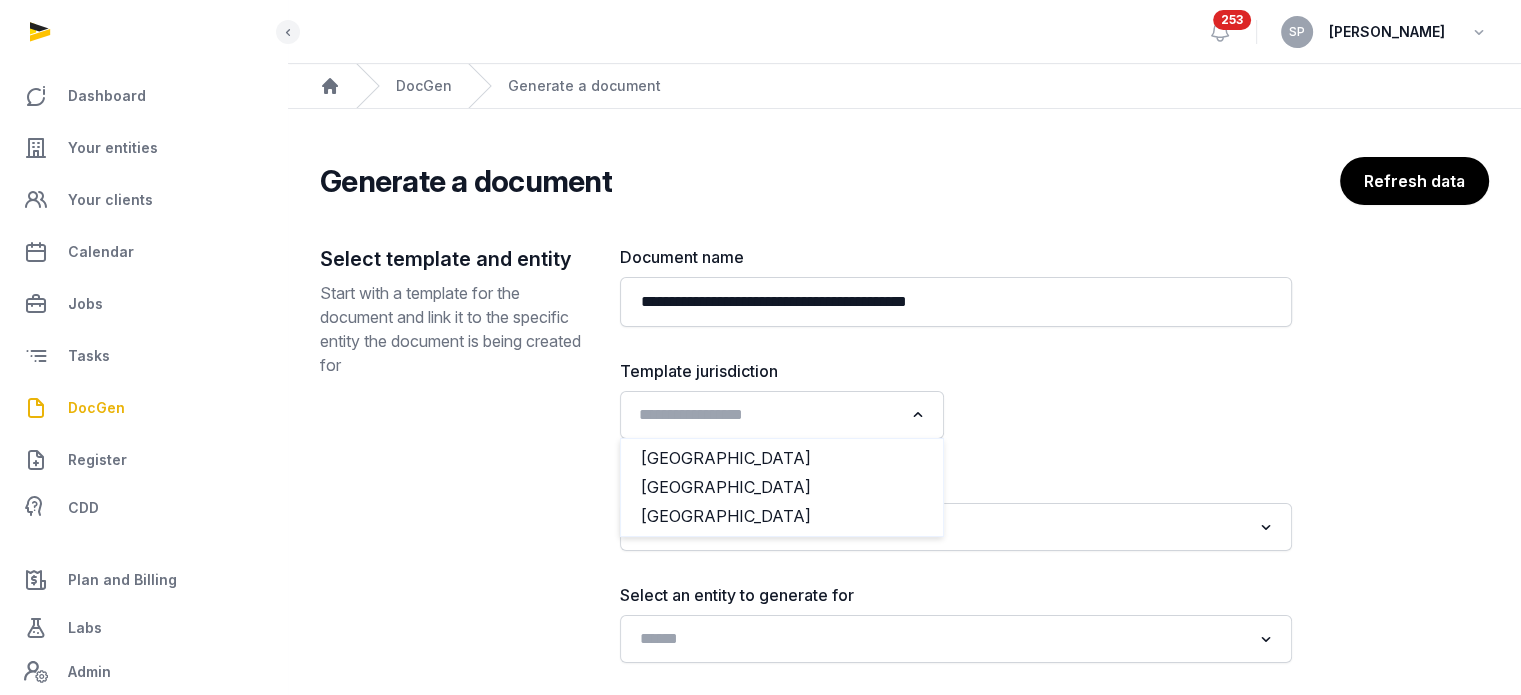 click 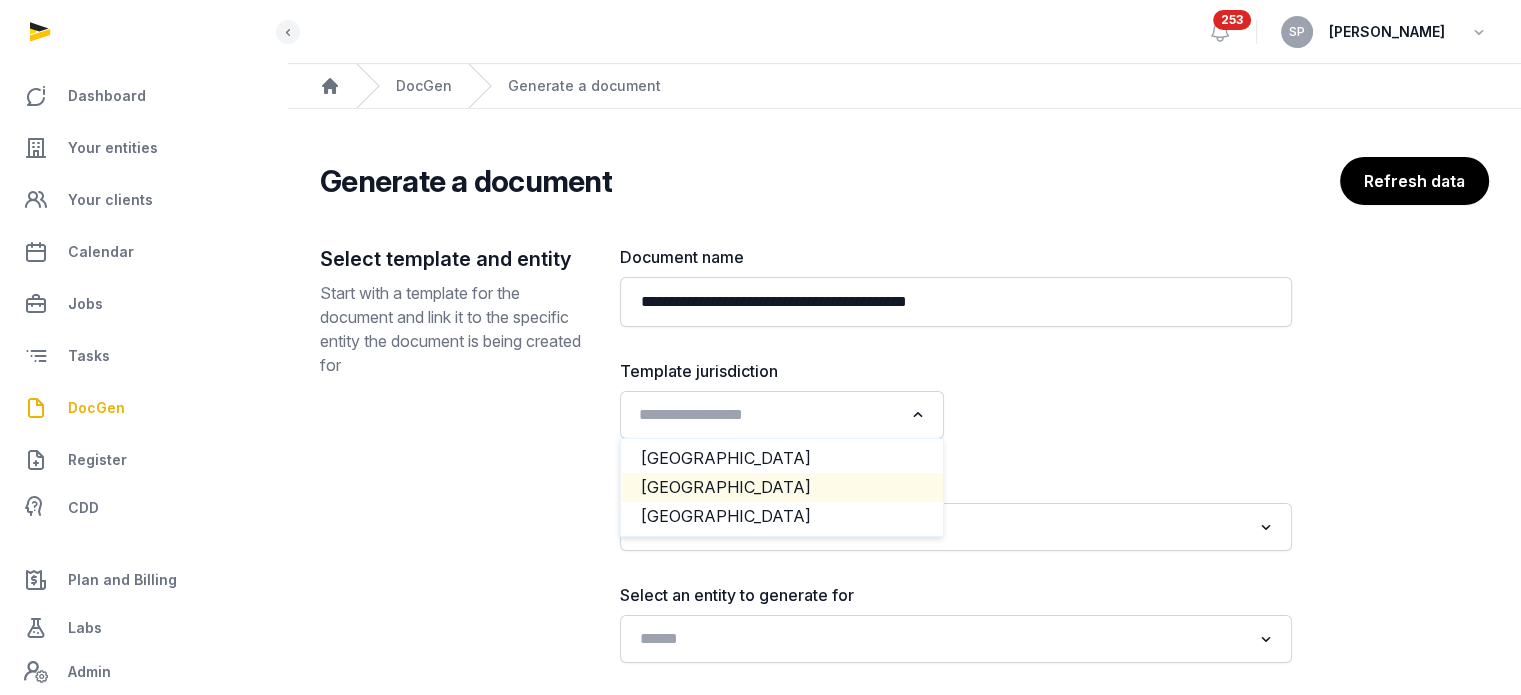 click on "[GEOGRAPHIC_DATA]" 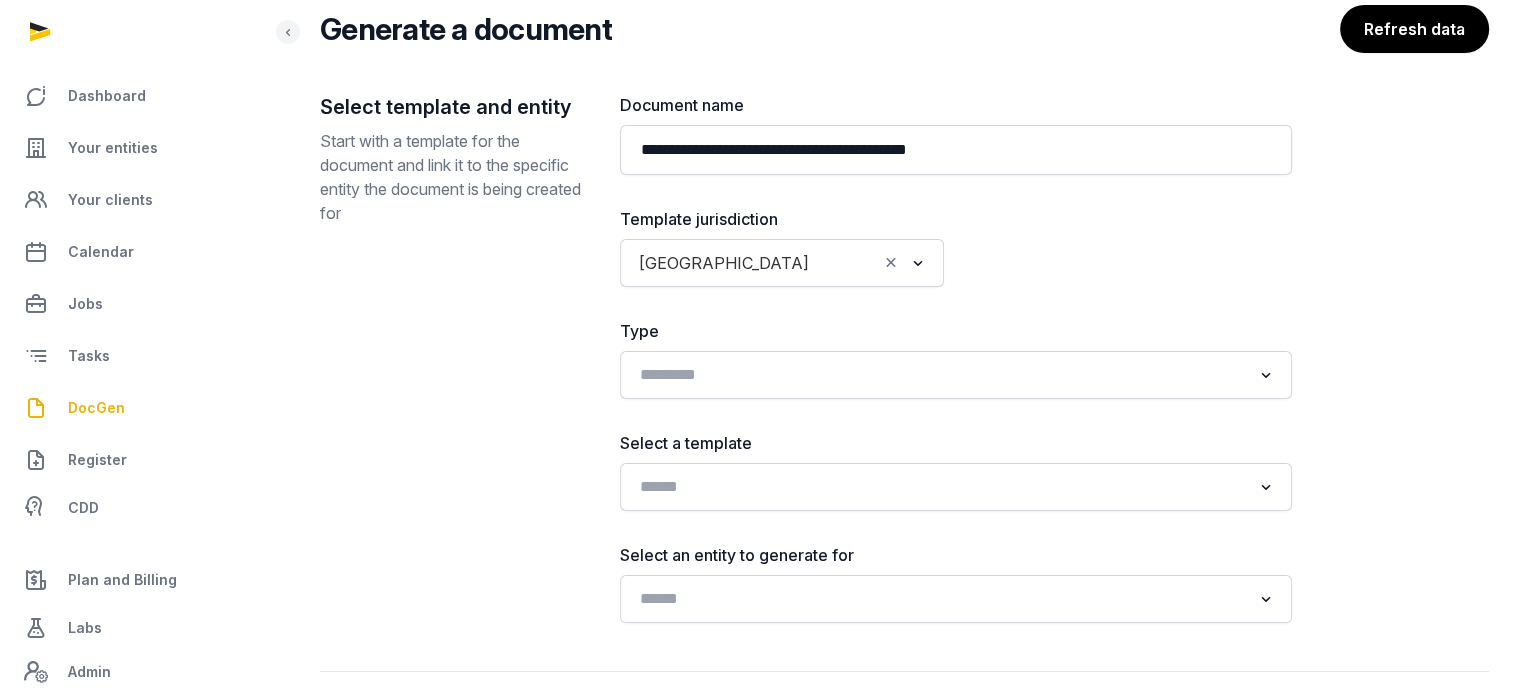 scroll, scrollTop: 158, scrollLeft: 0, axis: vertical 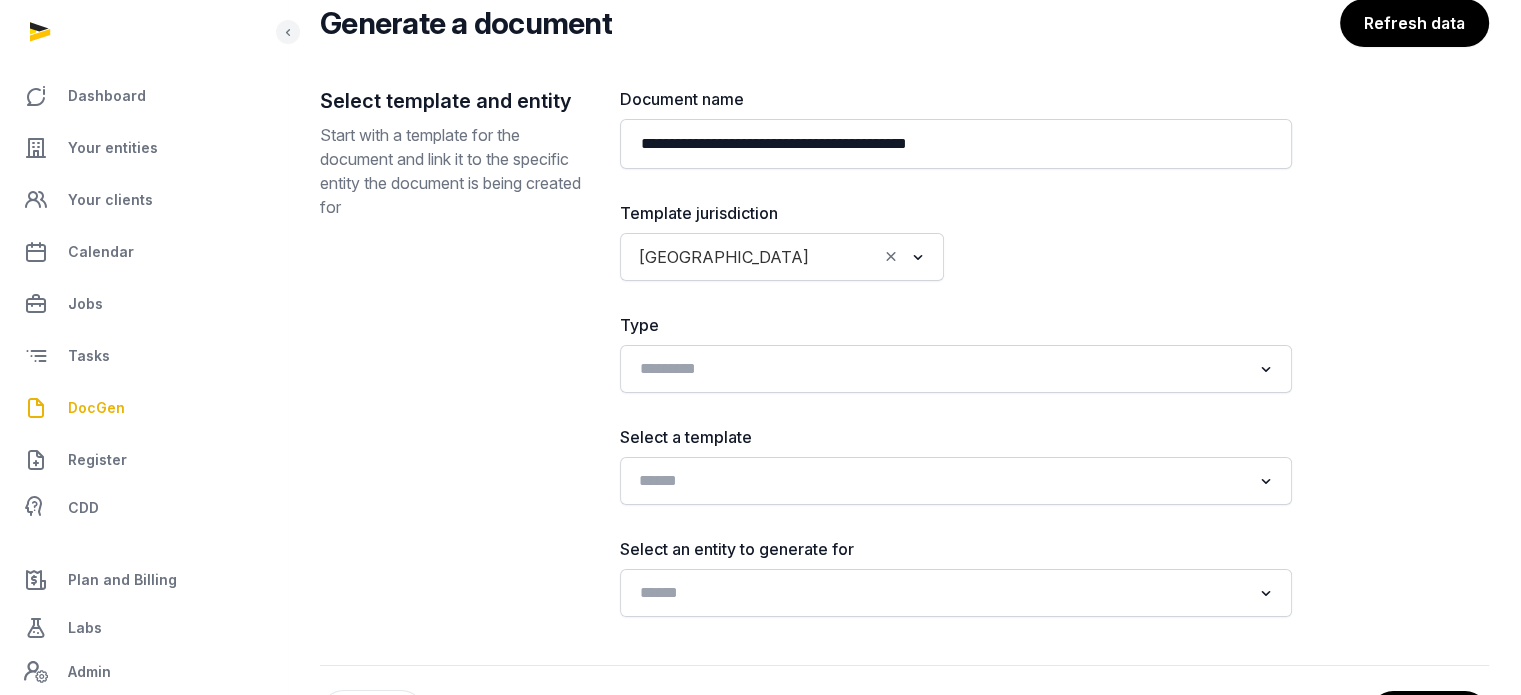 click 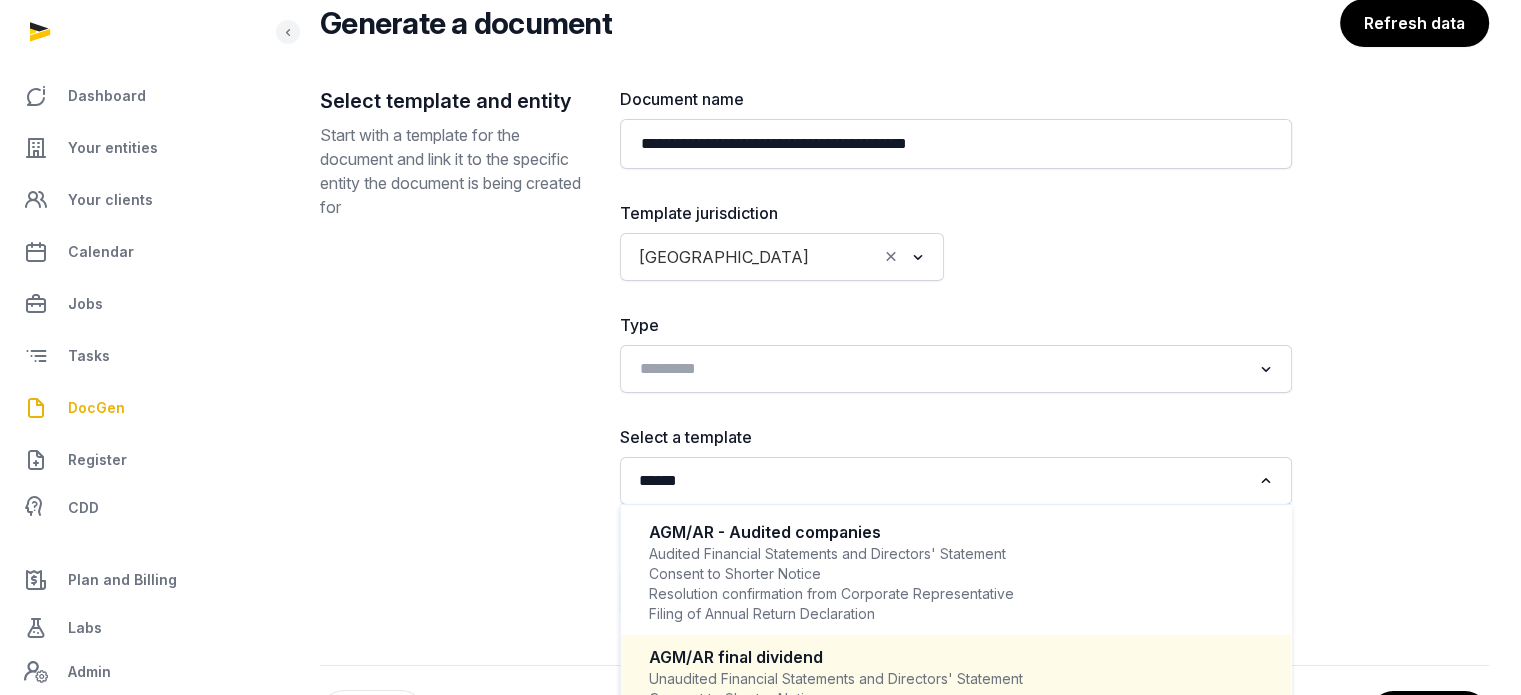 click on "AGM/AR final dividend Unaudited Financial Statements and Directors' Statement
Consent to Shorter Notice
Resolution confirmation from Corporate Representative
Filing of Annual Return Declaration
Schedule for Payment of Interim Dividend
Declaration of Interim Dividend for Financial Year Ending" 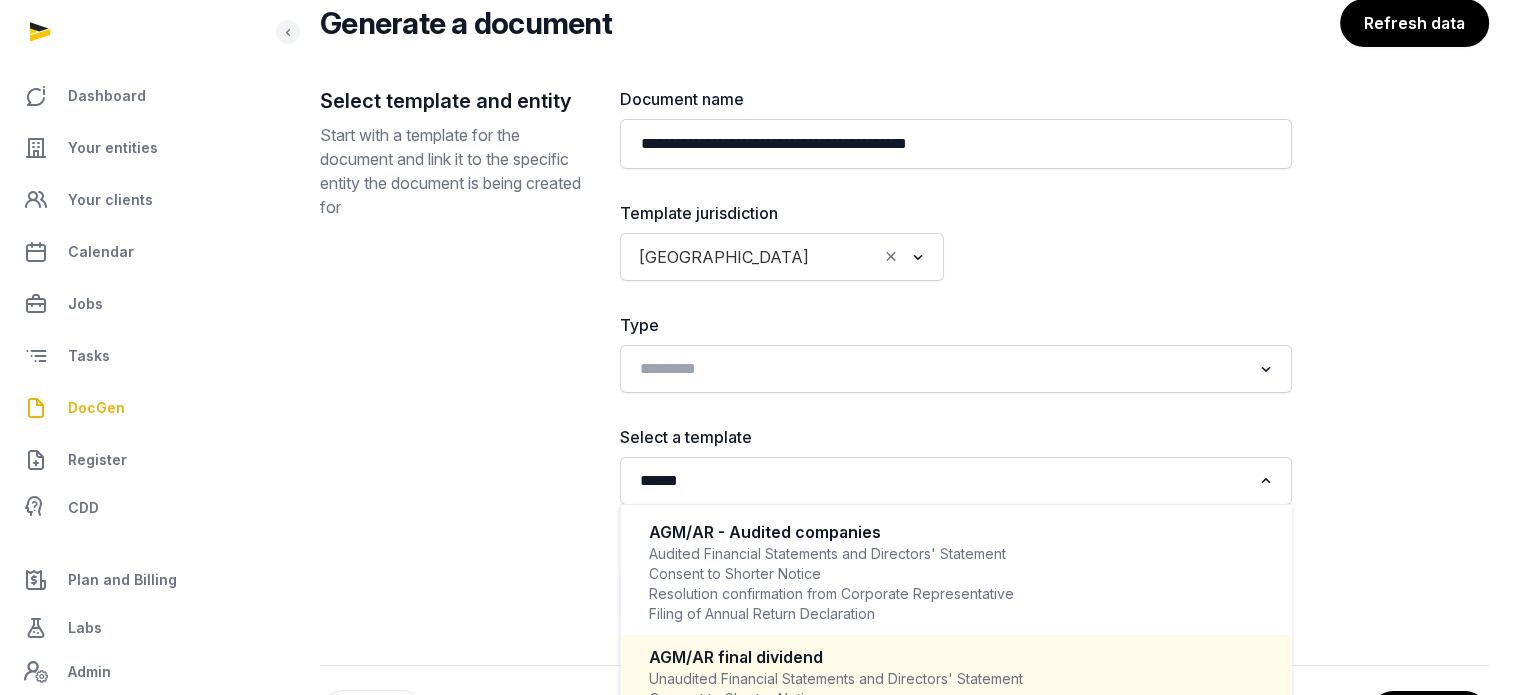 type 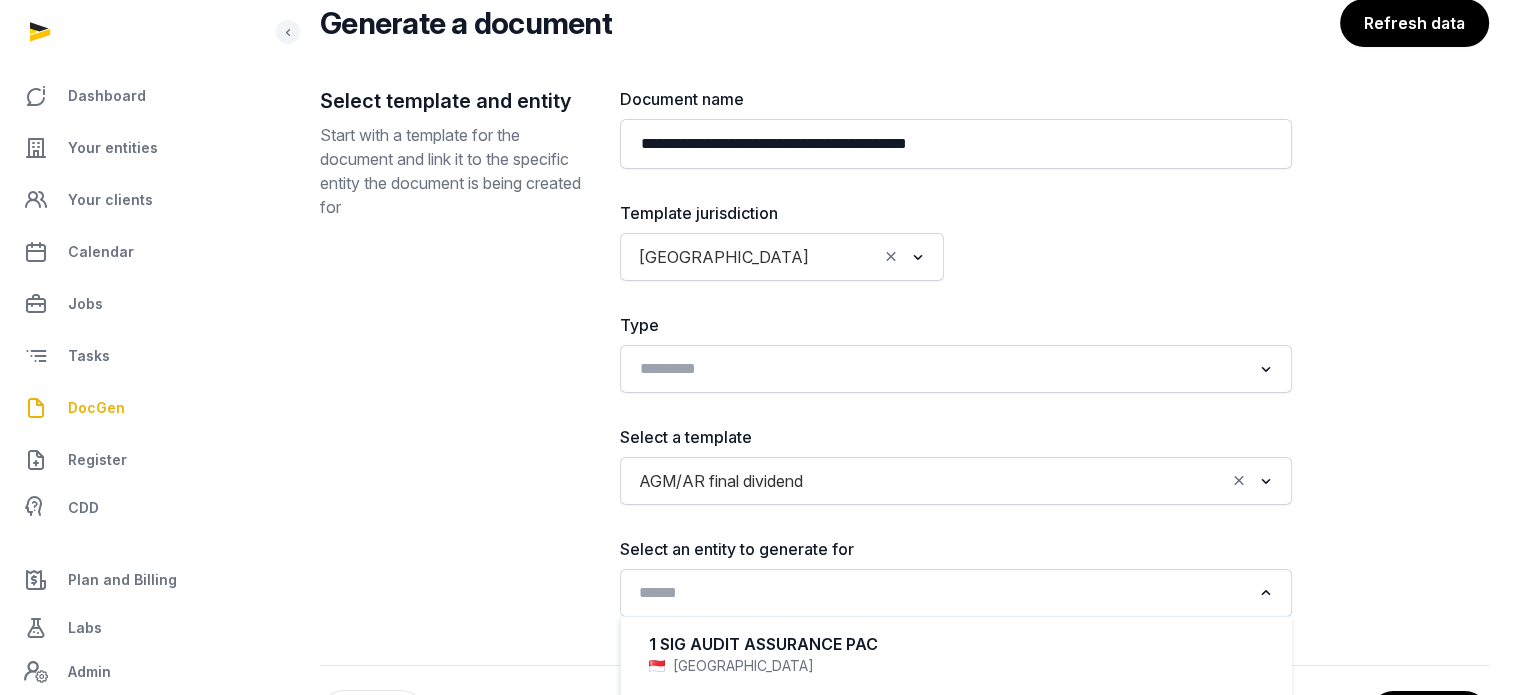 click 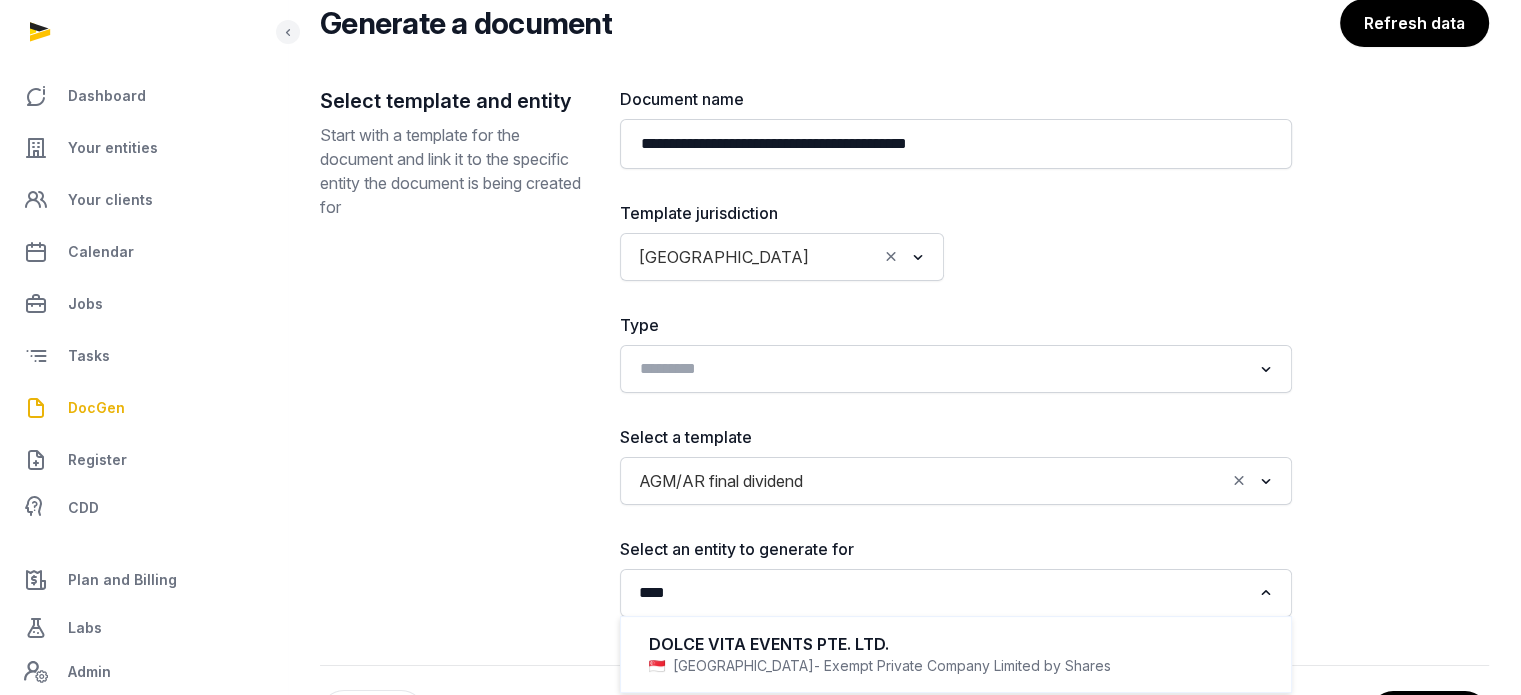 scroll, scrollTop: 241, scrollLeft: 0, axis: vertical 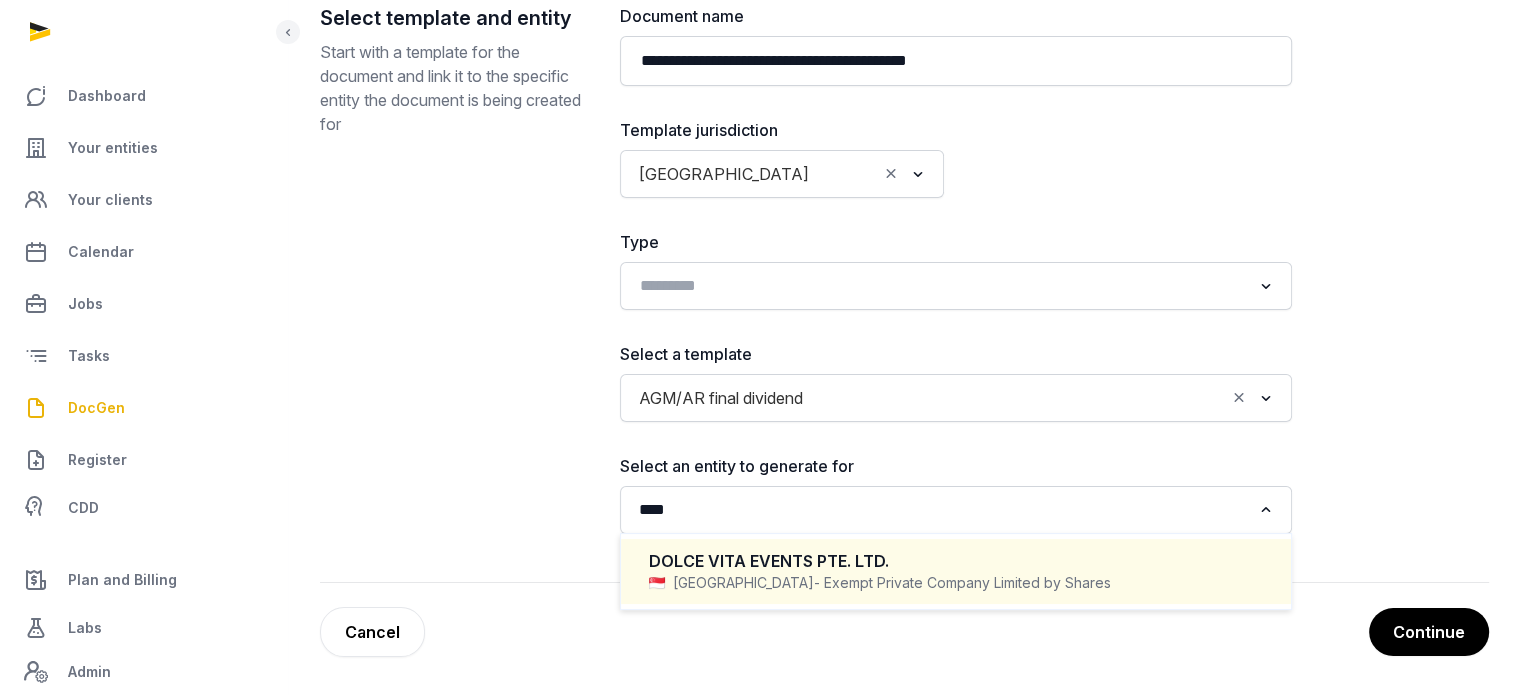 click on "DOLCE VITA EVENTS PTE. LTD." at bounding box center (956, 561) 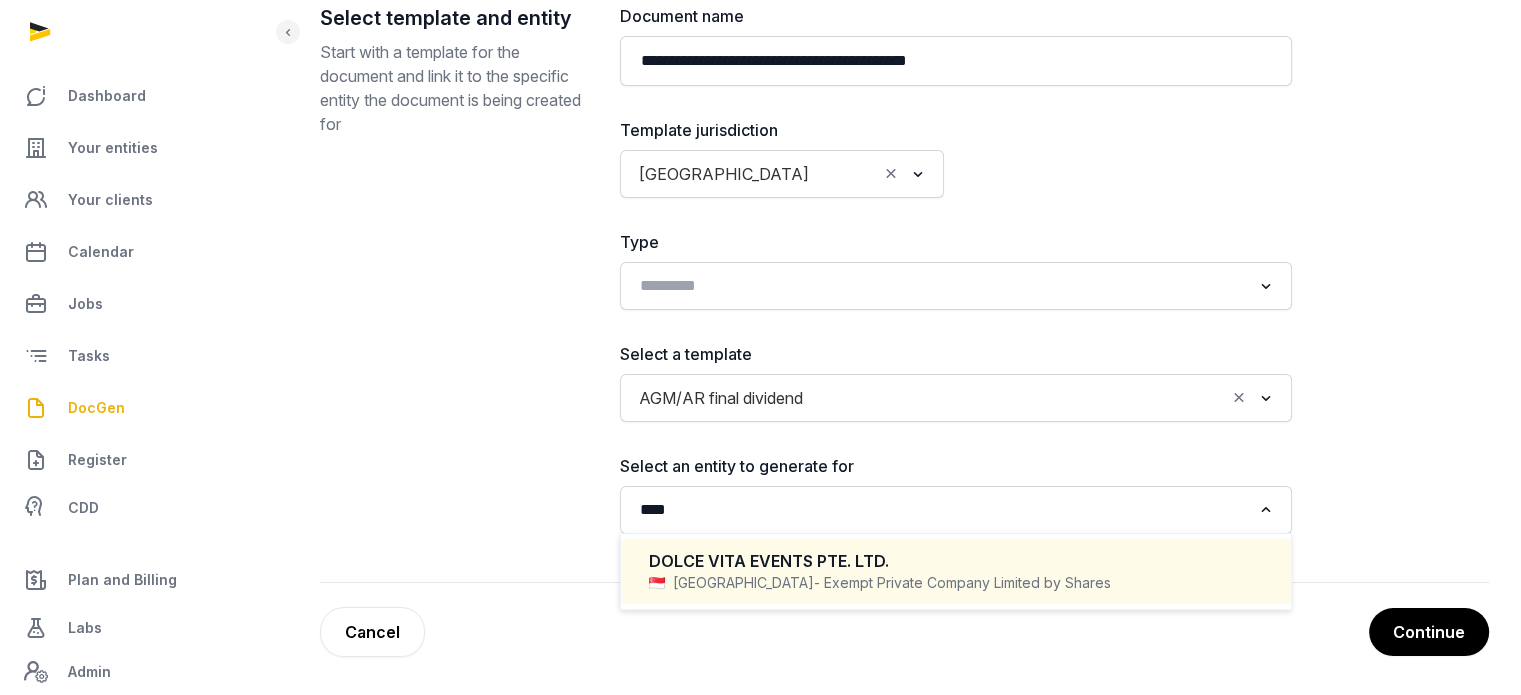 type 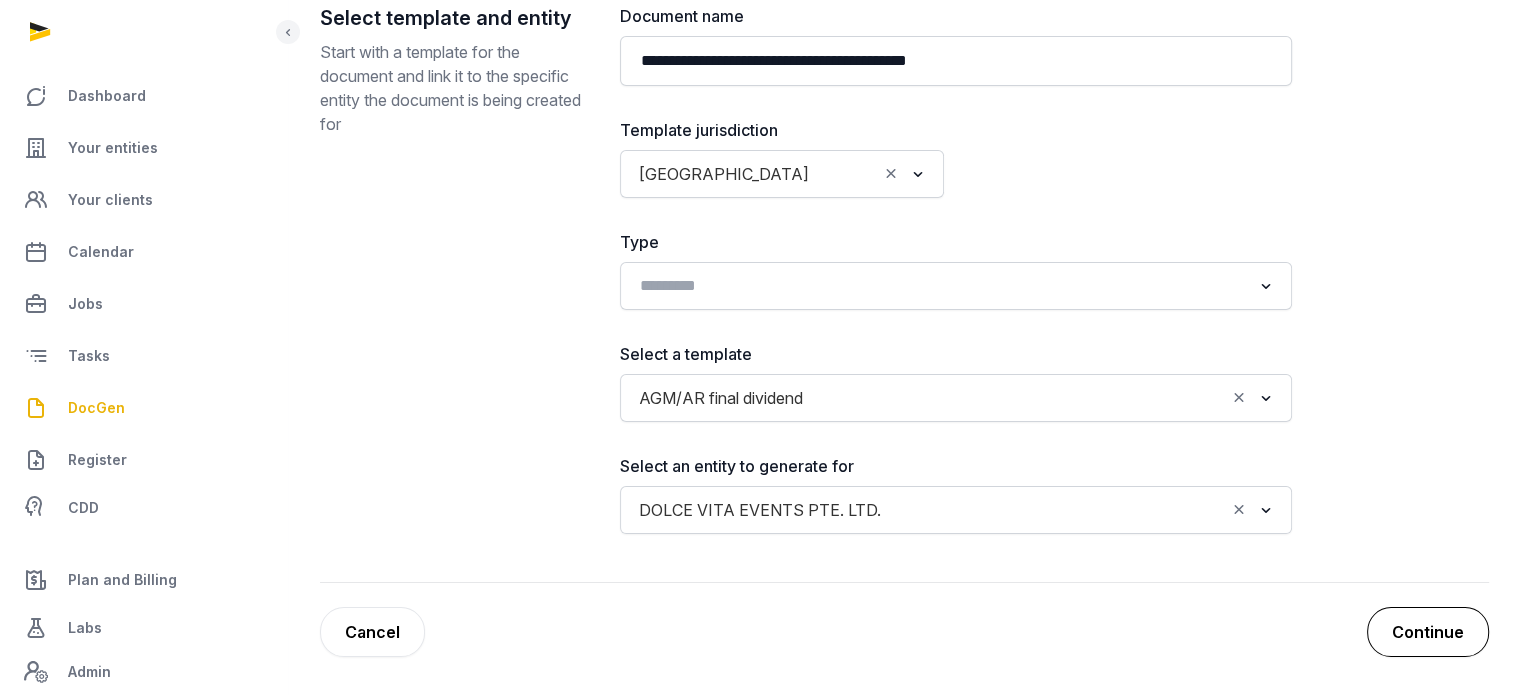 click on "Continue" at bounding box center (1428, 632) 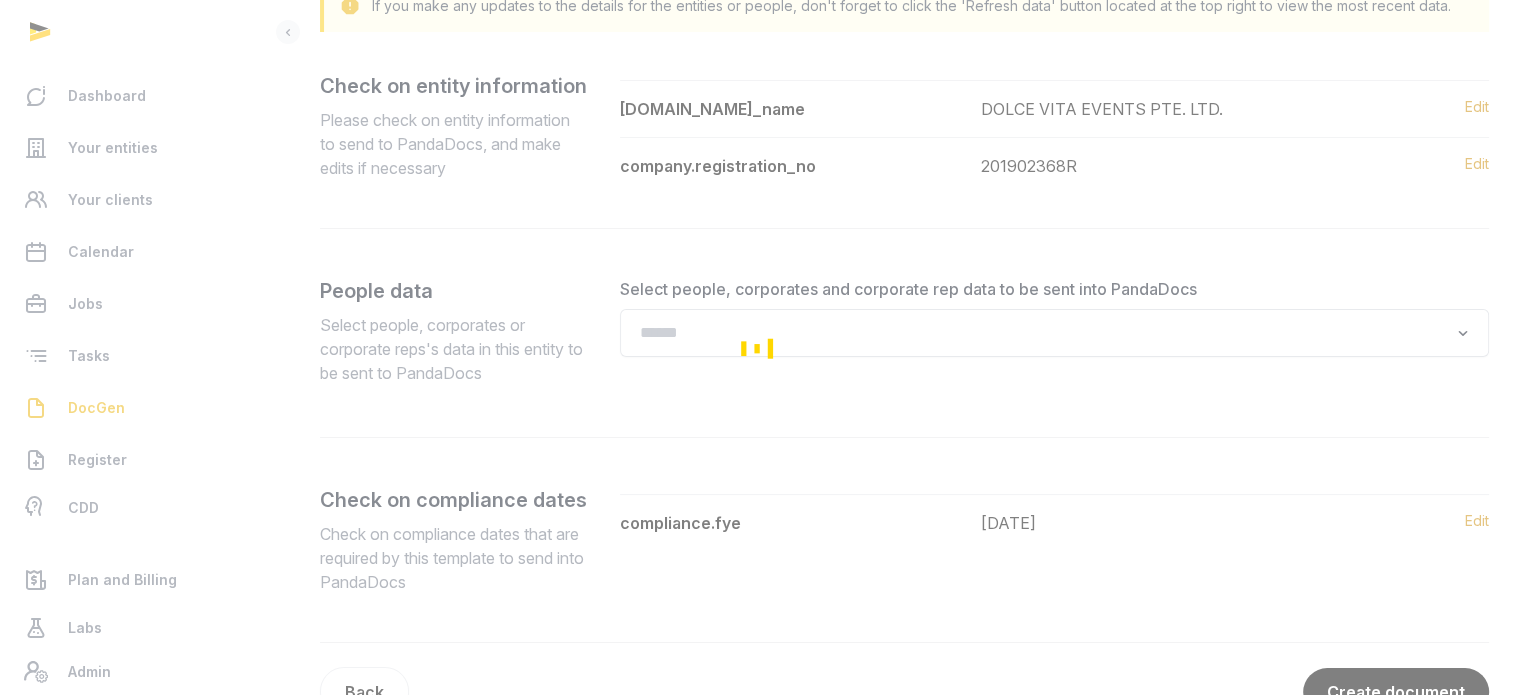 scroll, scrollTop: 301, scrollLeft: 0, axis: vertical 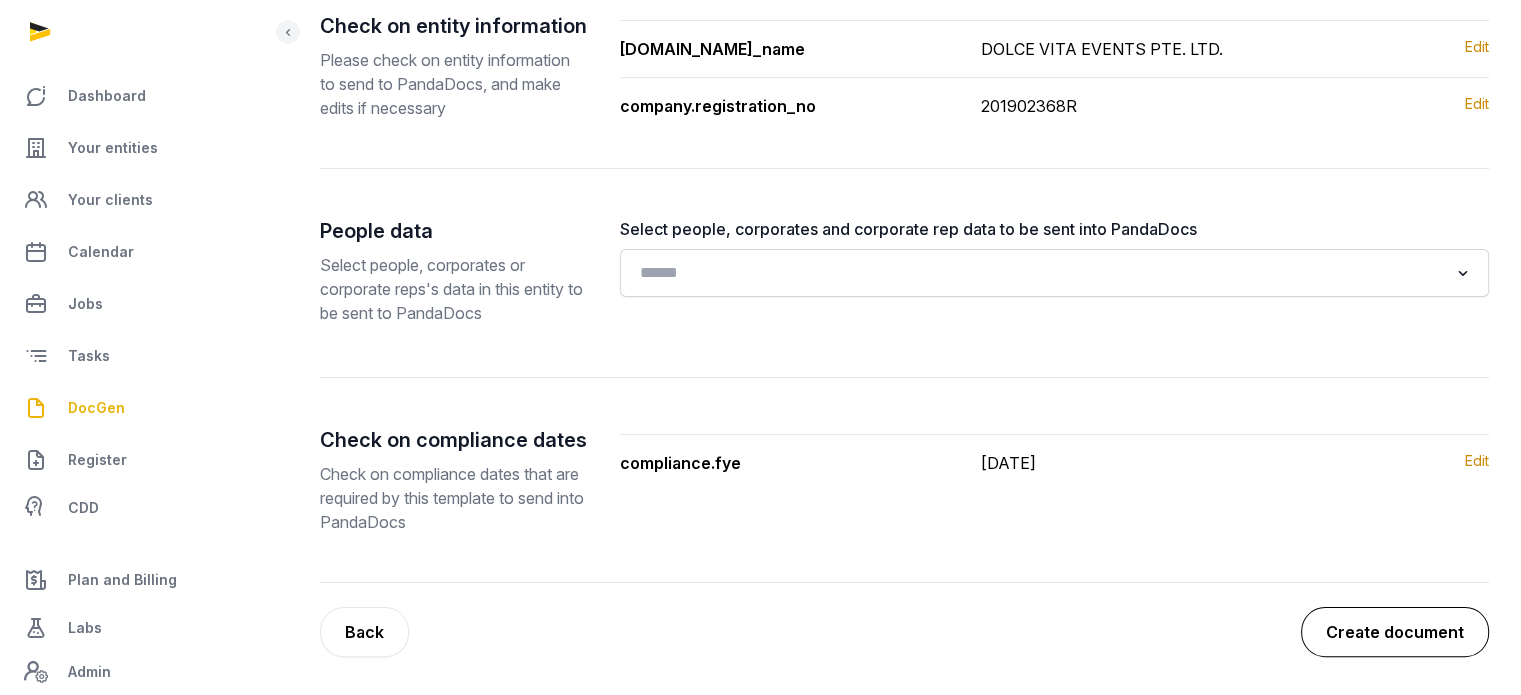 click on "Create document" at bounding box center [1395, 632] 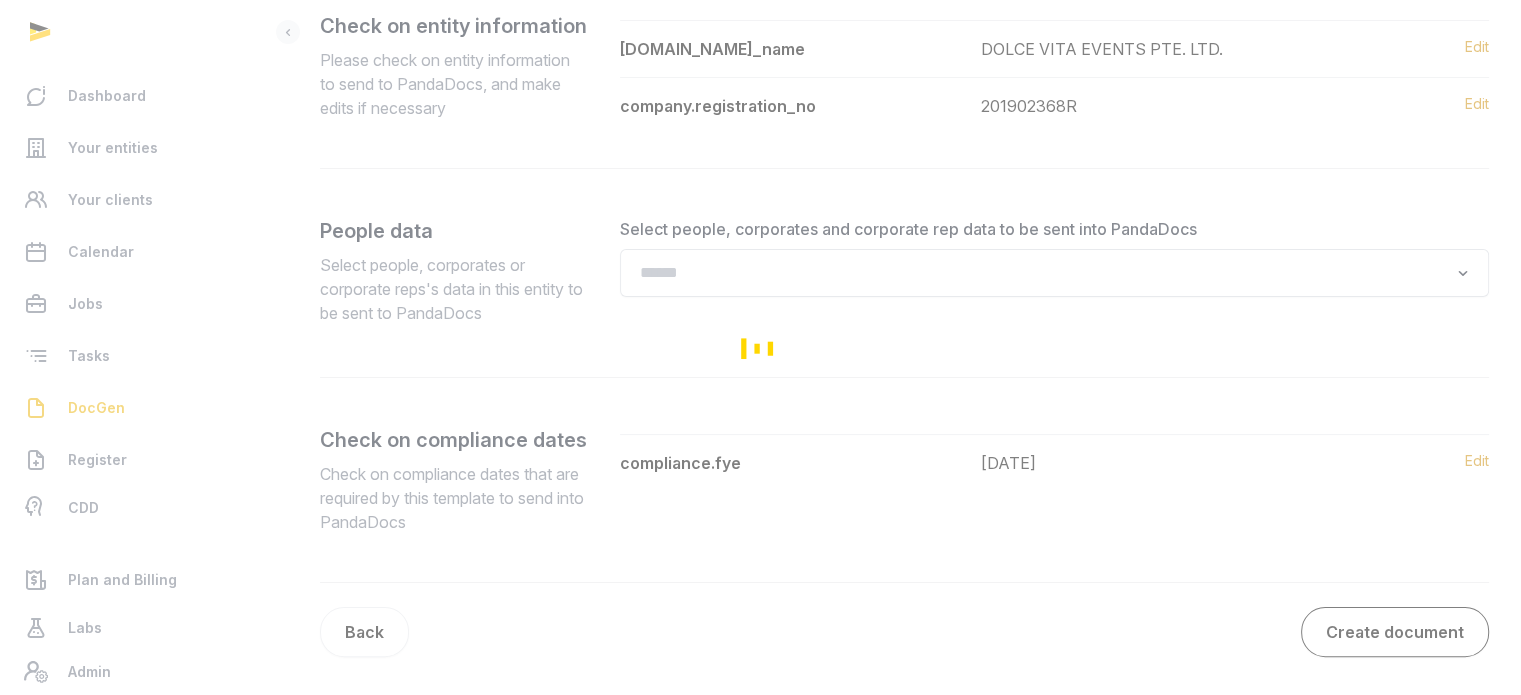 scroll, scrollTop: 0, scrollLeft: 0, axis: both 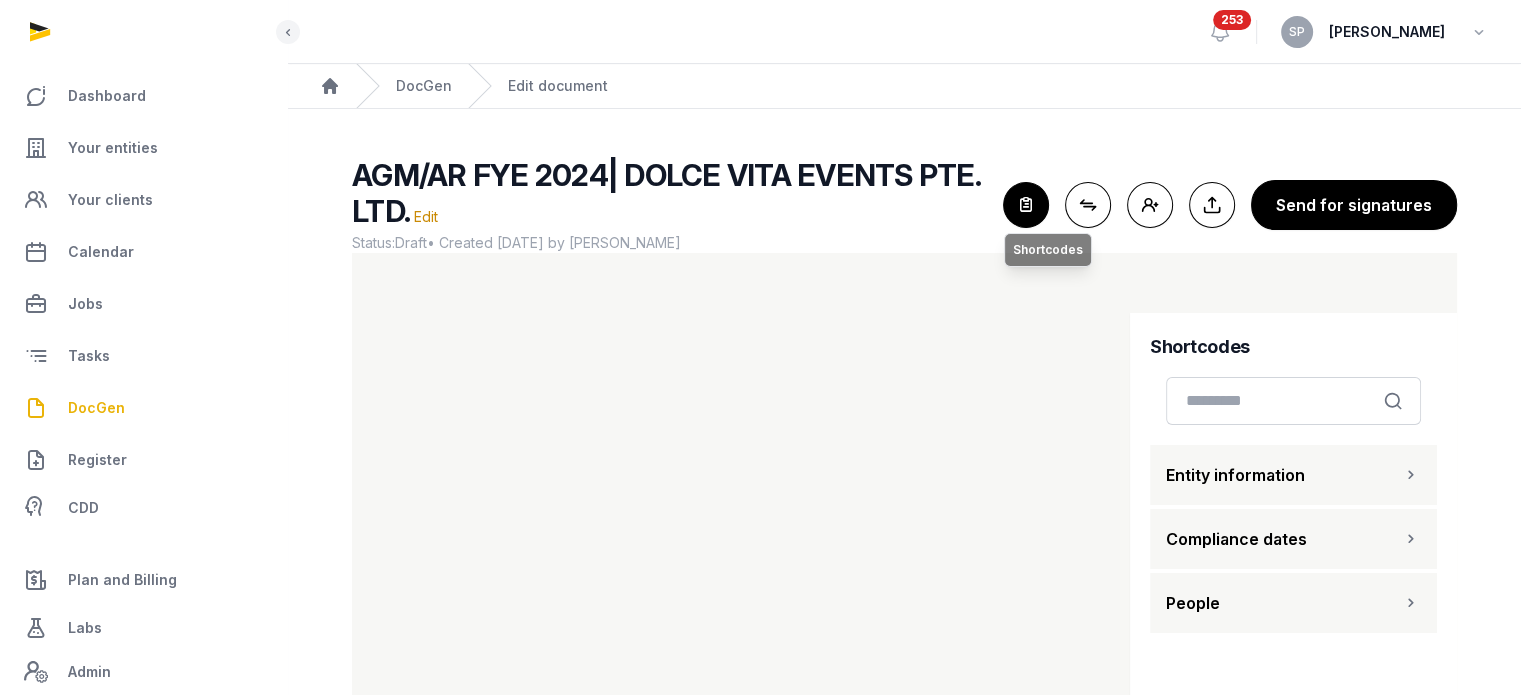 click at bounding box center (1026, 205) 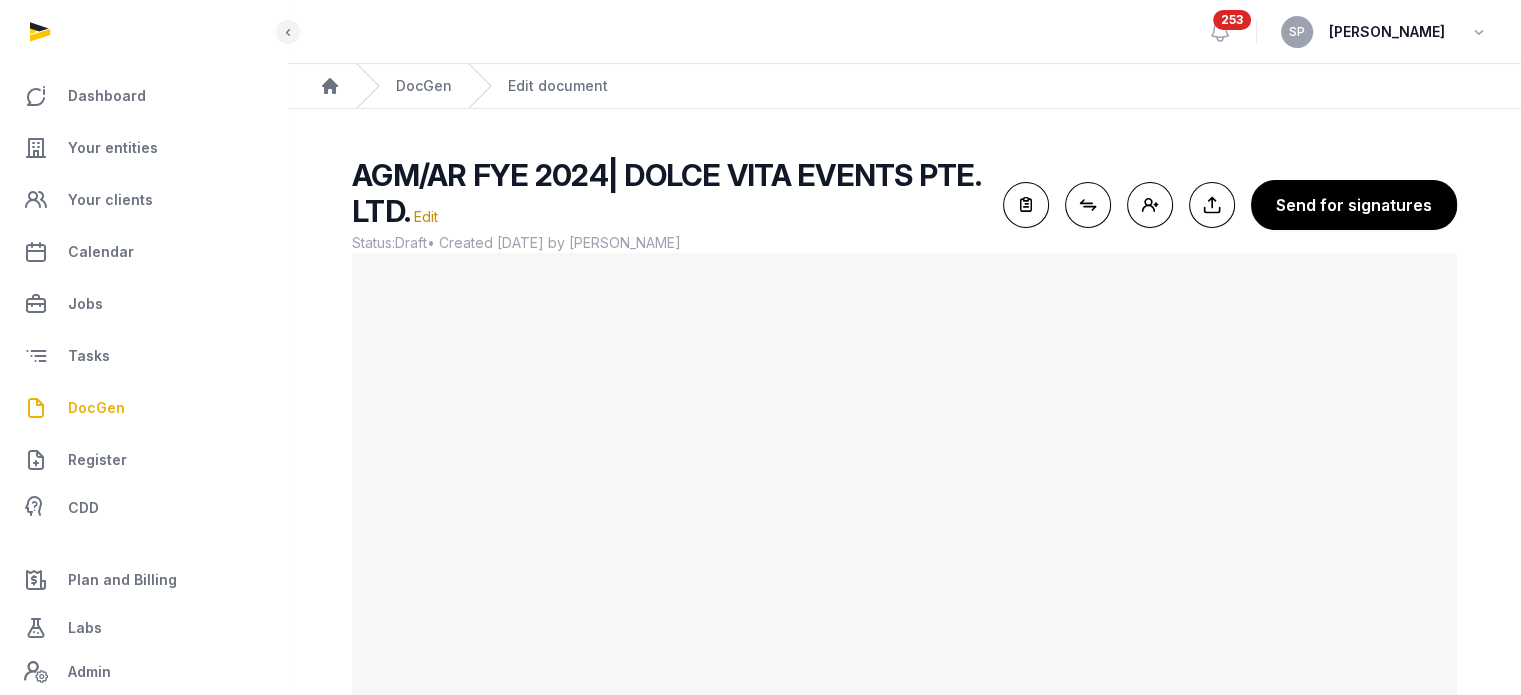 scroll, scrollTop: 119, scrollLeft: 0, axis: vertical 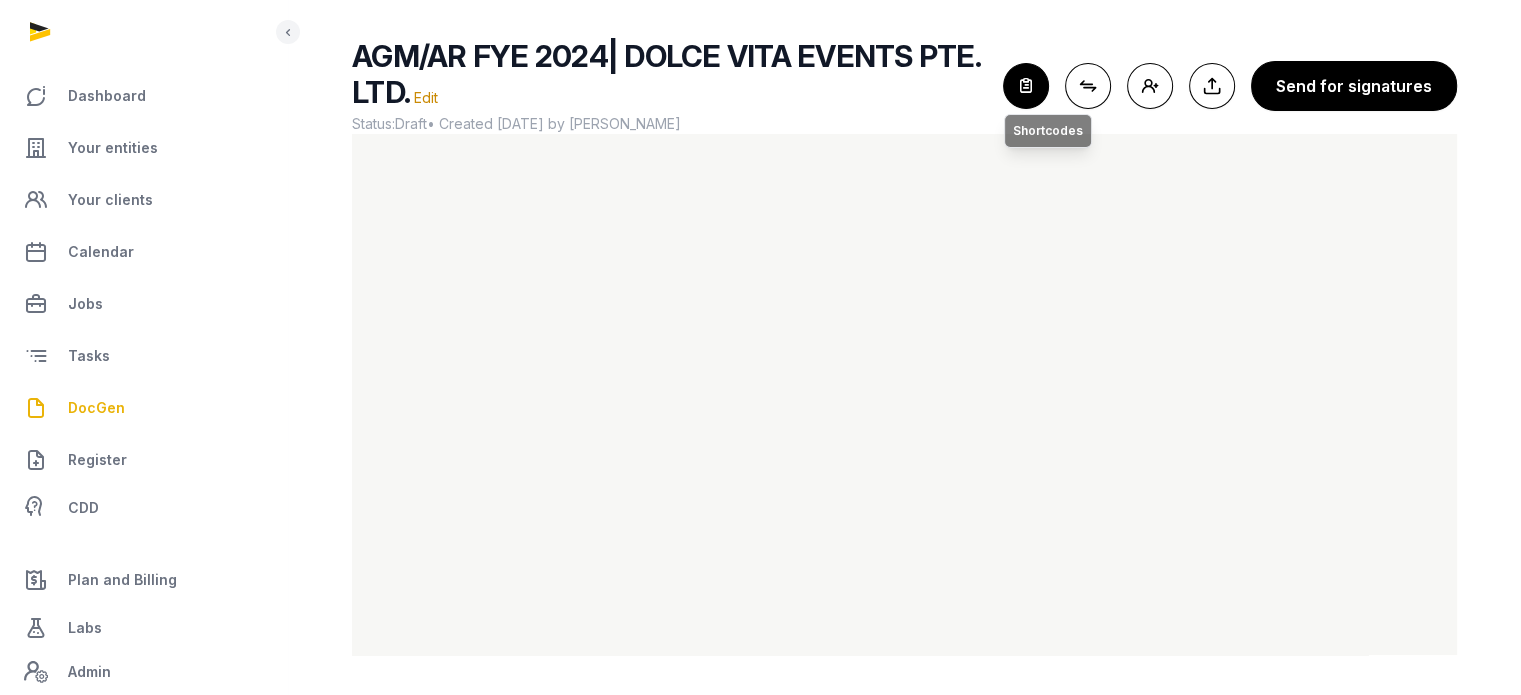 click at bounding box center [1026, 86] 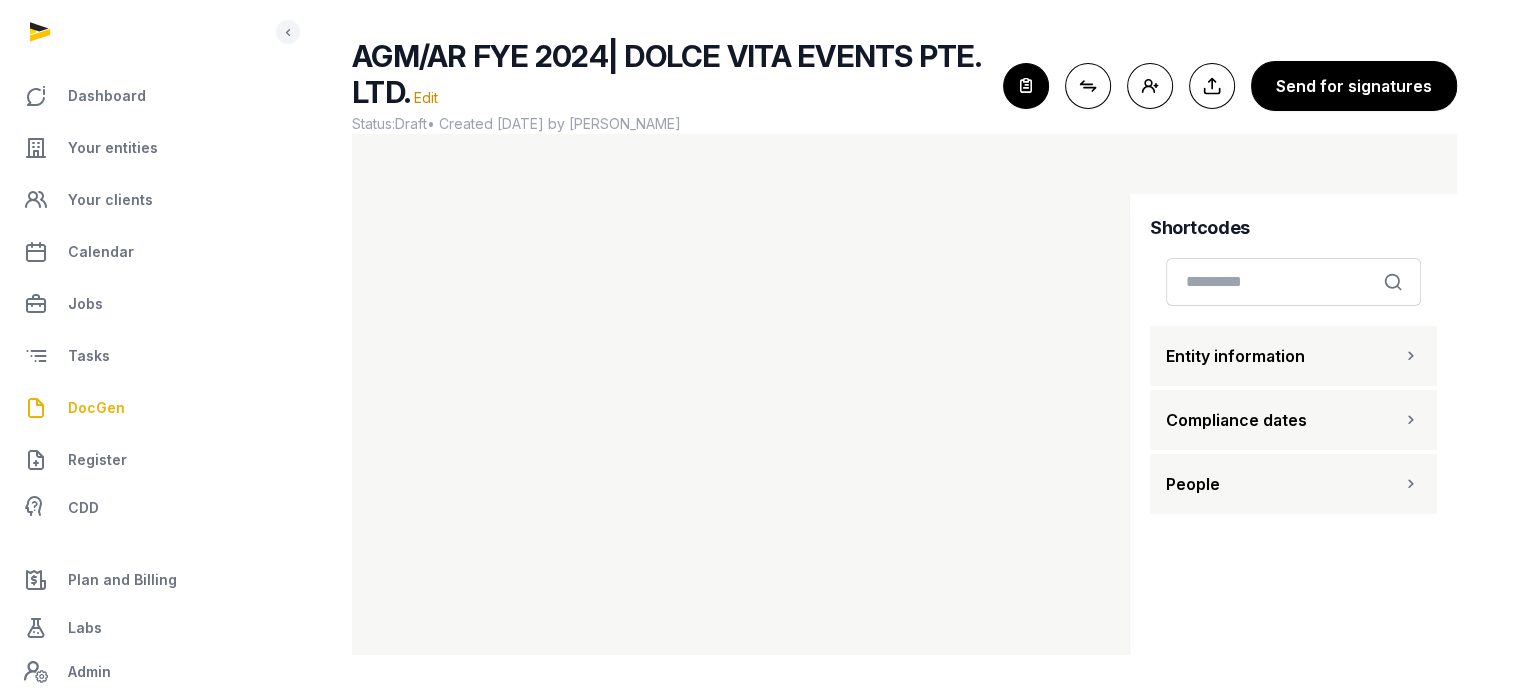 click on "People" at bounding box center [1293, 484] 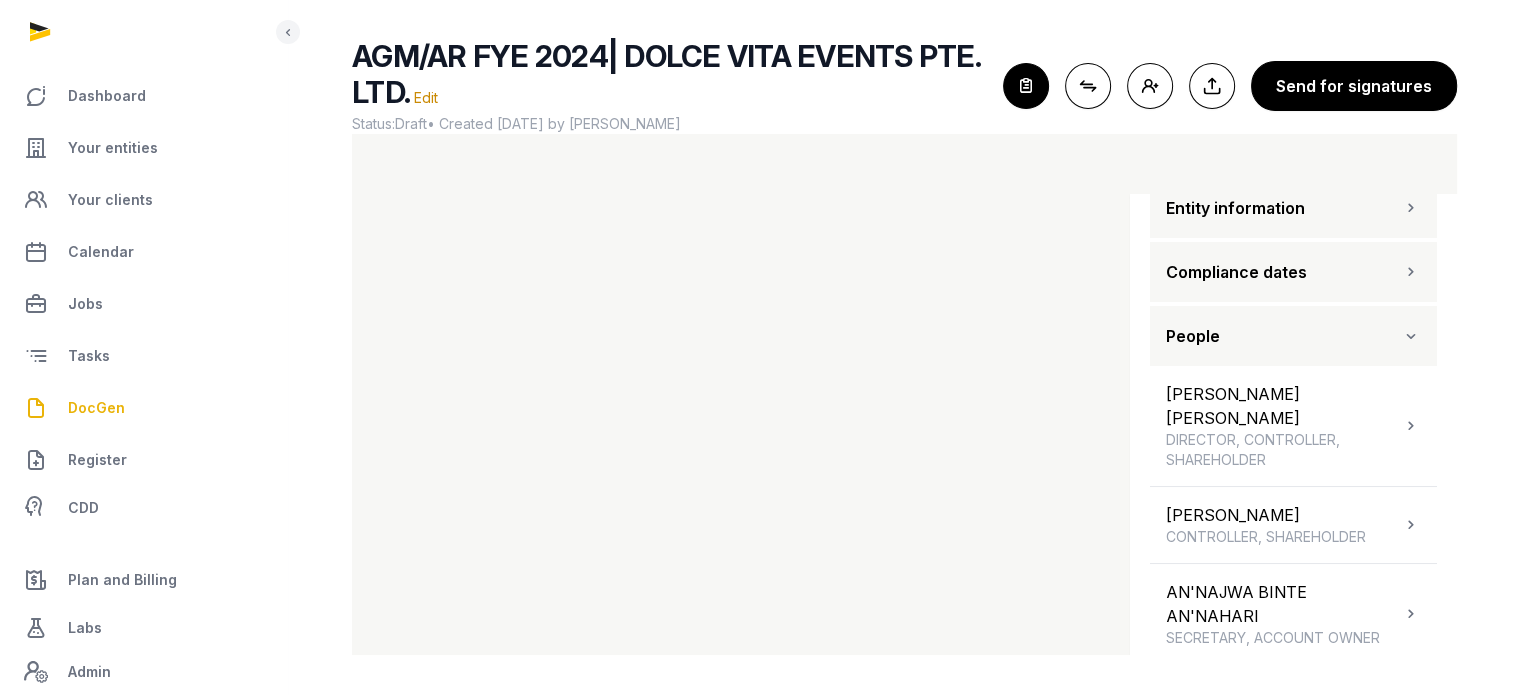 scroll, scrollTop: 153, scrollLeft: 0, axis: vertical 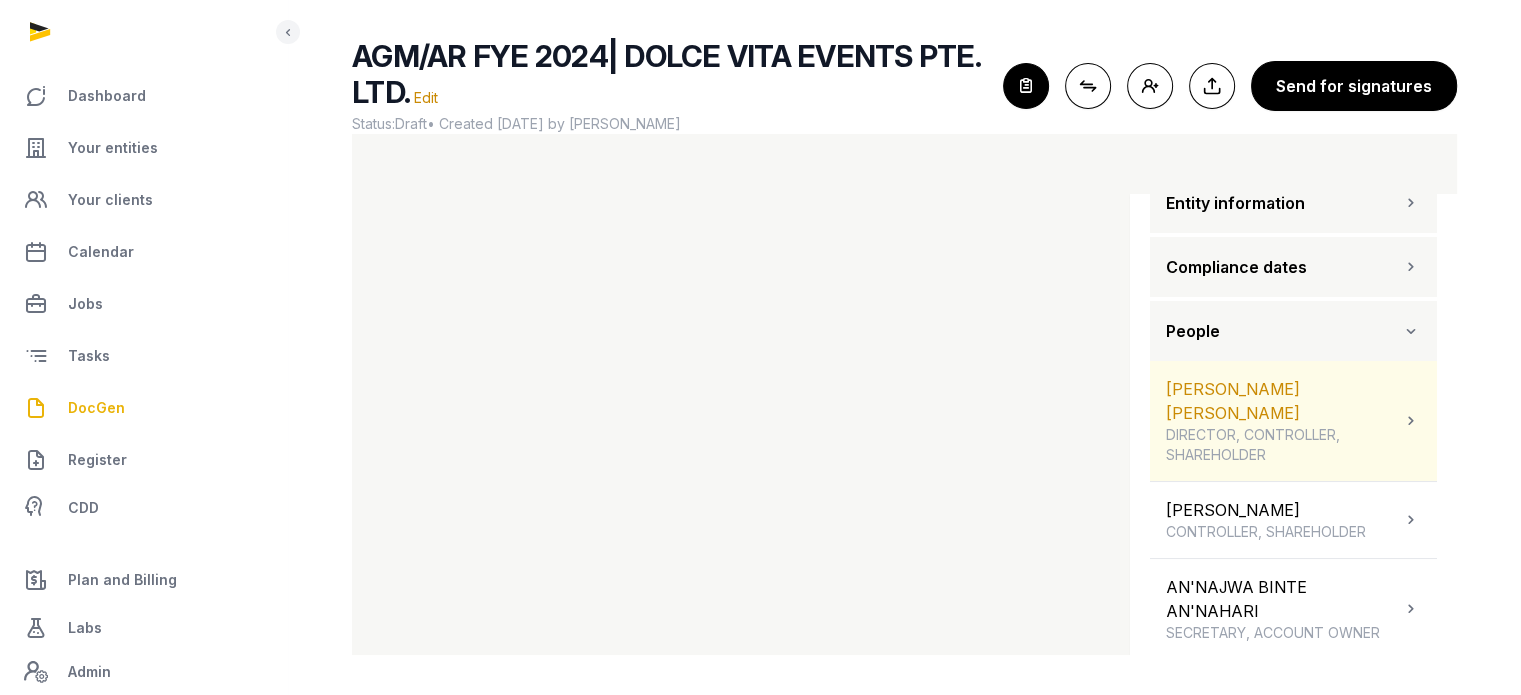 click at bounding box center [1411, 421] 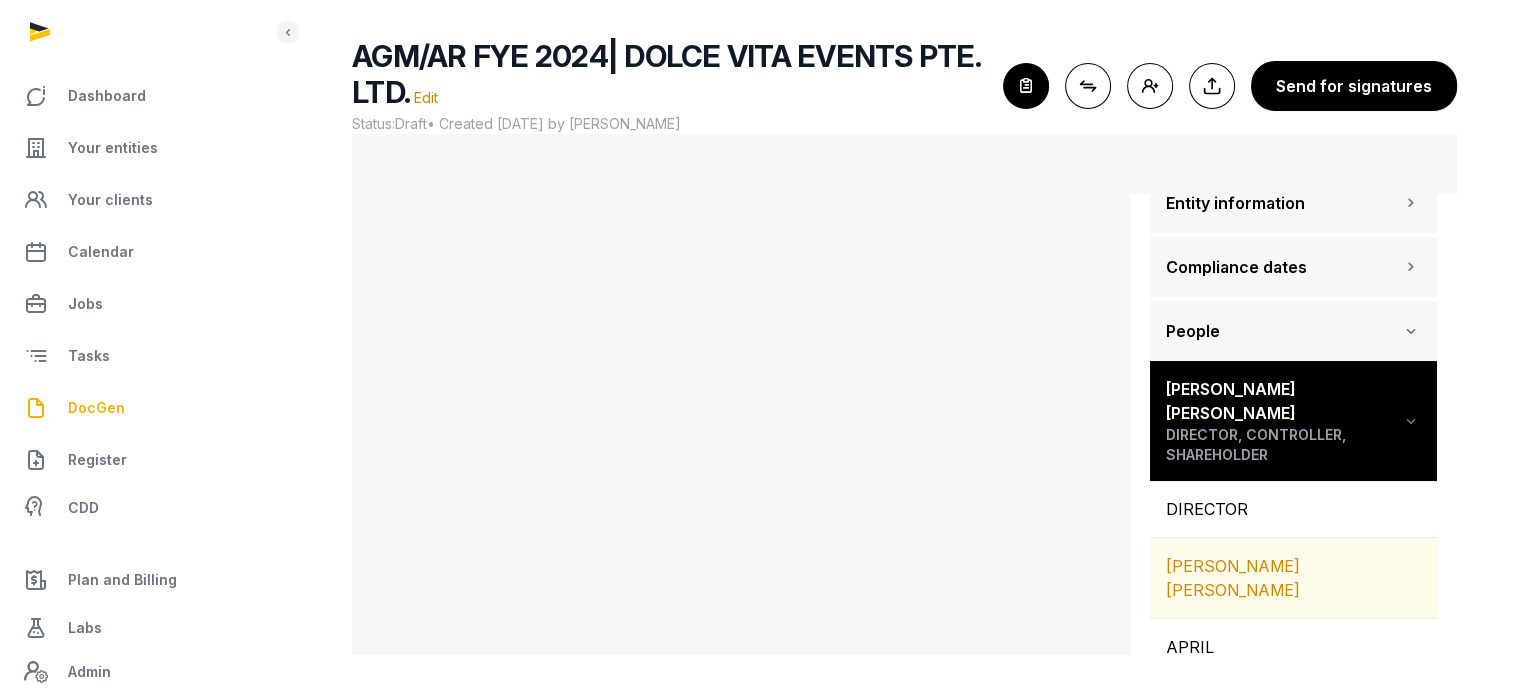 click on "[PERSON_NAME] [PERSON_NAME]" at bounding box center [1293, 578] 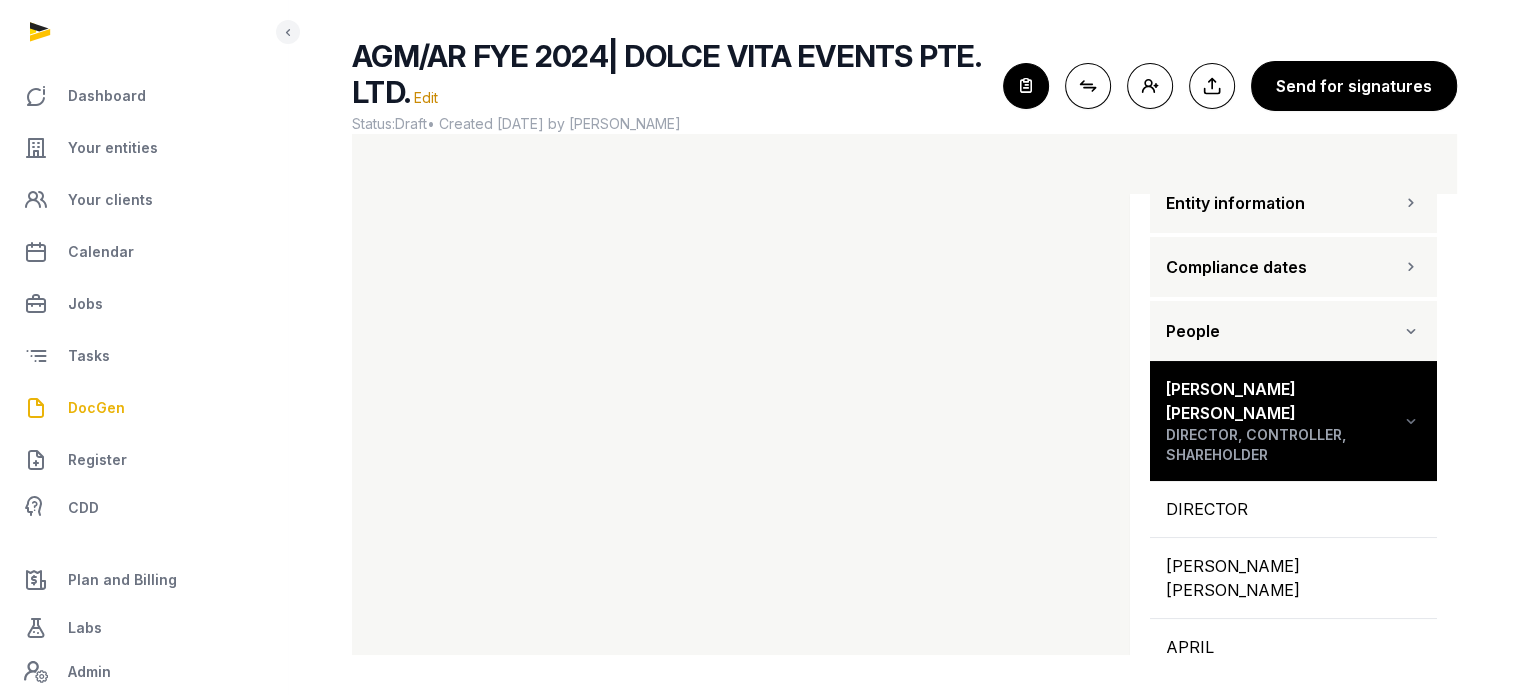 scroll, scrollTop: 0, scrollLeft: 0, axis: both 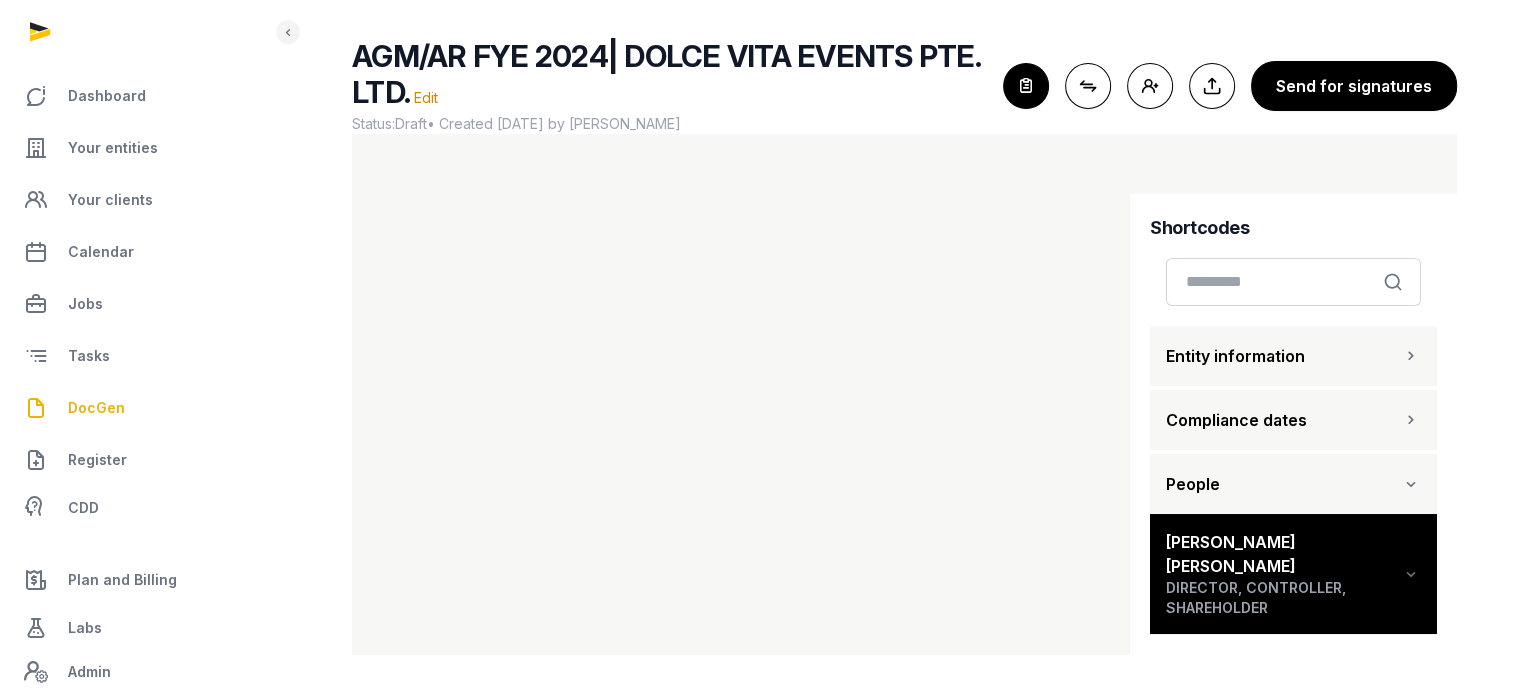 click on "Entity information" at bounding box center (1293, 356) 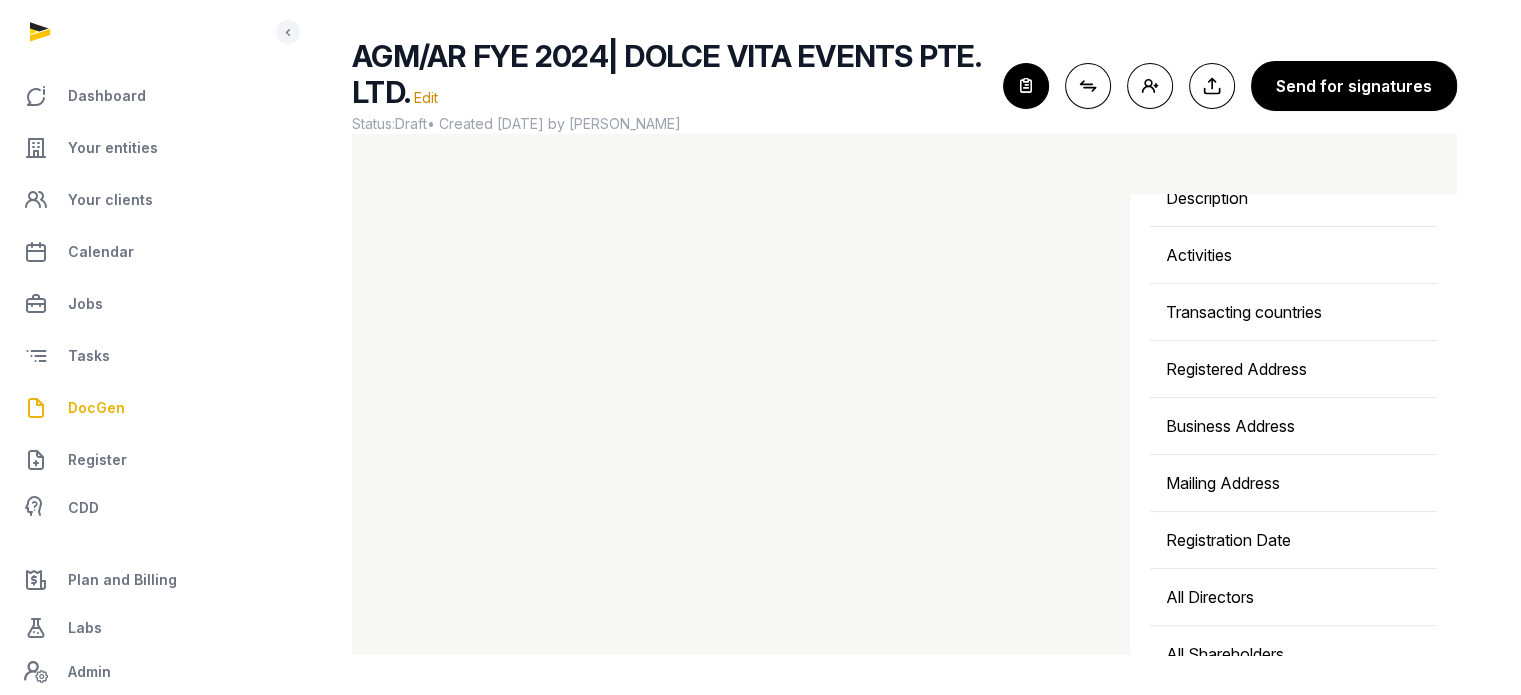 scroll, scrollTop: 562, scrollLeft: 0, axis: vertical 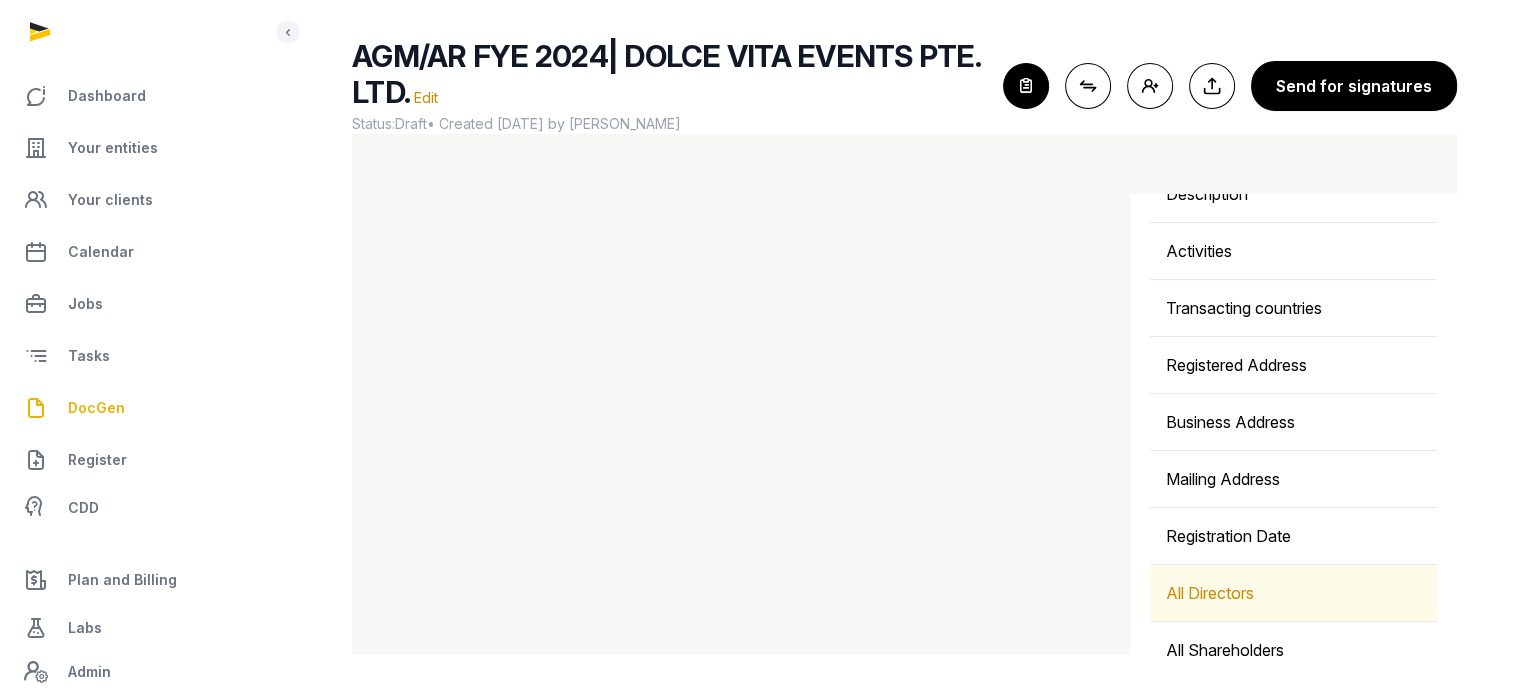 click on "All Directors" at bounding box center (1293, 593) 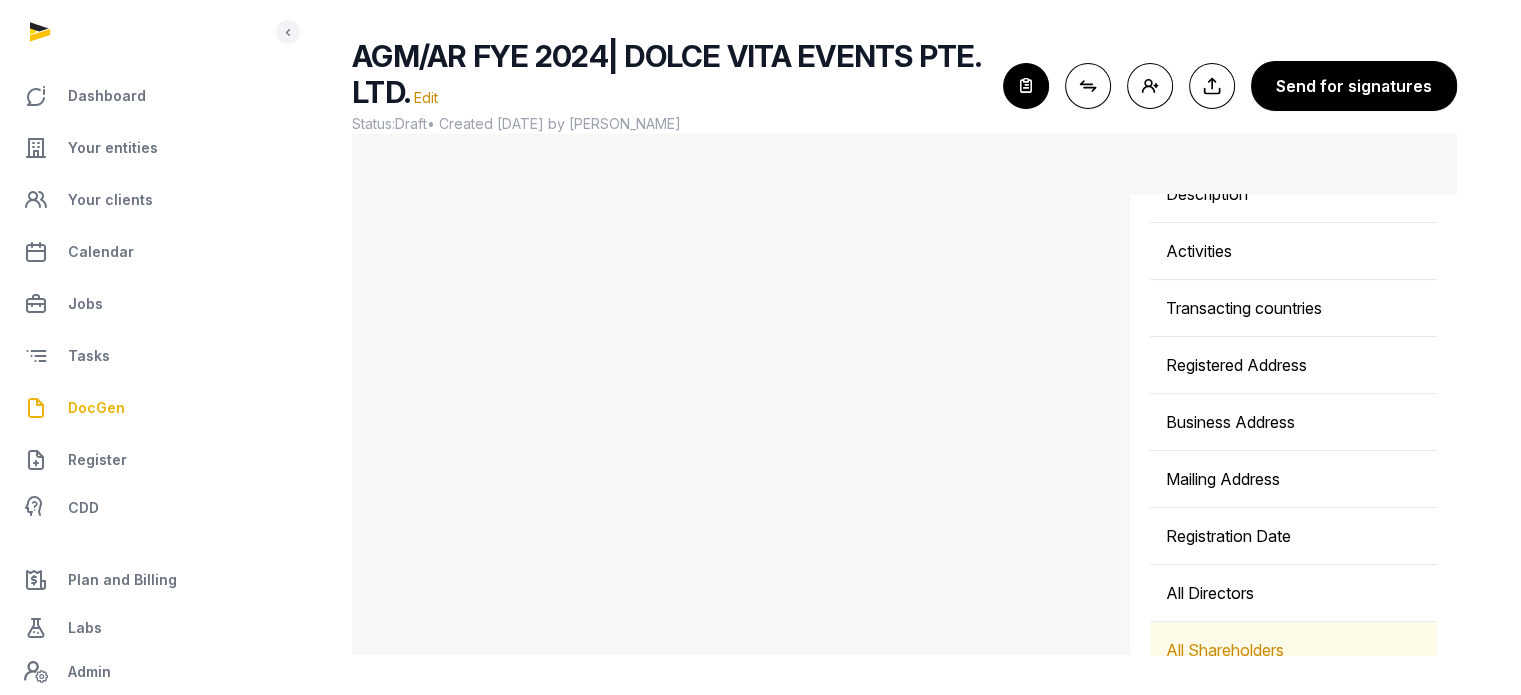 click on "All Shareholders" at bounding box center (1293, 650) 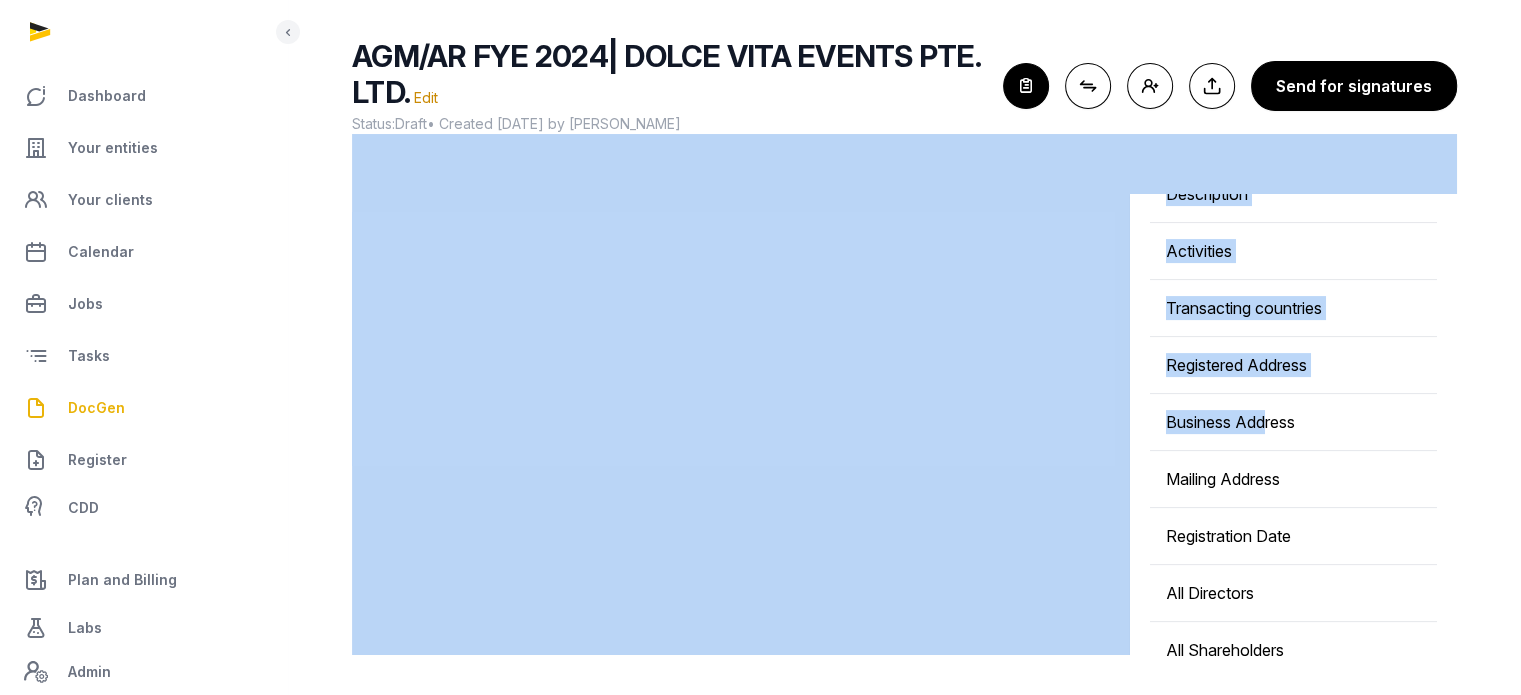 drag, startPoint x: 1266, startPoint y: 403, endPoint x: 1128, endPoint y: 351, distance: 147.47203 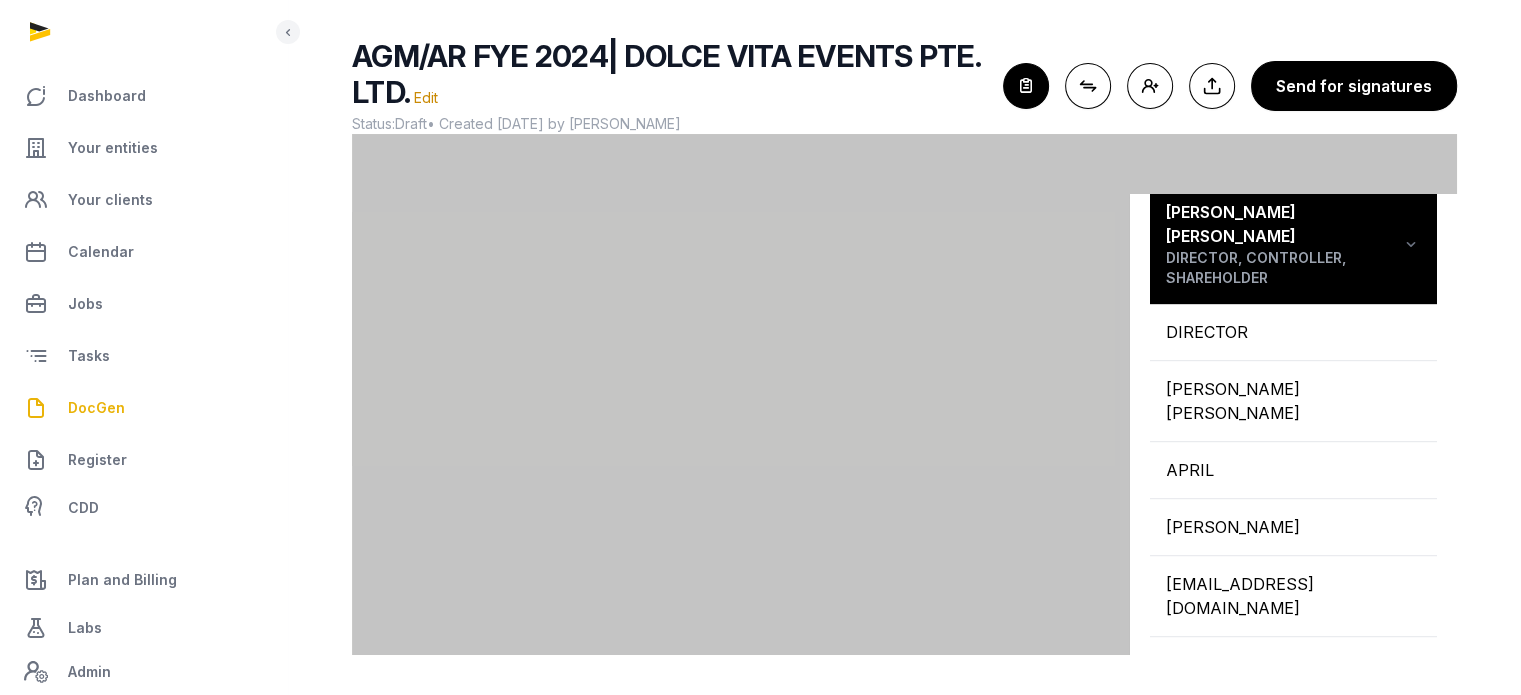 scroll, scrollTop: 1197, scrollLeft: 0, axis: vertical 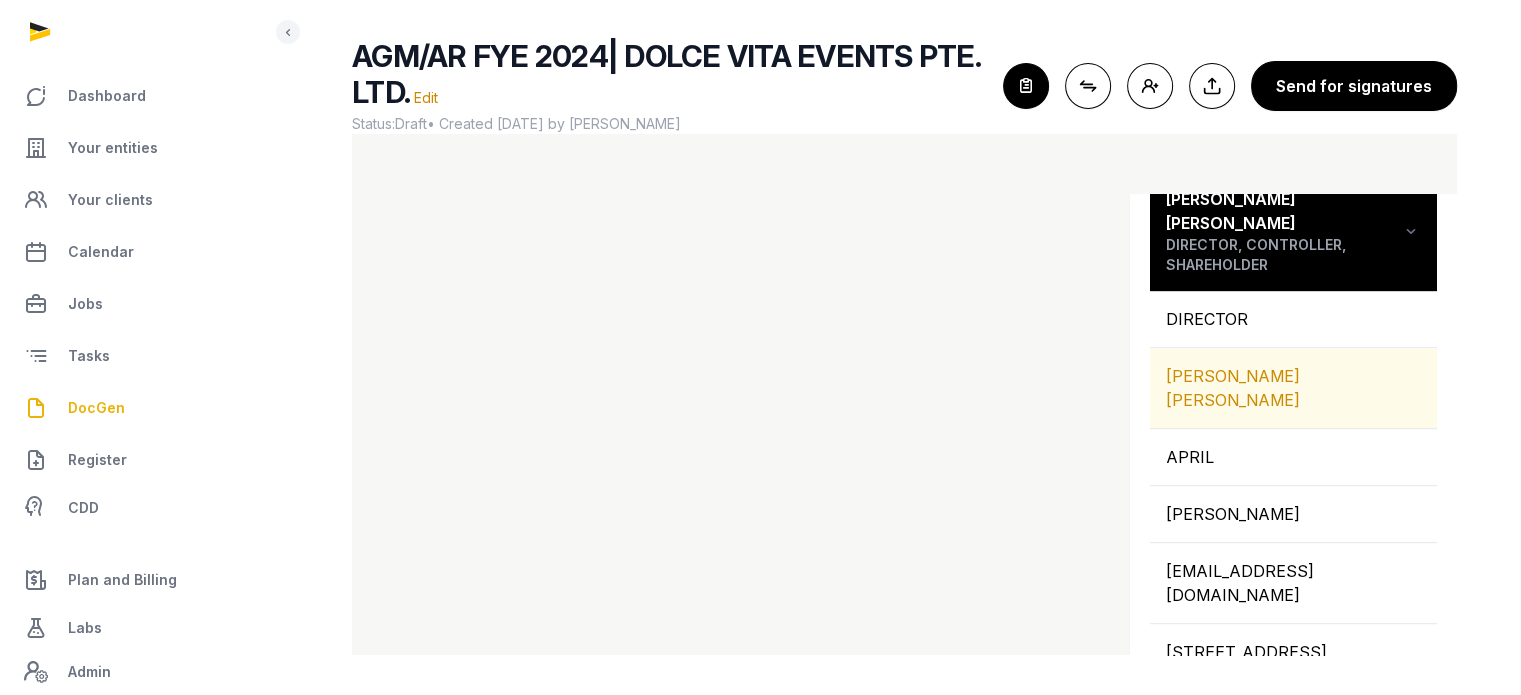 click on "[PERSON_NAME] [PERSON_NAME]" at bounding box center [1293, 388] 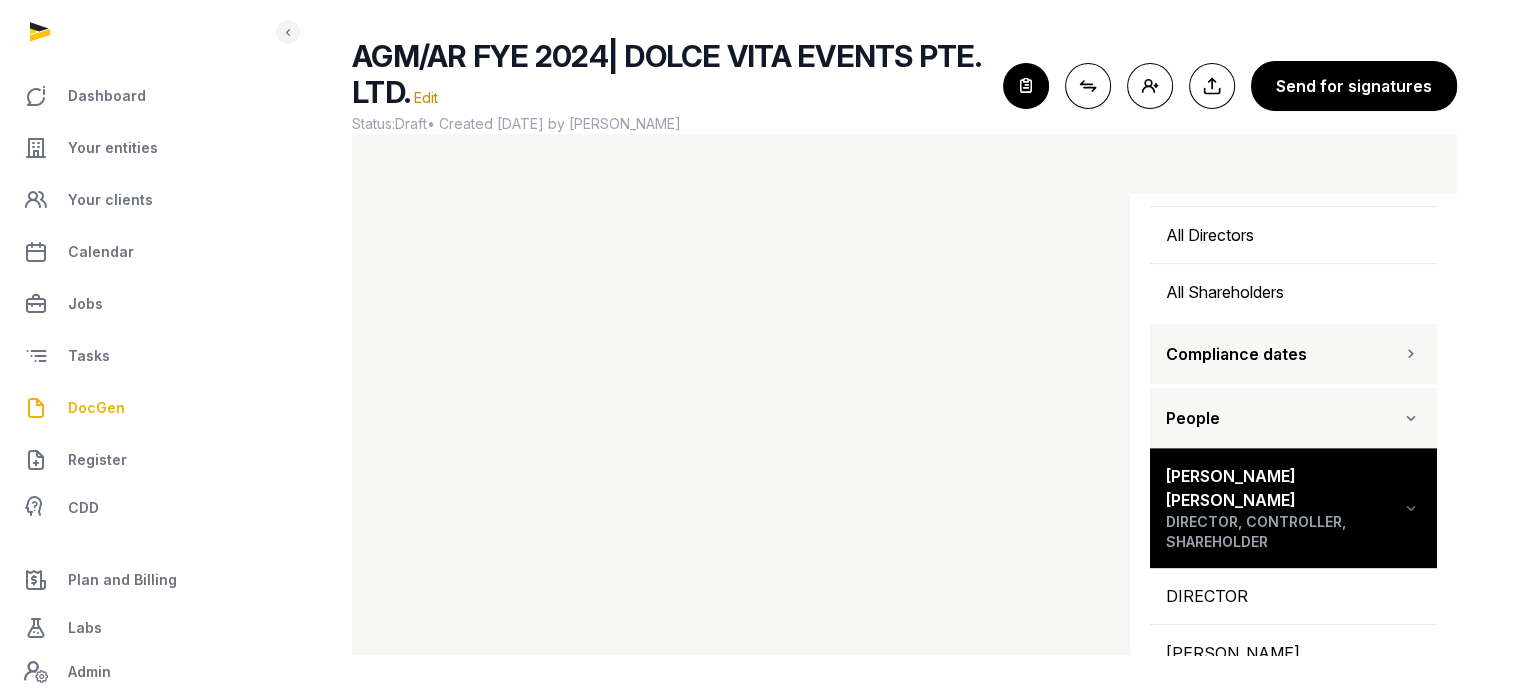 scroll, scrollTop: 916, scrollLeft: 0, axis: vertical 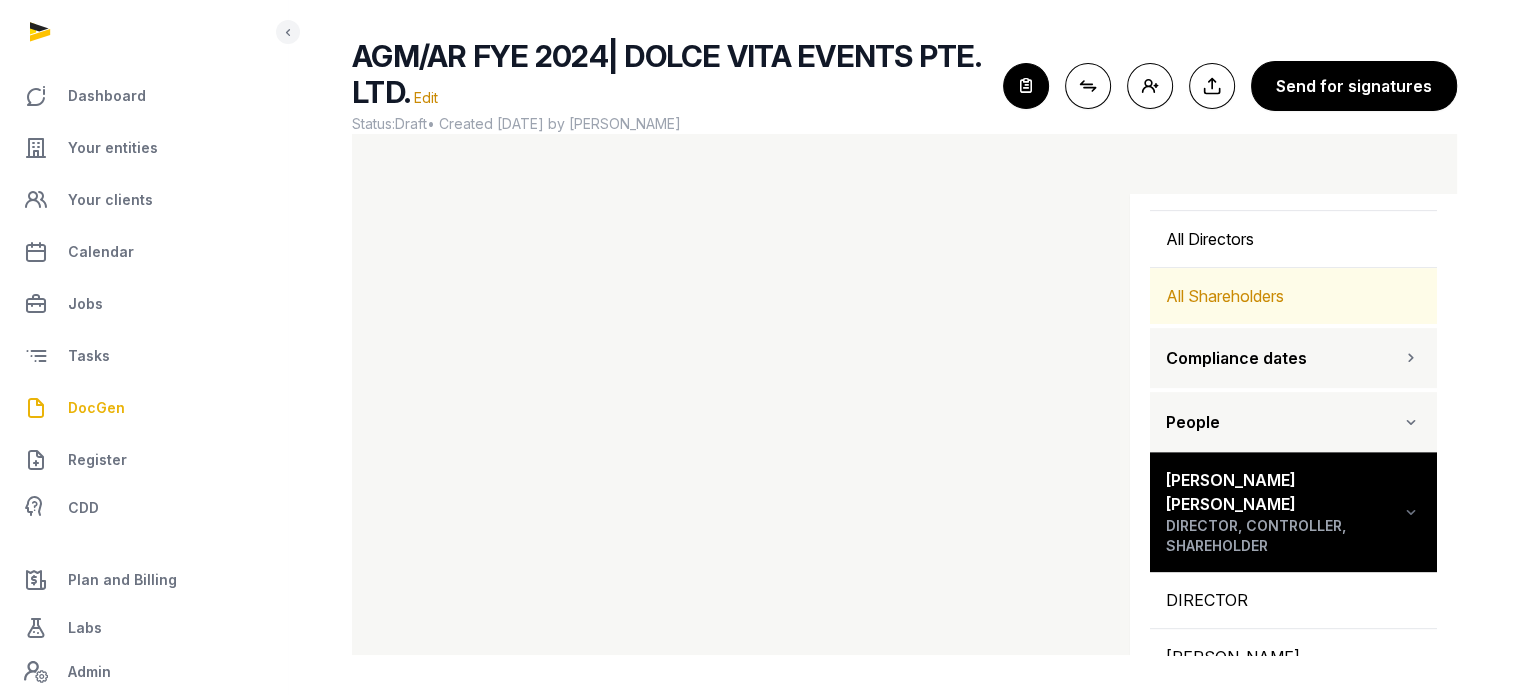 click on "All Shareholders" at bounding box center (1293, 296) 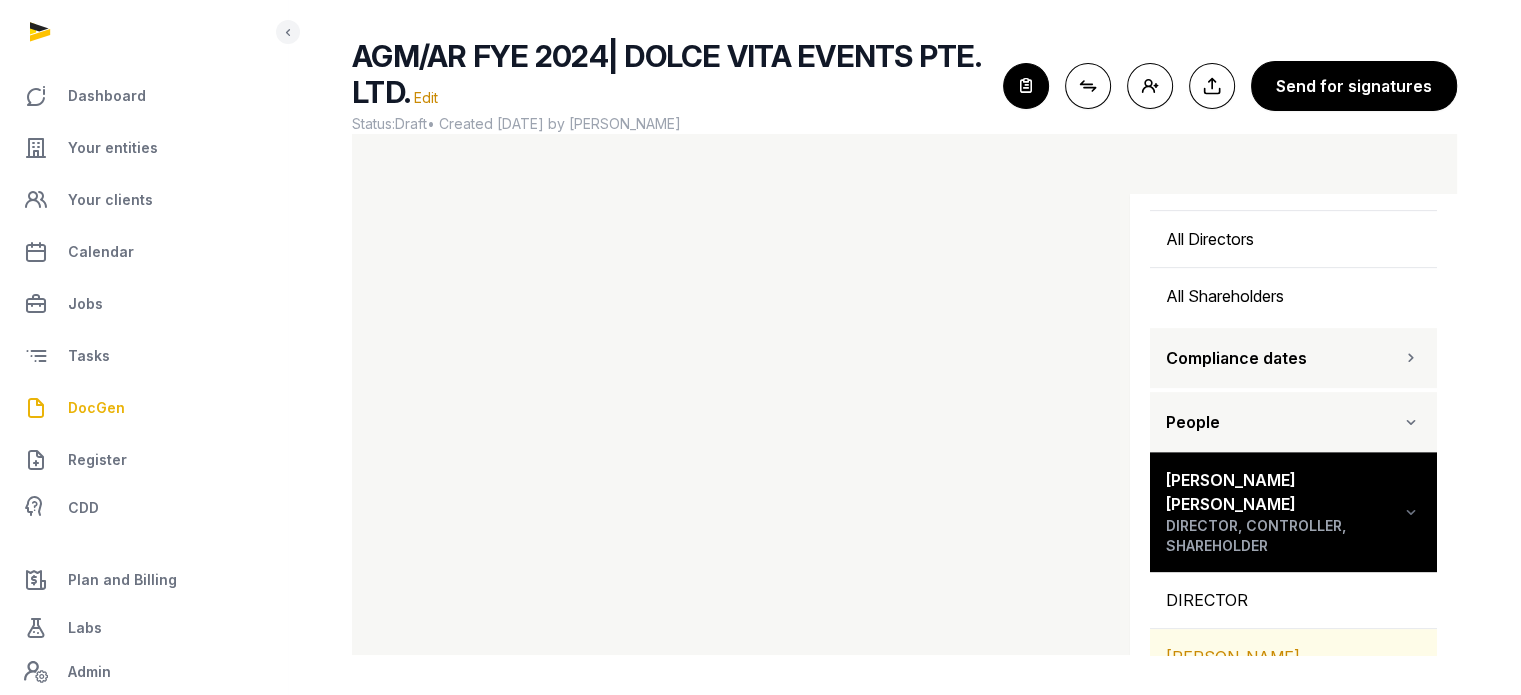 click on "[PERSON_NAME] [PERSON_NAME]" at bounding box center [1293, 669] 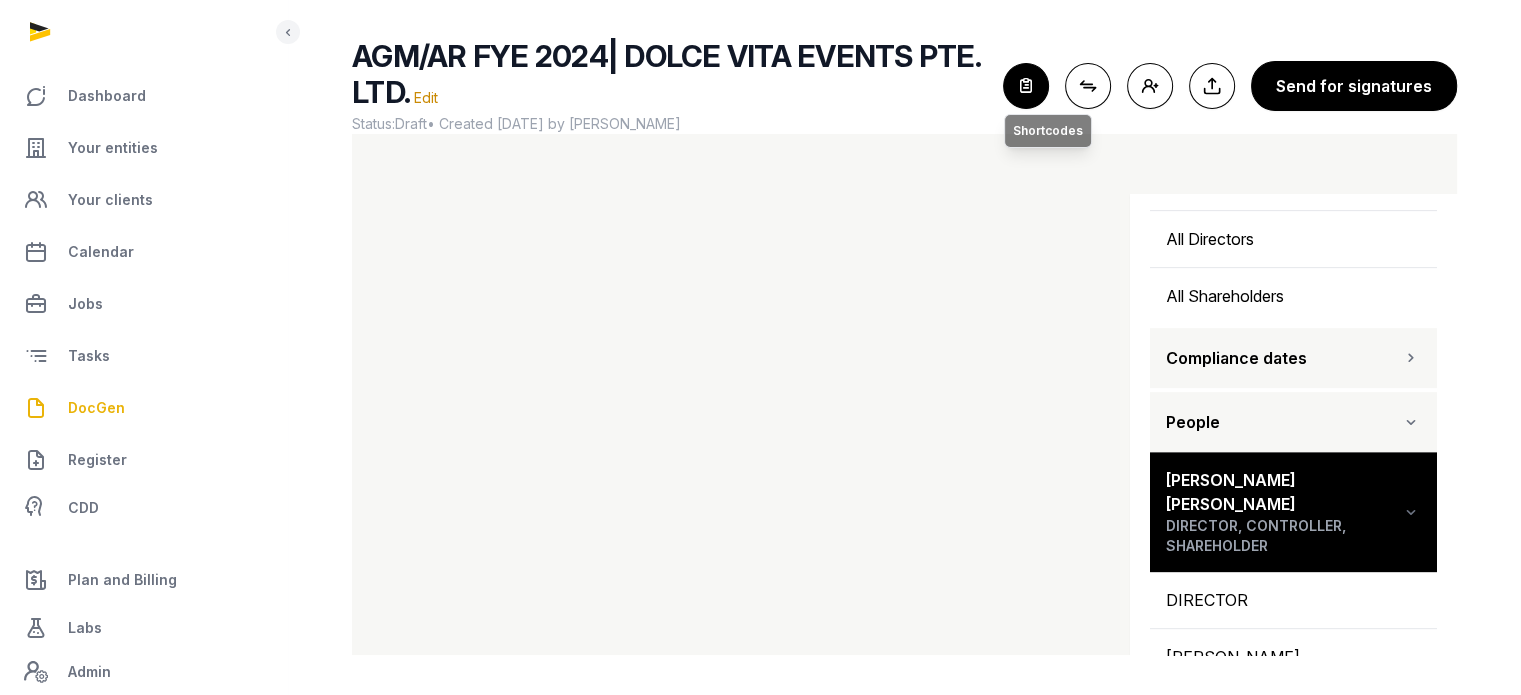 click at bounding box center [1026, 86] 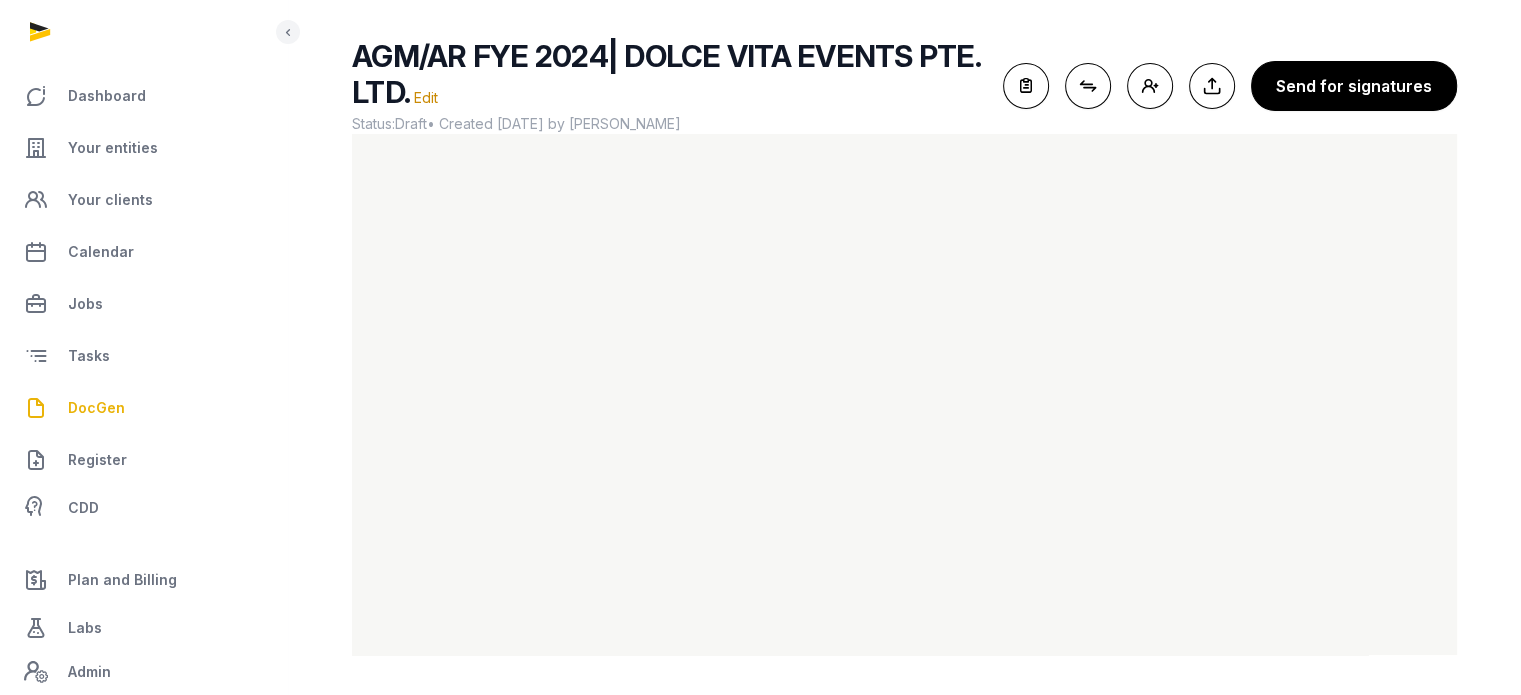 scroll, scrollTop: 0, scrollLeft: 0, axis: both 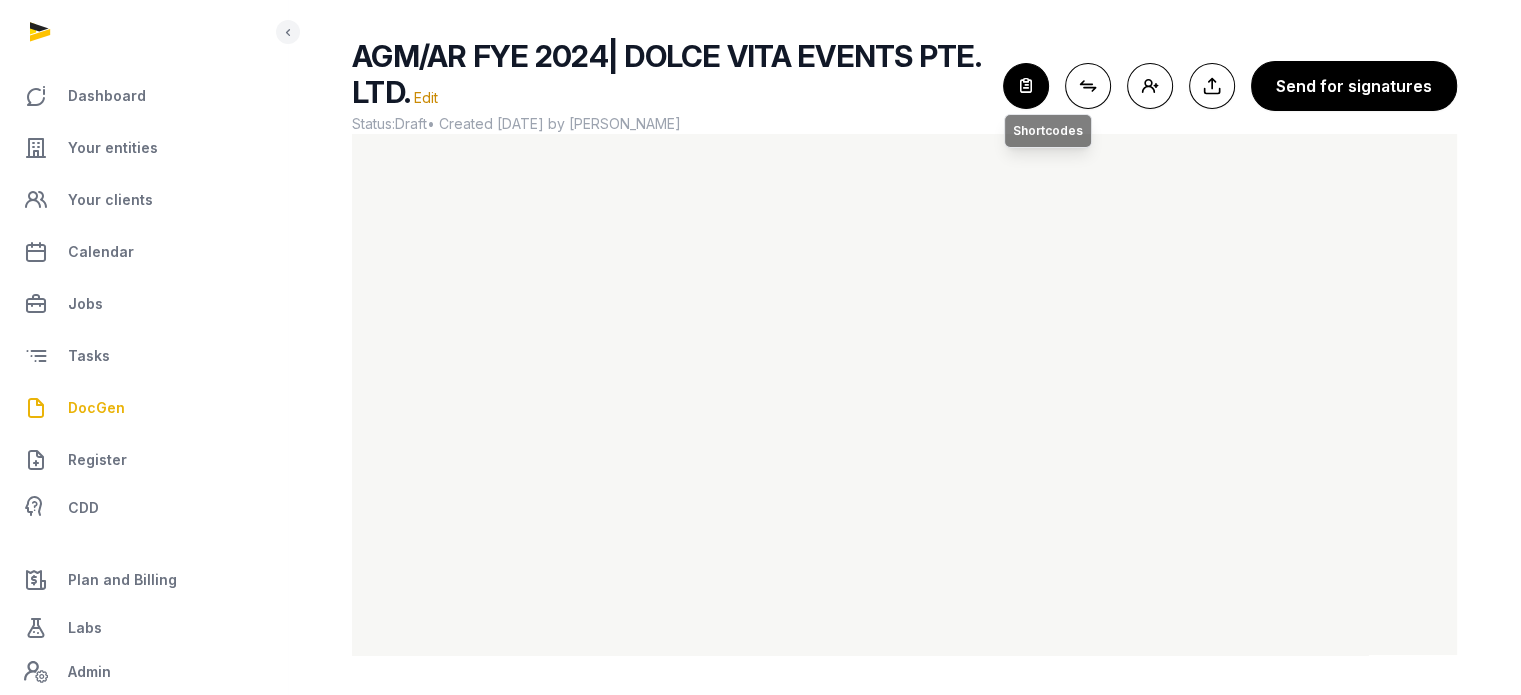 click at bounding box center (1026, 86) 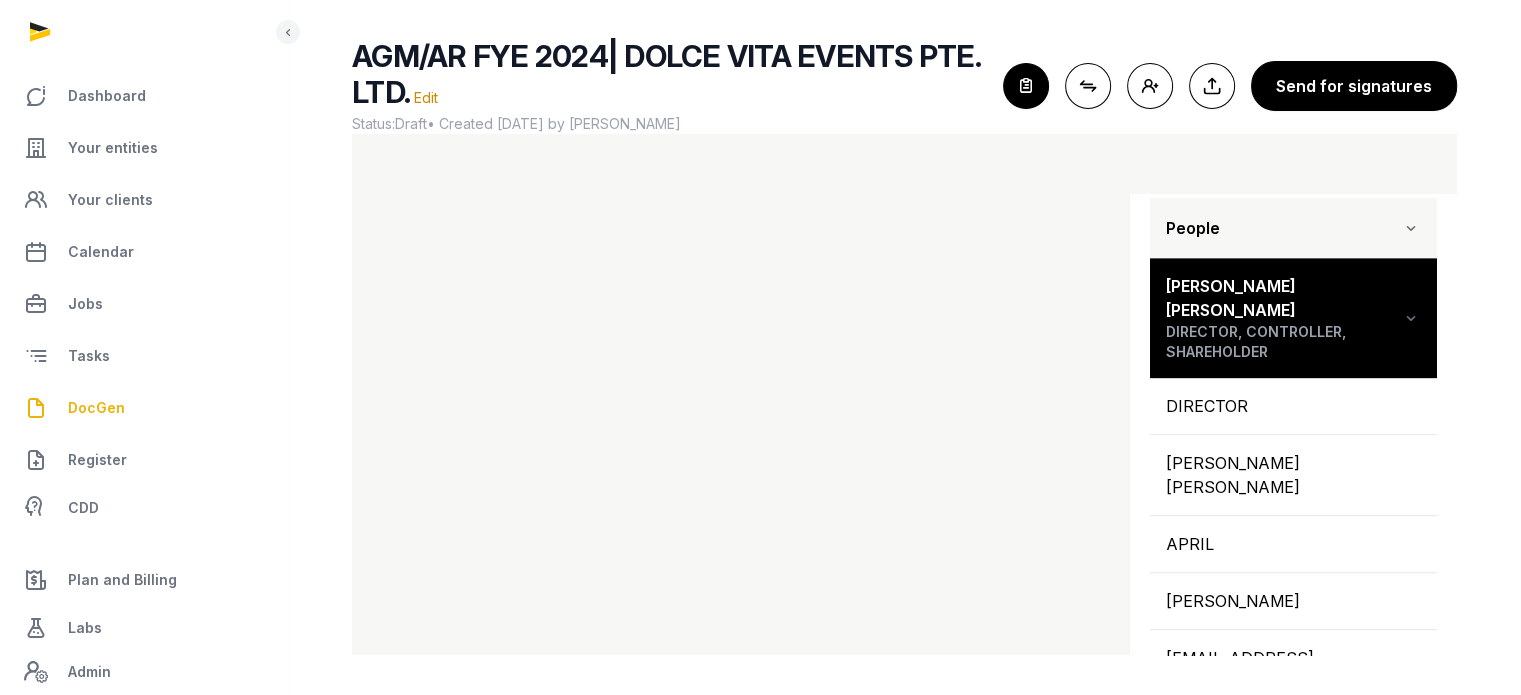 scroll, scrollTop: 1119, scrollLeft: 0, axis: vertical 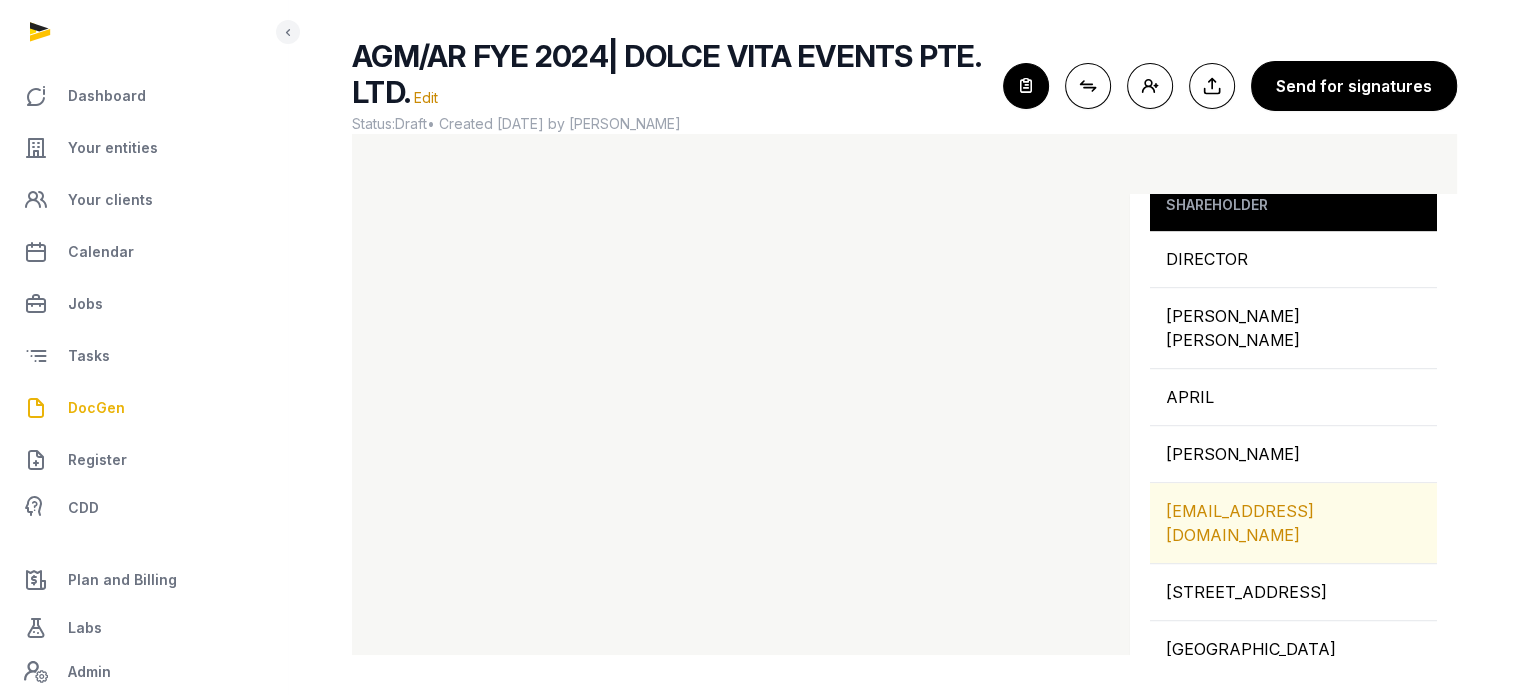 click on "[EMAIL_ADDRESS][DOMAIN_NAME]" at bounding box center [1293, 523] 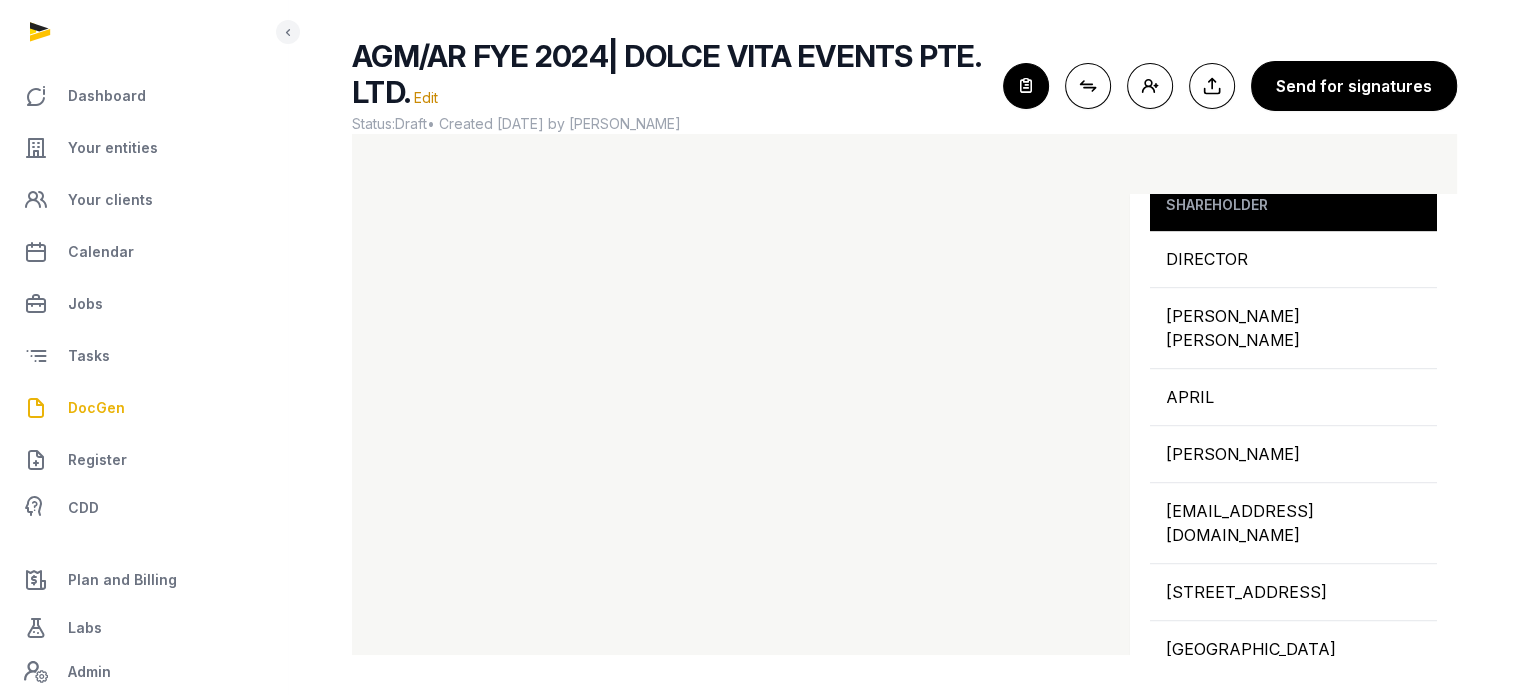 drag, startPoint x: 1216, startPoint y: 335, endPoint x: 613, endPoint y: 307, distance: 603.6497 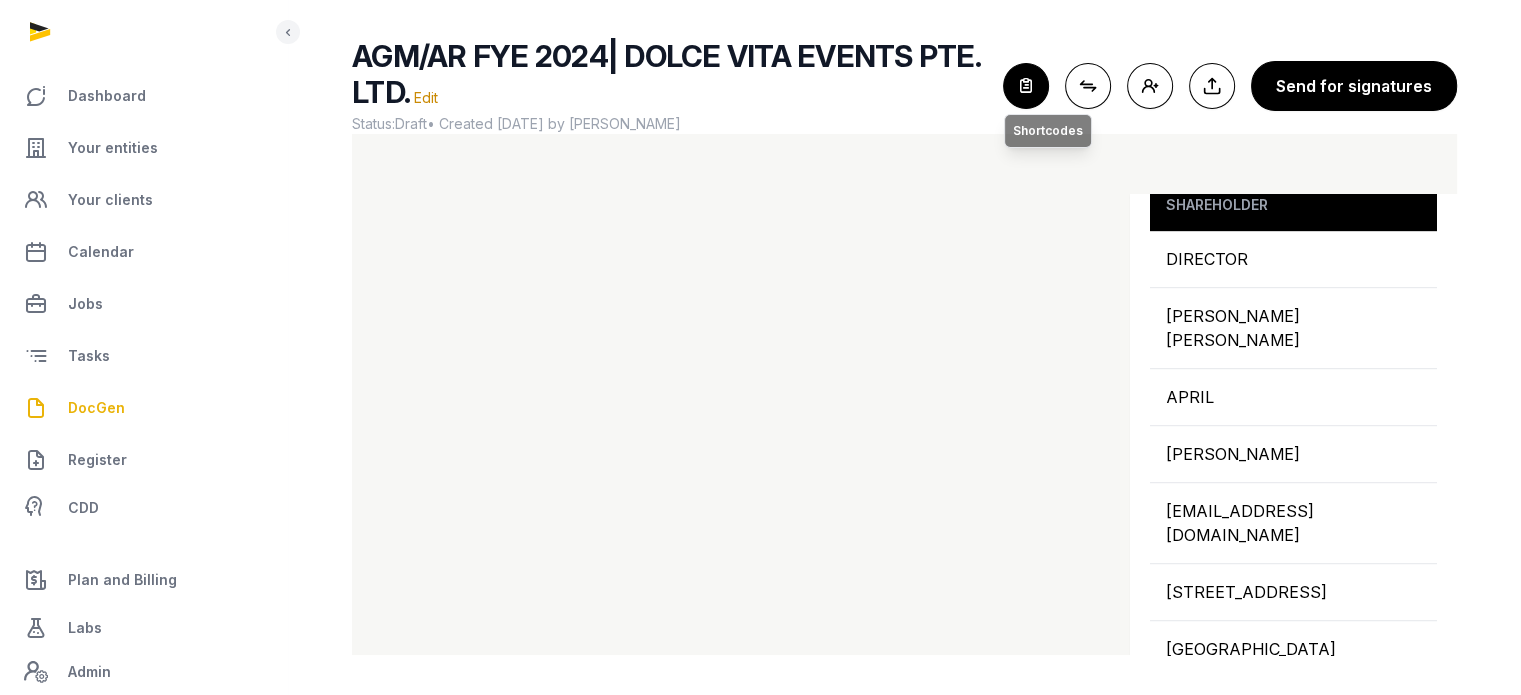 click at bounding box center (1026, 86) 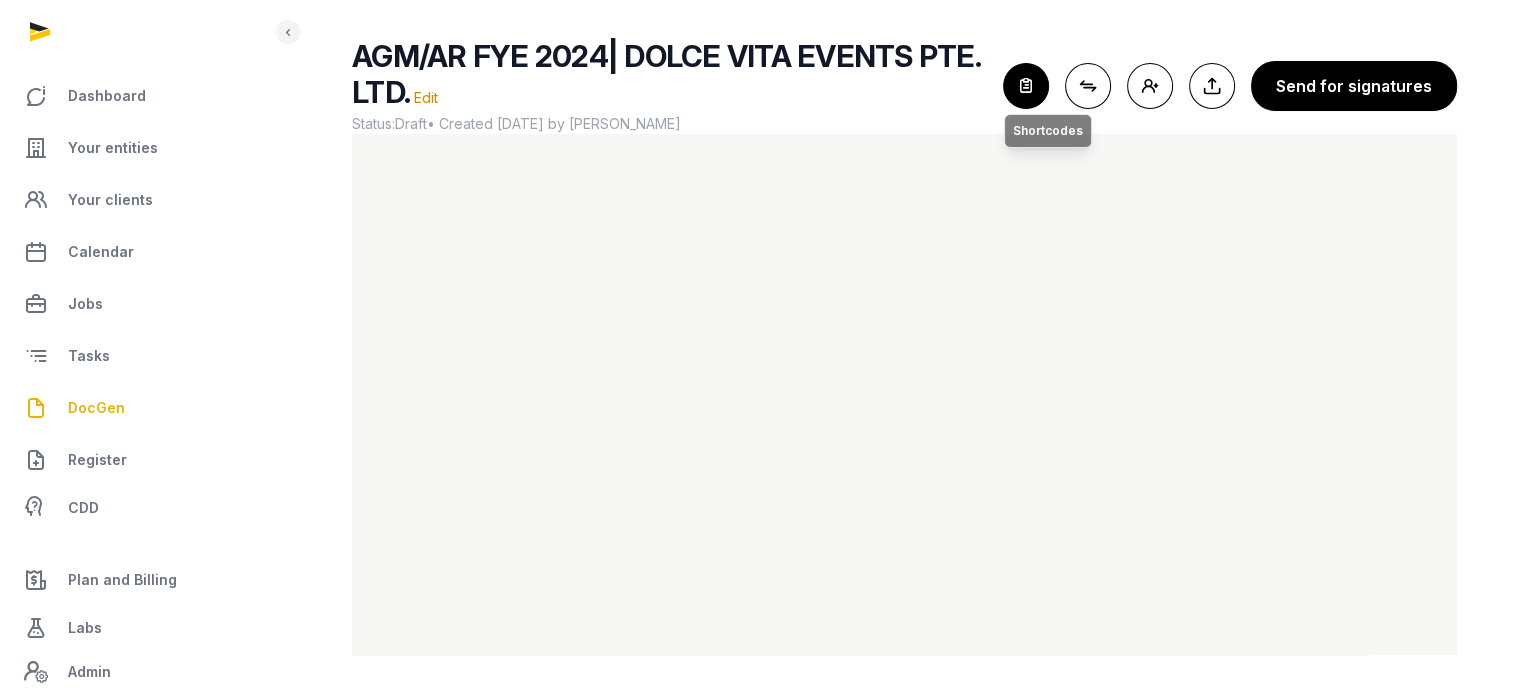 click at bounding box center (1026, 86) 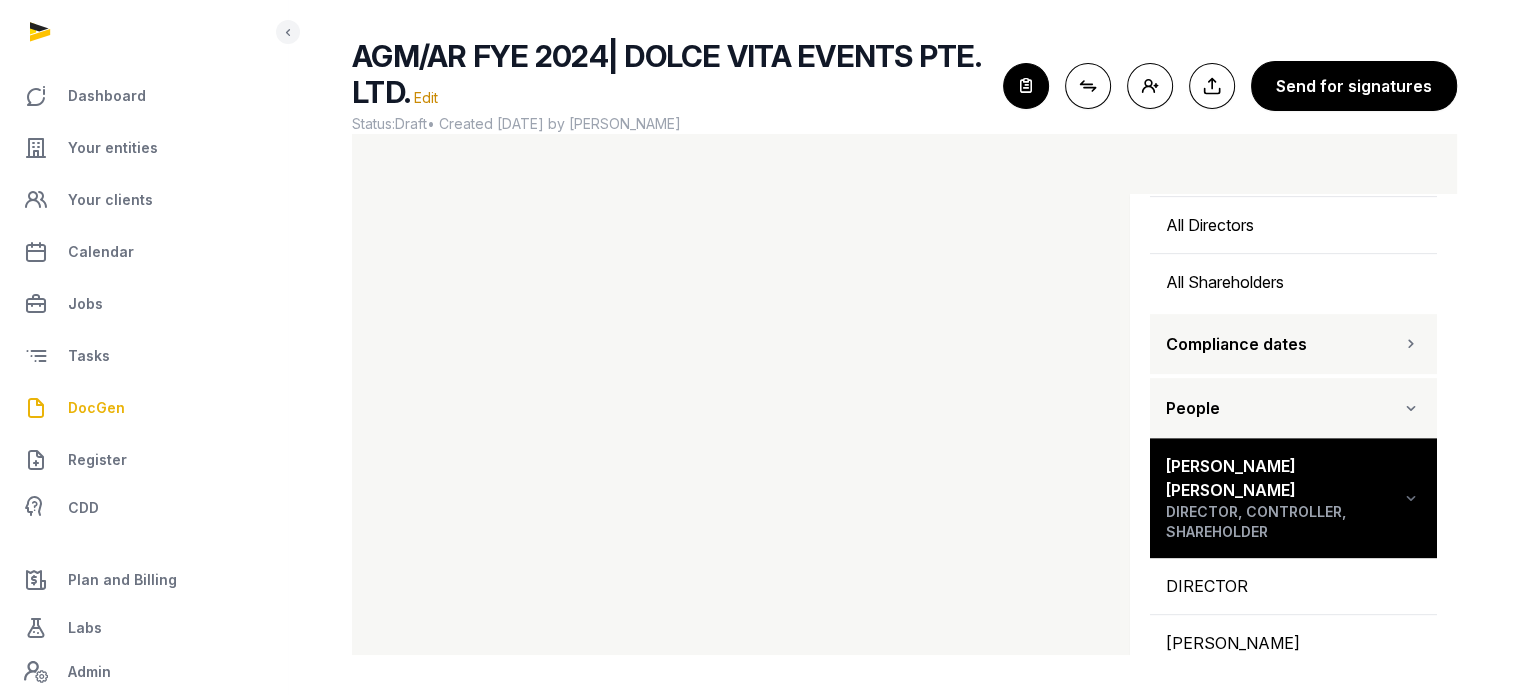 scroll, scrollTop: 926, scrollLeft: 0, axis: vertical 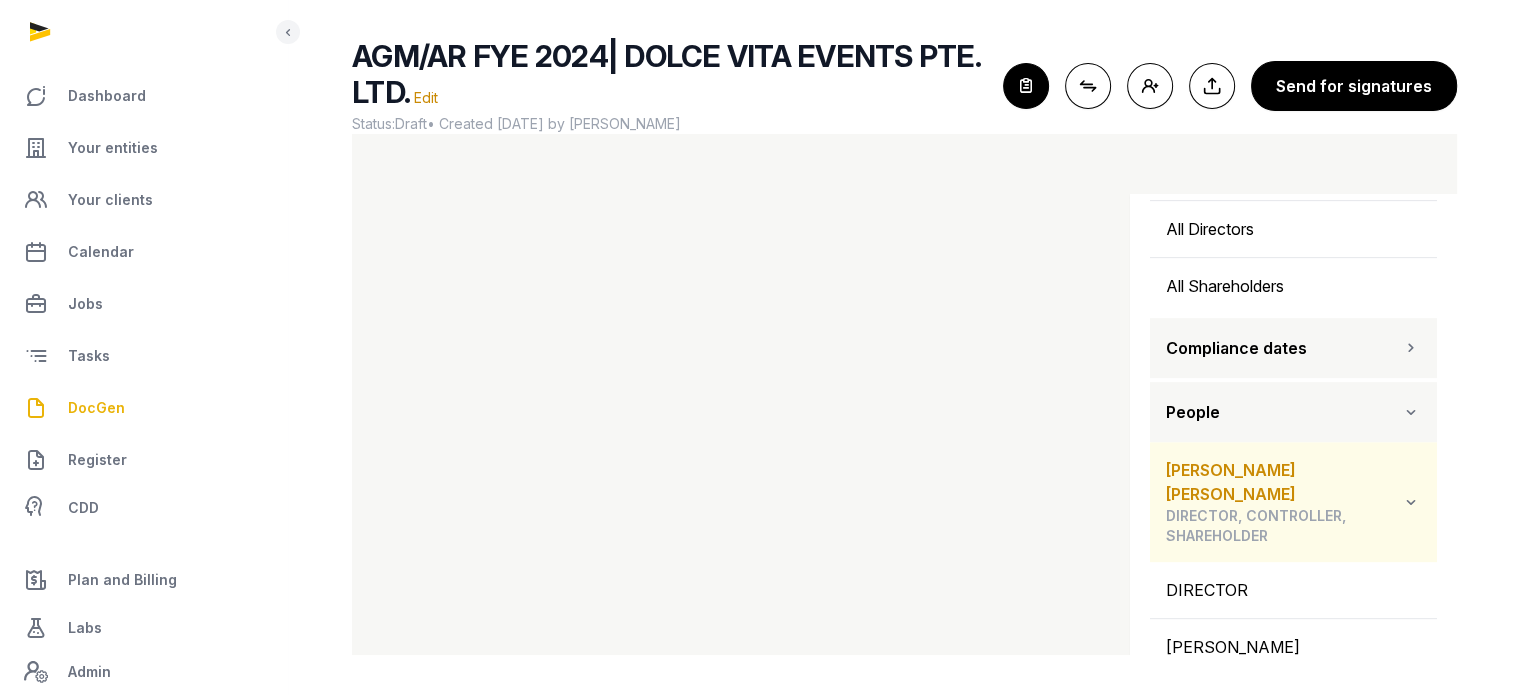 click on "[PERSON_NAME] [PERSON_NAME] DIRECTOR, CONTROLLER, SHAREHOLDER" at bounding box center (1283, 502) 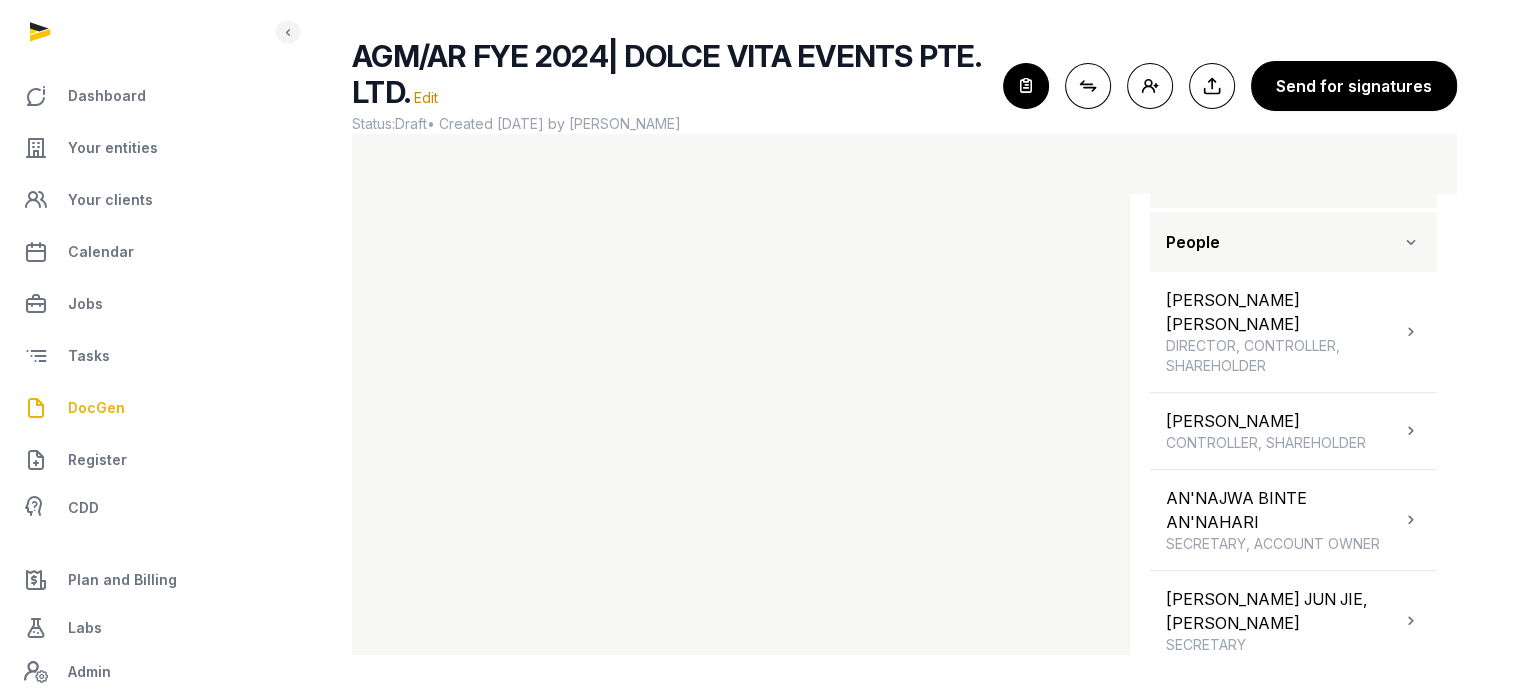scroll, scrollTop: 1116, scrollLeft: 0, axis: vertical 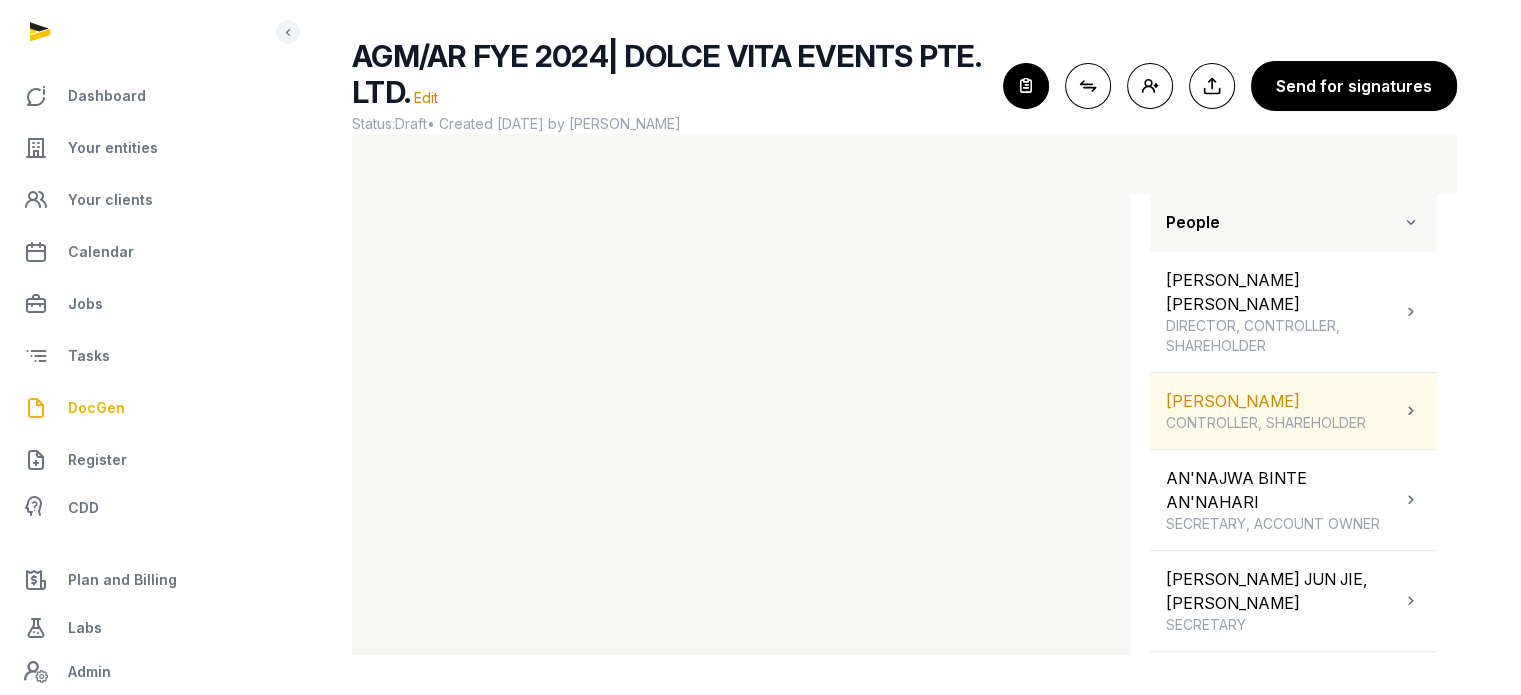 click on "CONTROLLER, SHAREHOLDER" at bounding box center [1266, 423] 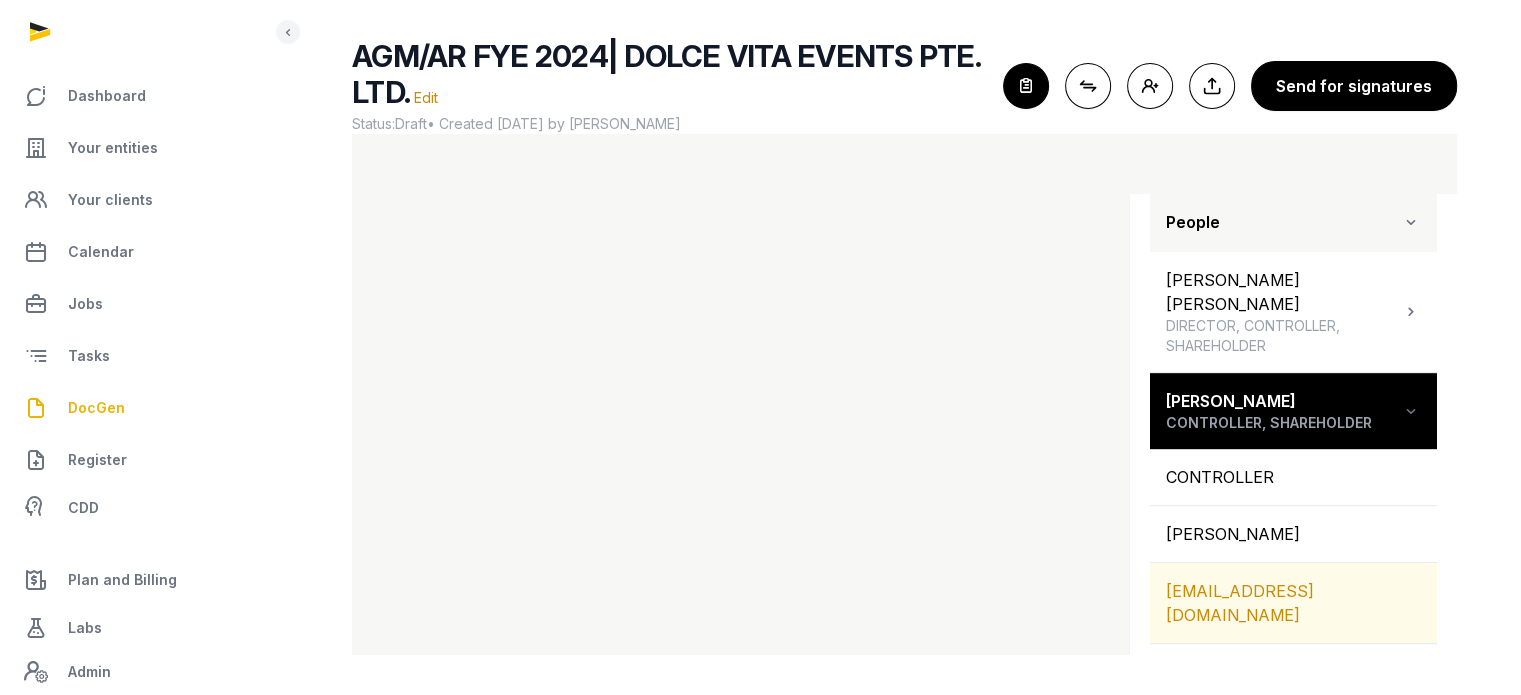 click on "[EMAIL_ADDRESS][DOMAIN_NAME]" at bounding box center [1293, 603] 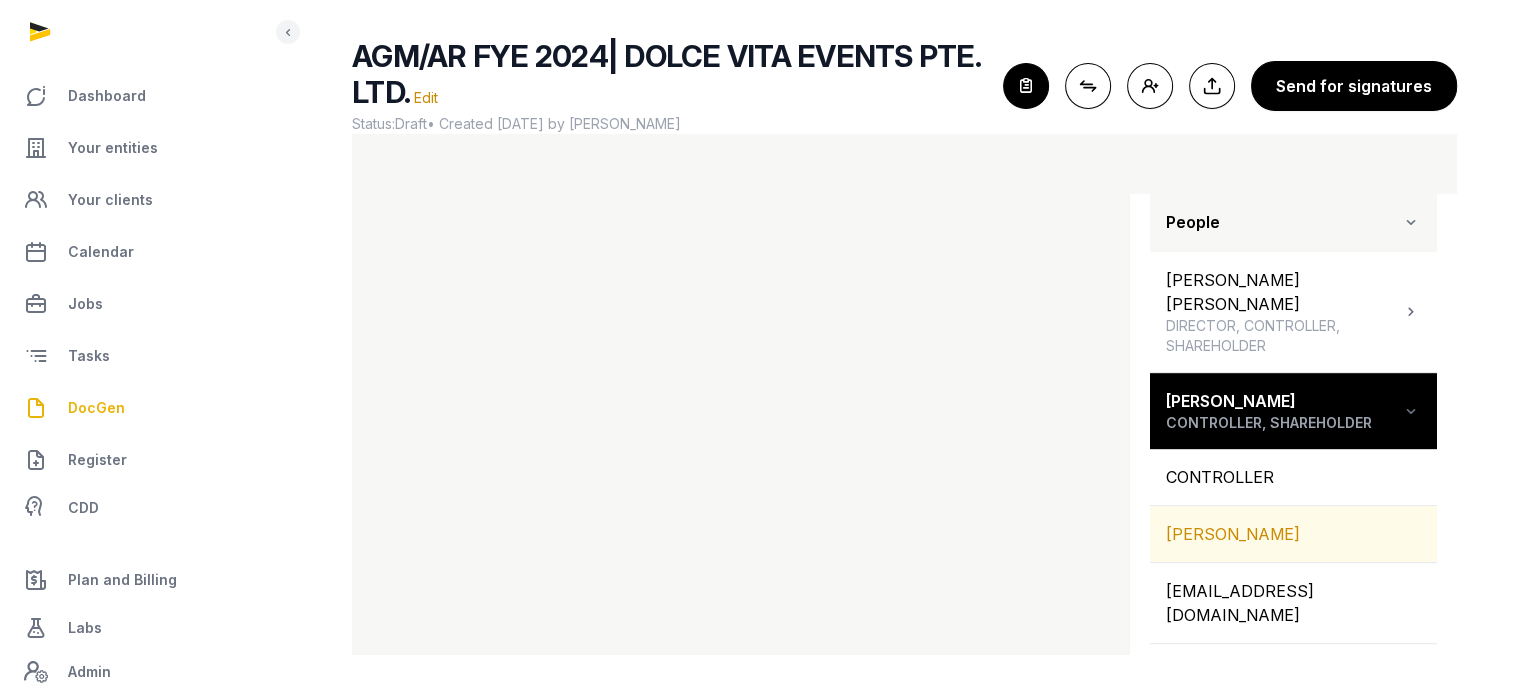 click on "[PERSON_NAME]" at bounding box center [1293, 534] 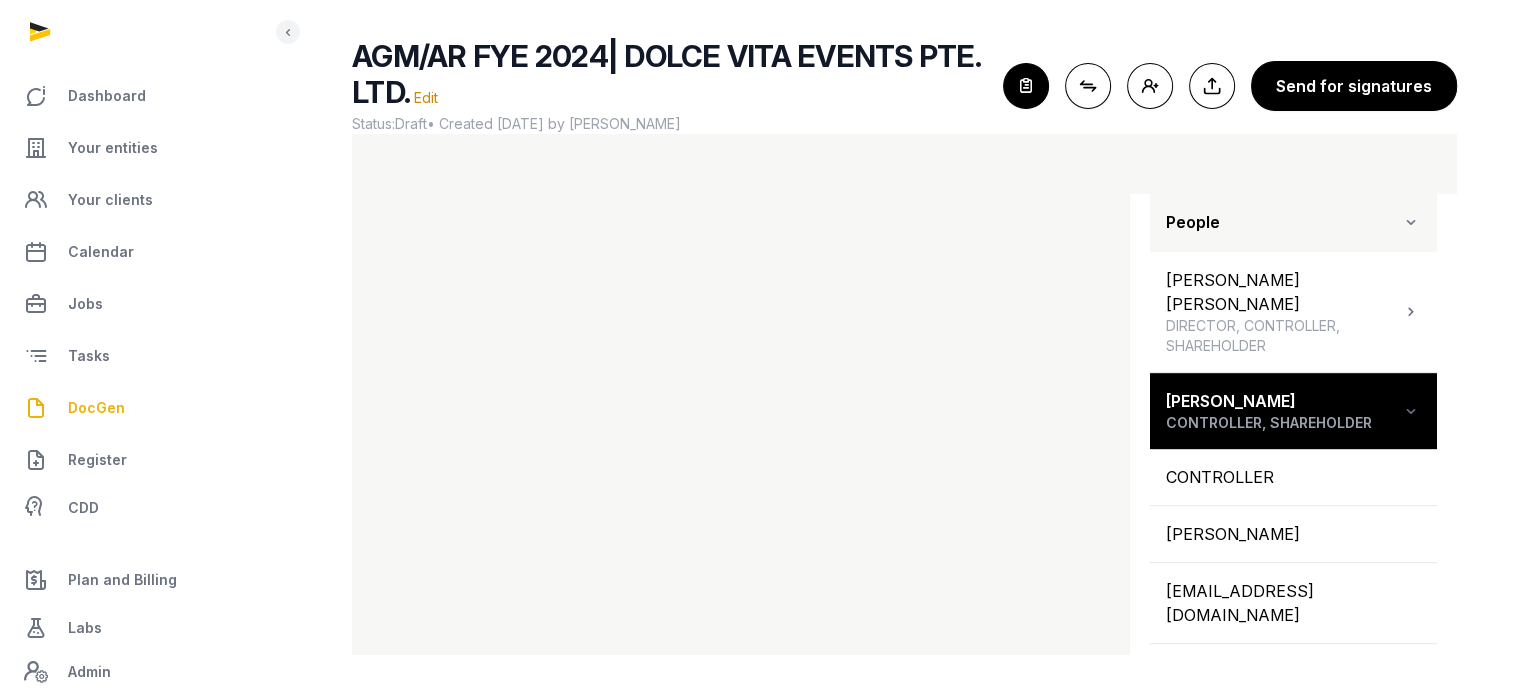click on "AGM/AR FYE 2024| DOLCE VITA EVENTS PTE. LTD.   Edit Status:  Draft  • Created [DATE] by [PERSON_NAME] For optimal experience, please use a desktop computer to generate documents for the best user experience. Close shortcodes Connect shortcodes Add people Export to Documents Send for signatures" at bounding box center (904, 86) 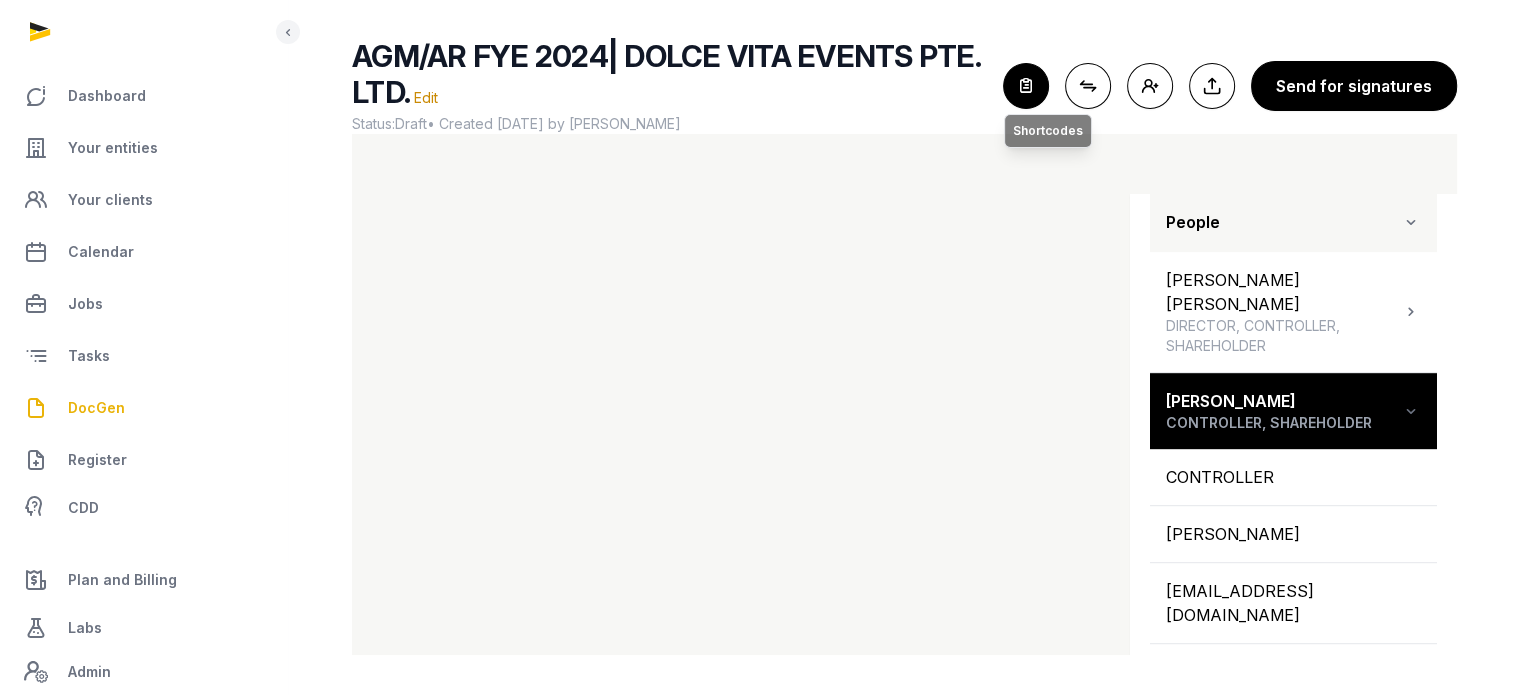 click at bounding box center [1026, 86] 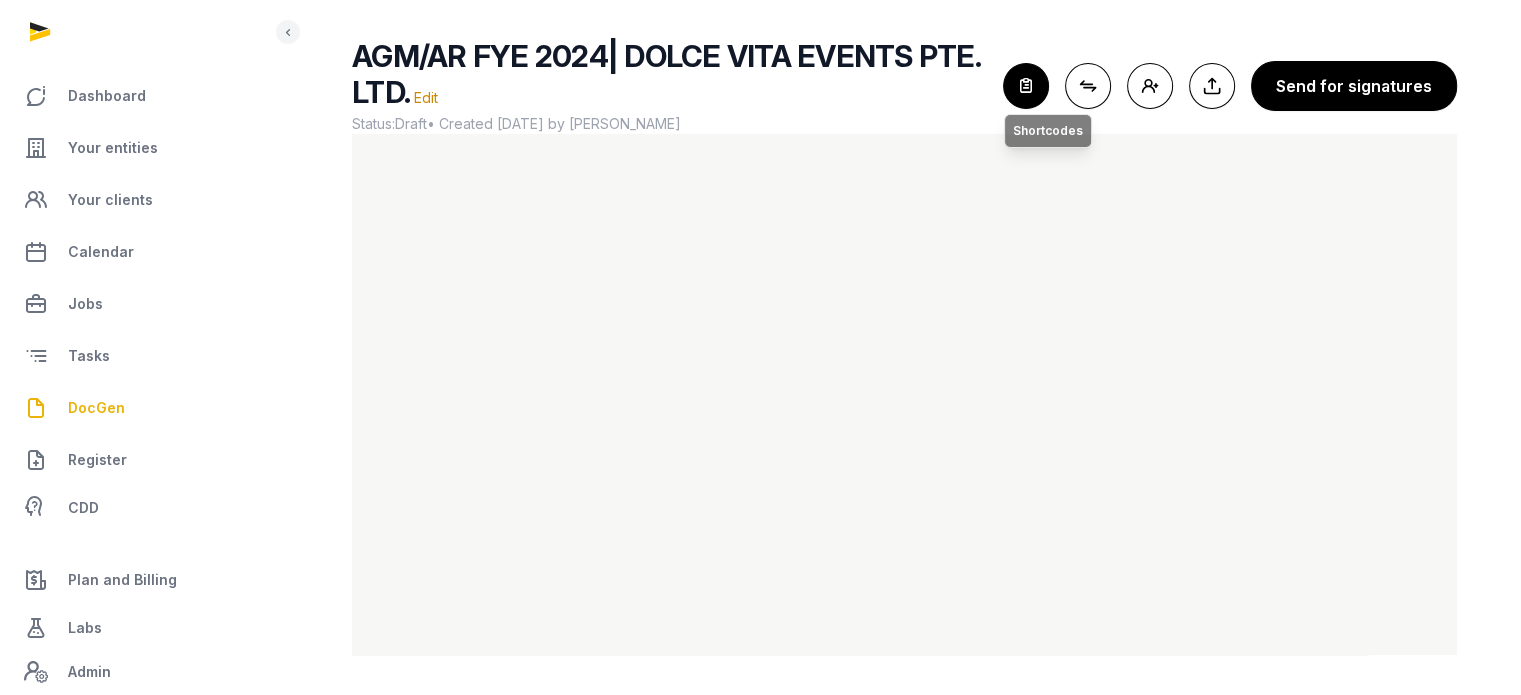 click at bounding box center [1026, 86] 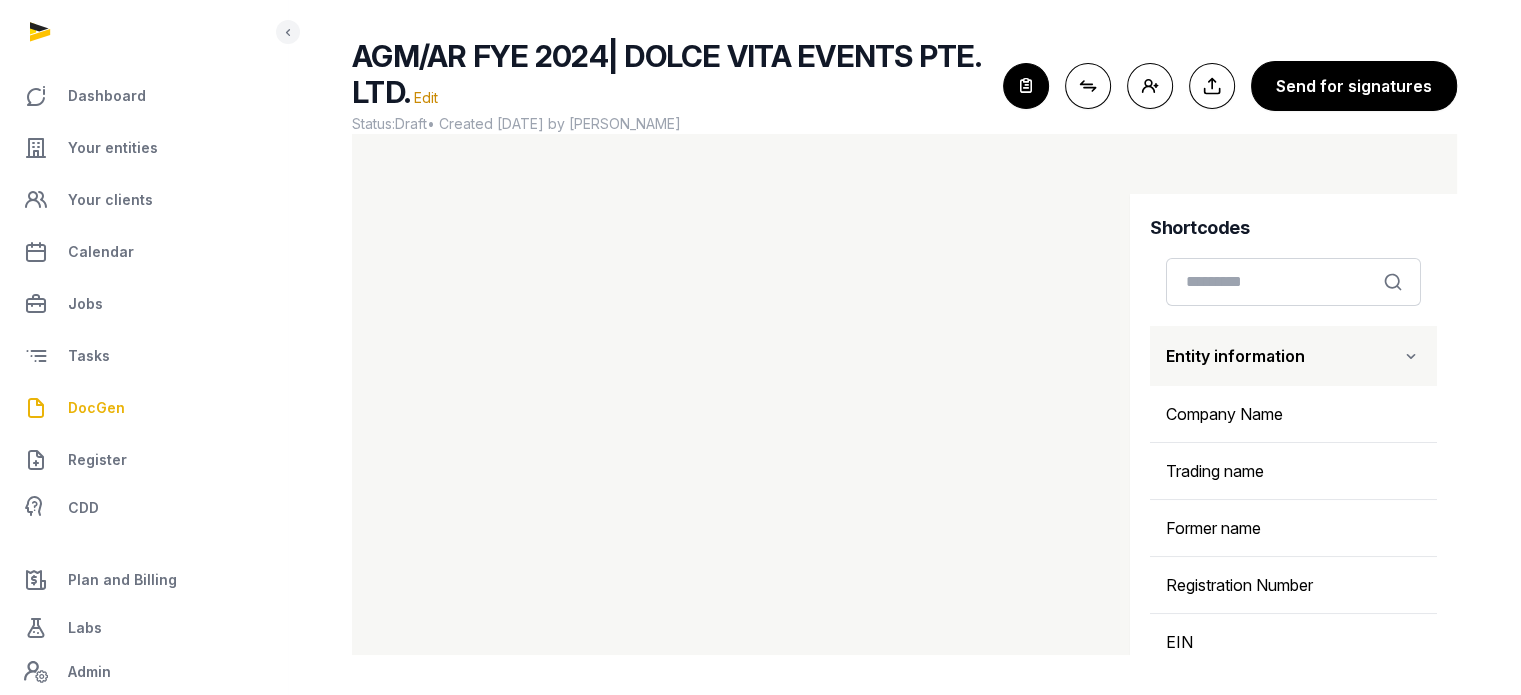 drag, startPoint x: 1470, startPoint y: 270, endPoint x: 1455, endPoint y: 270, distance: 15 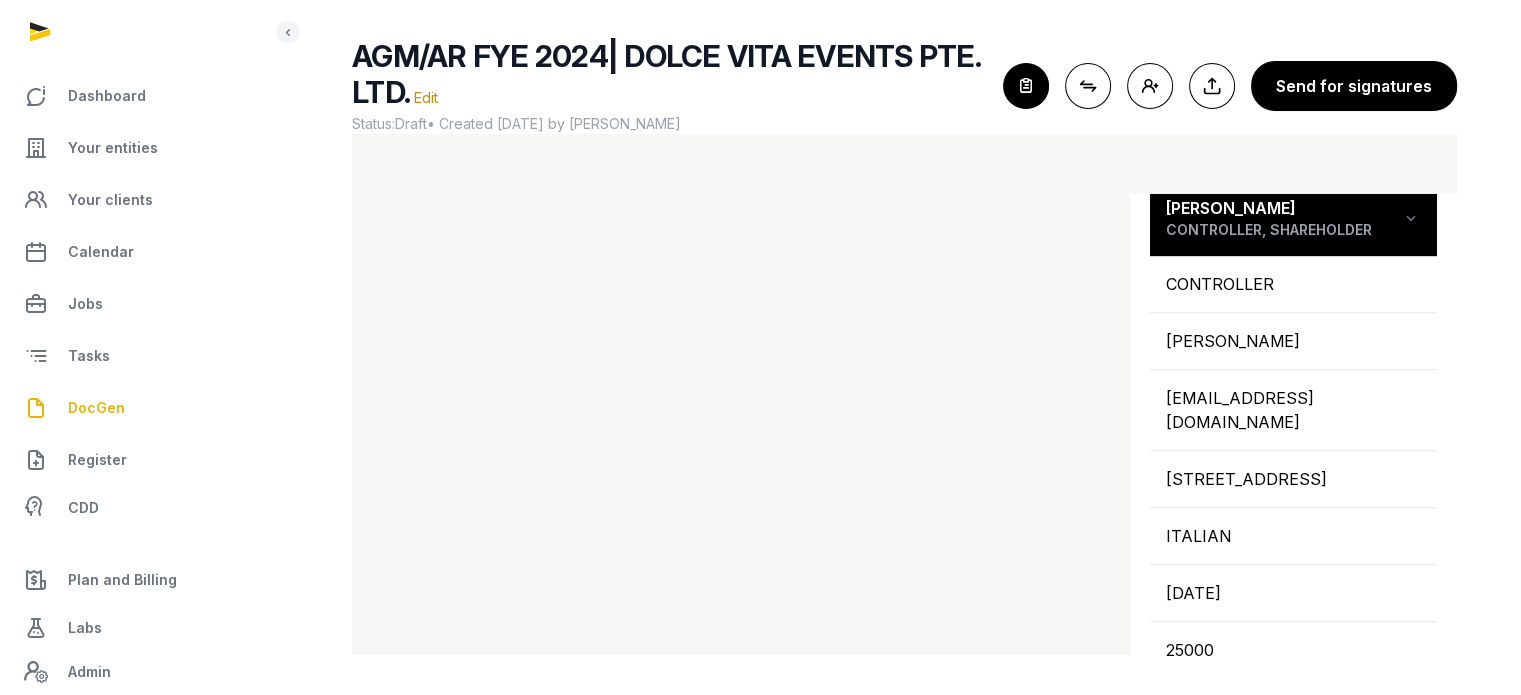 scroll, scrollTop: 1313, scrollLeft: 0, axis: vertical 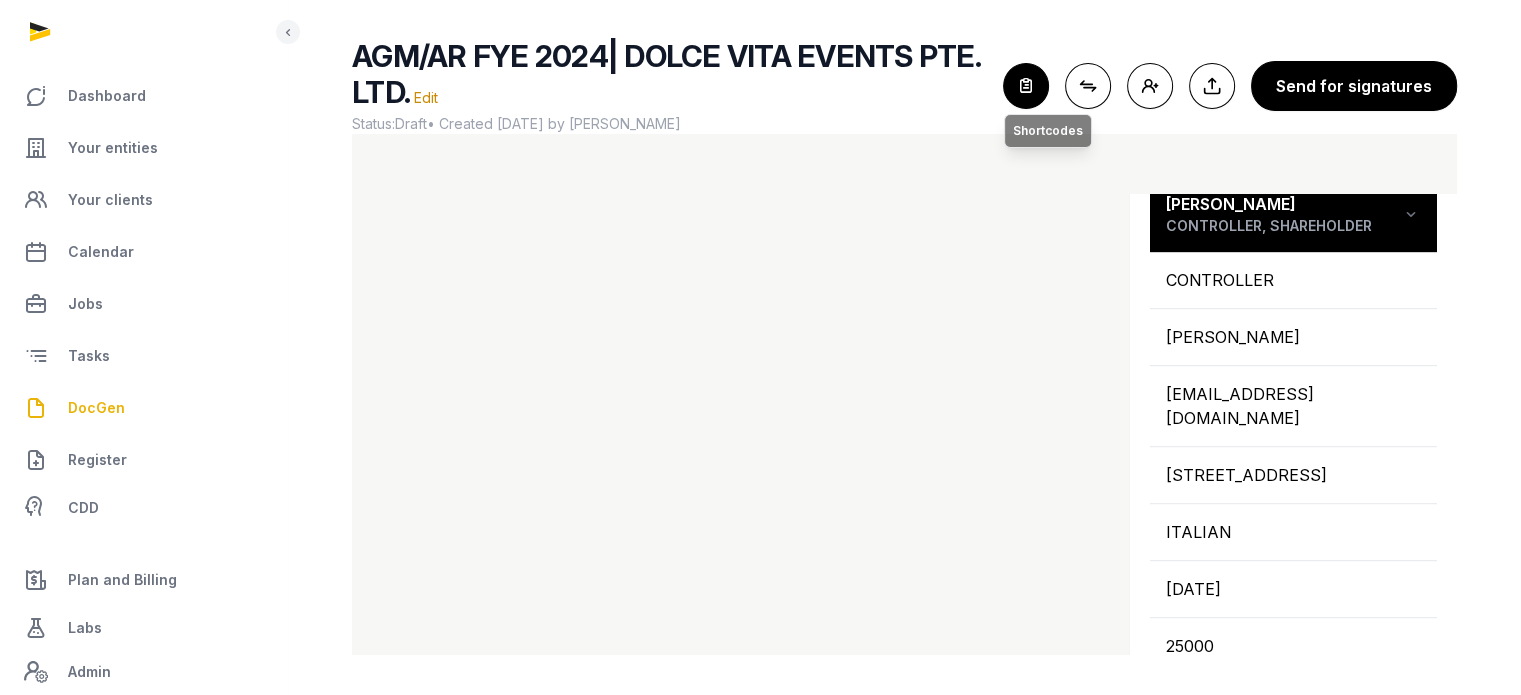 click at bounding box center (1026, 86) 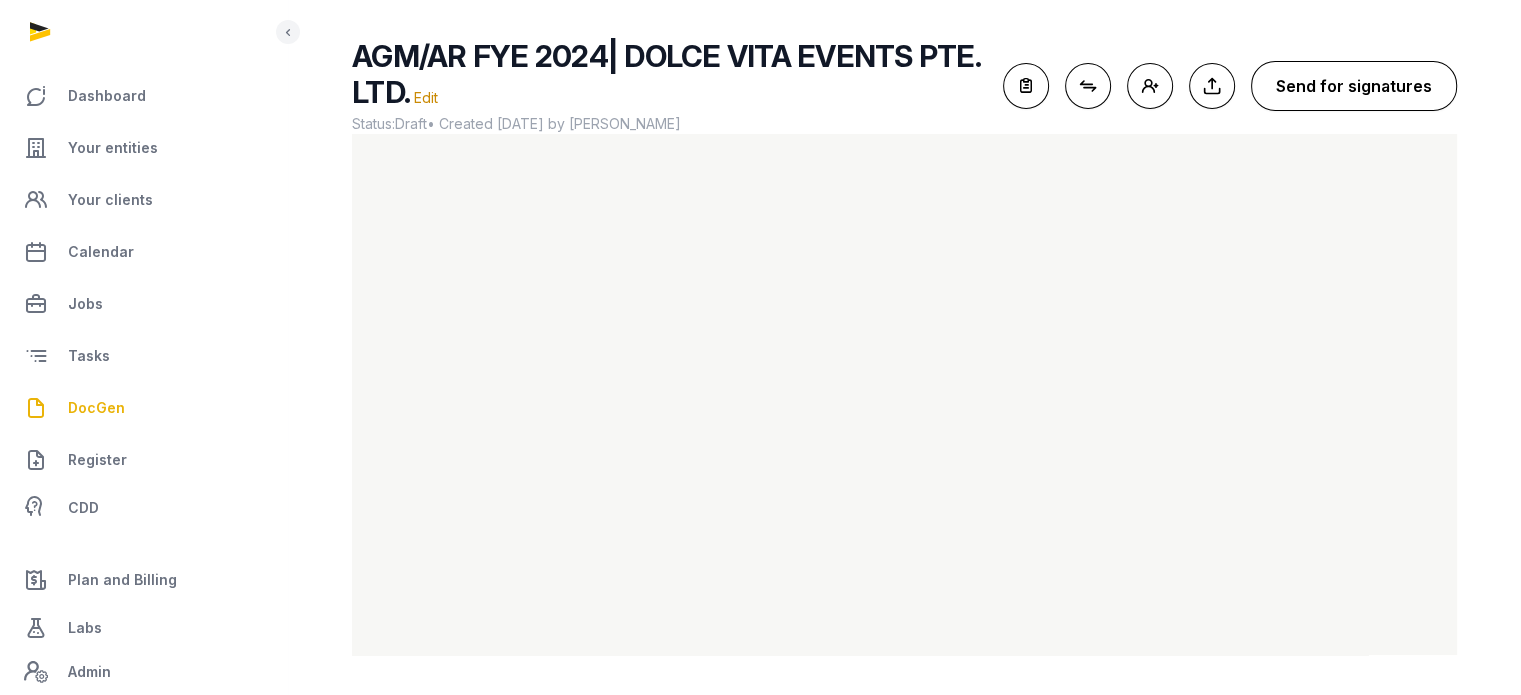 click on "Send for signatures" at bounding box center (1354, 86) 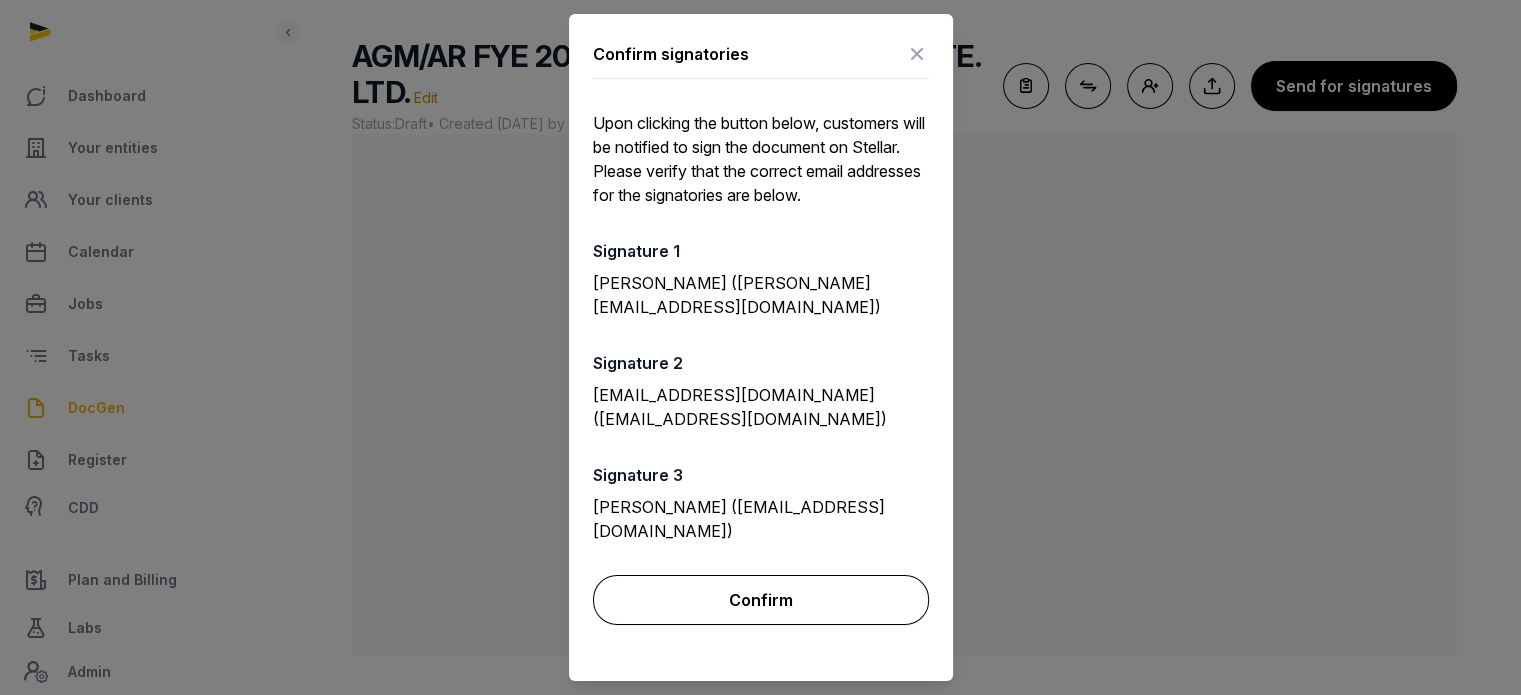 click on "Confirm" at bounding box center [761, 600] 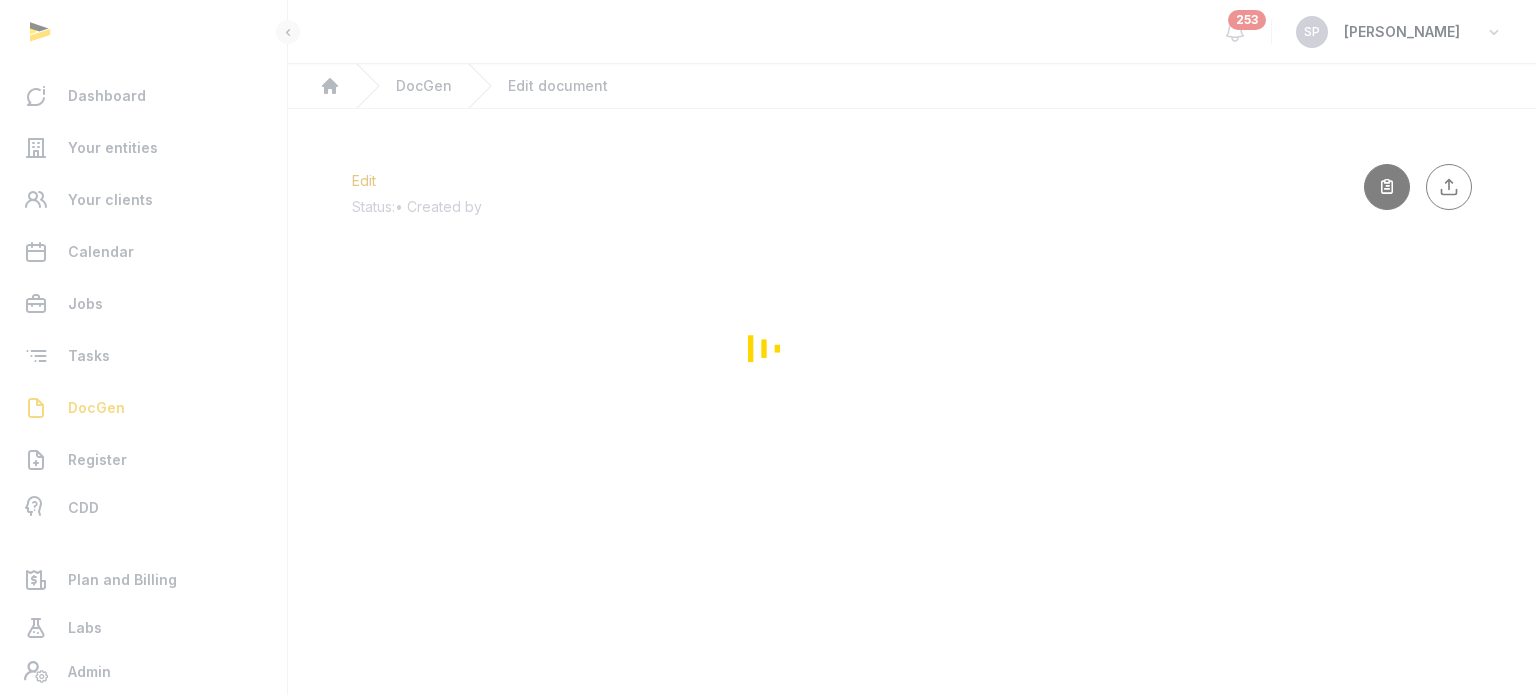 scroll, scrollTop: 0, scrollLeft: 0, axis: both 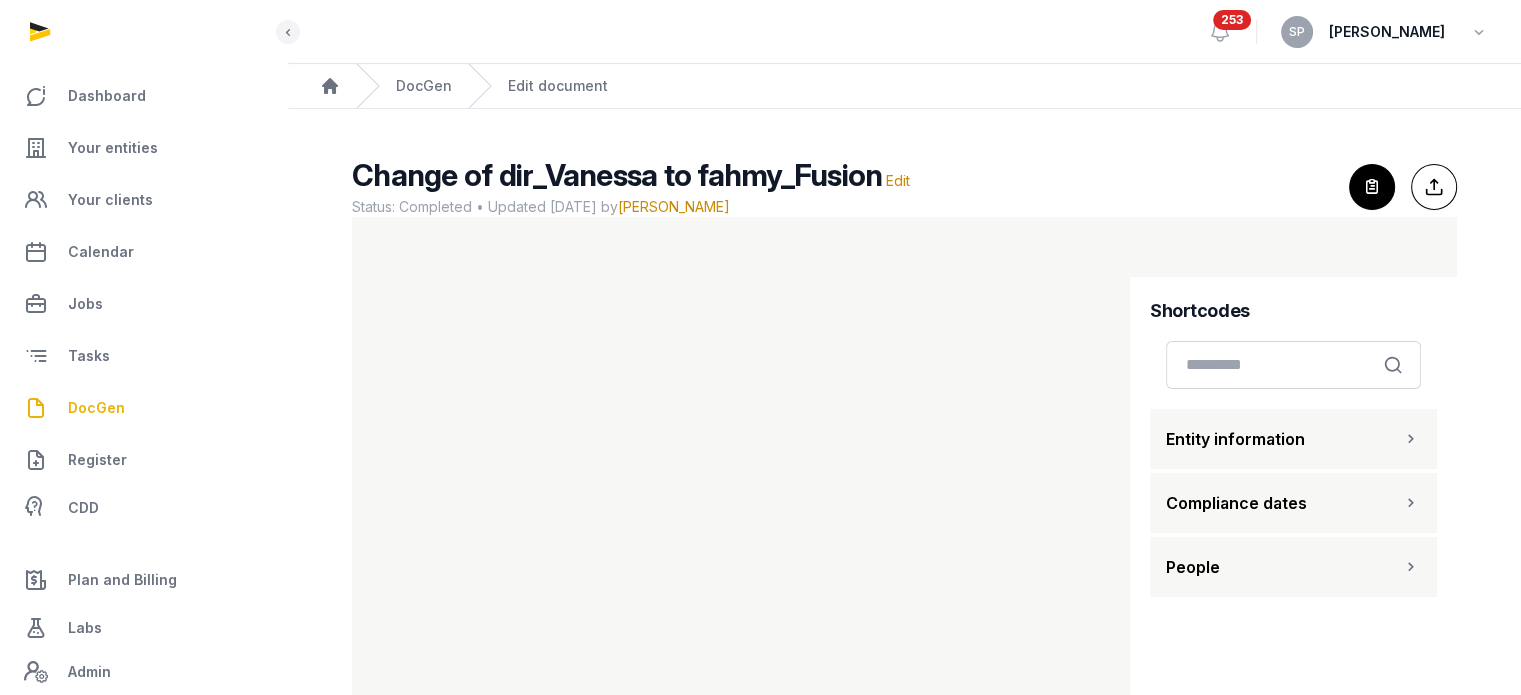 click on "DocGen" at bounding box center (96, 408) 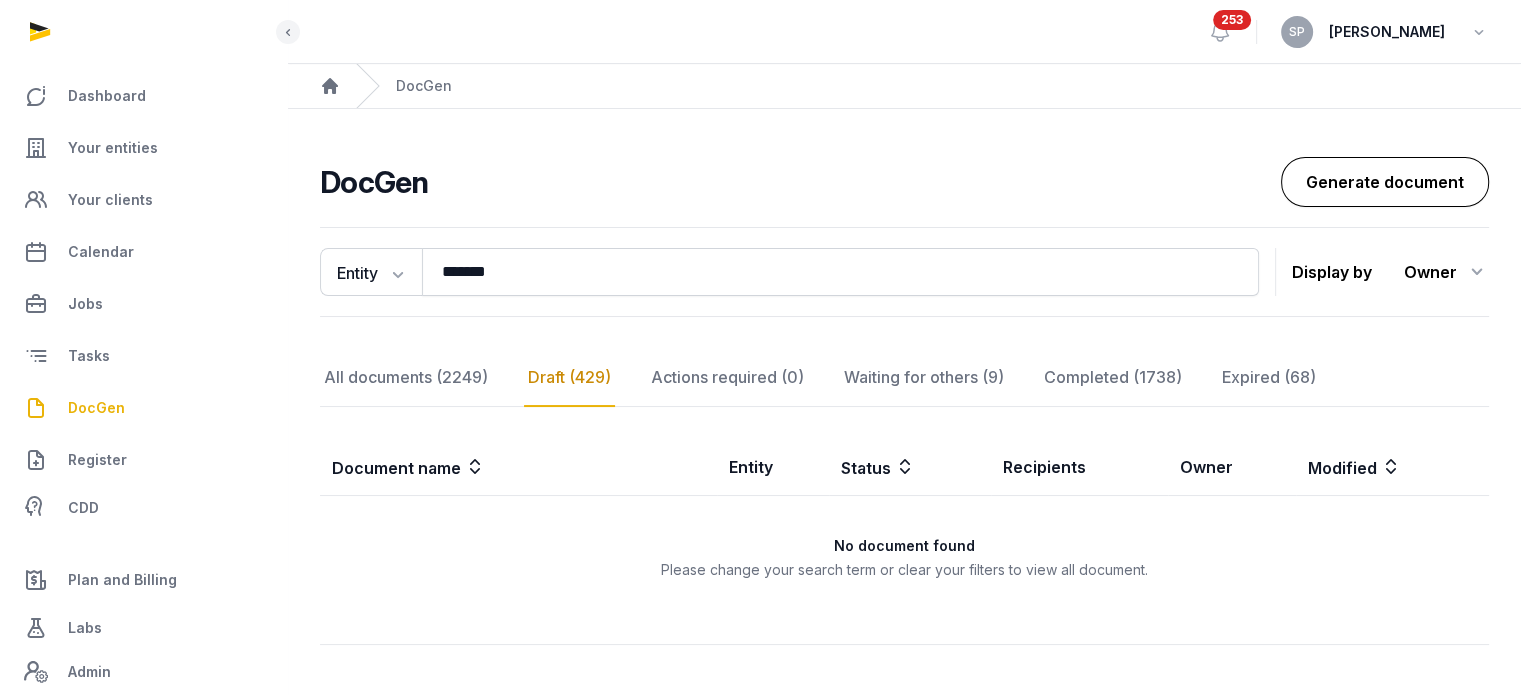 click on "Generate document" at bounding box center [1385, 182] 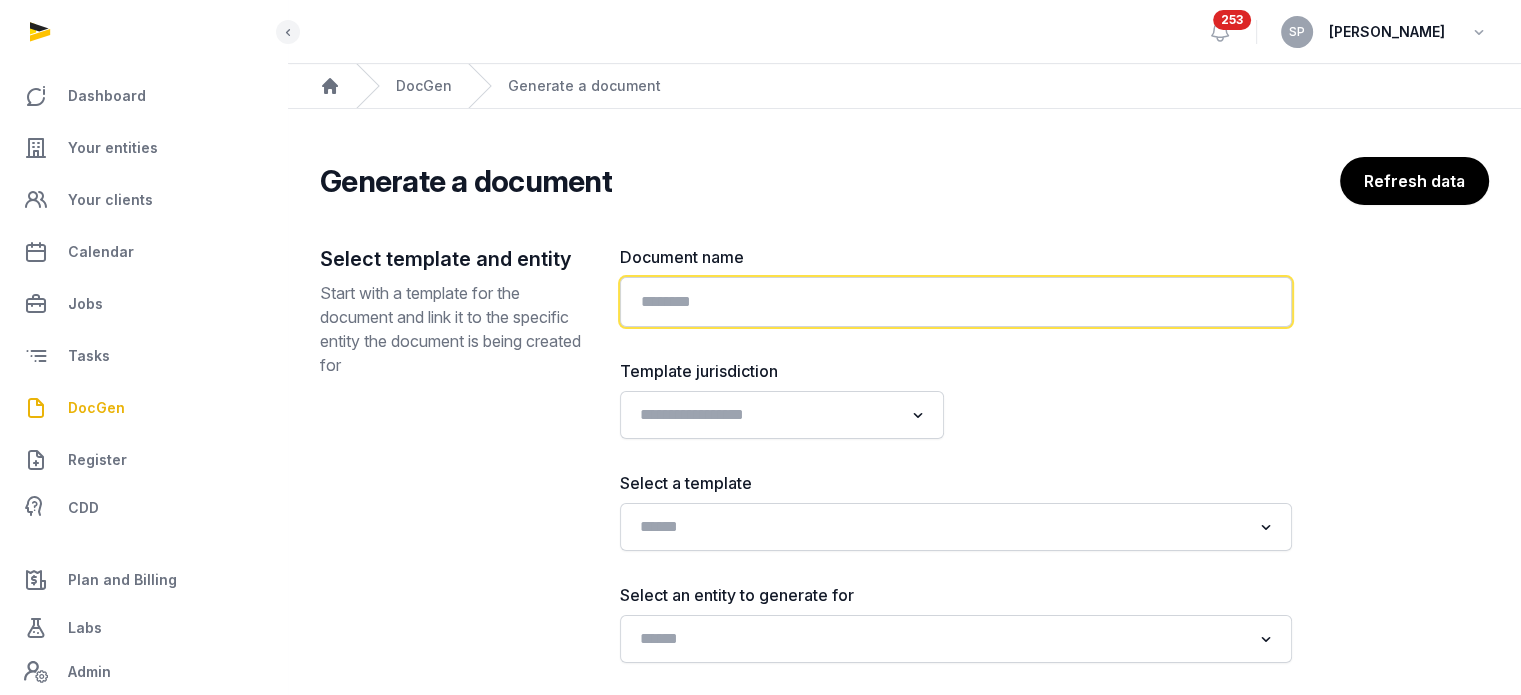click 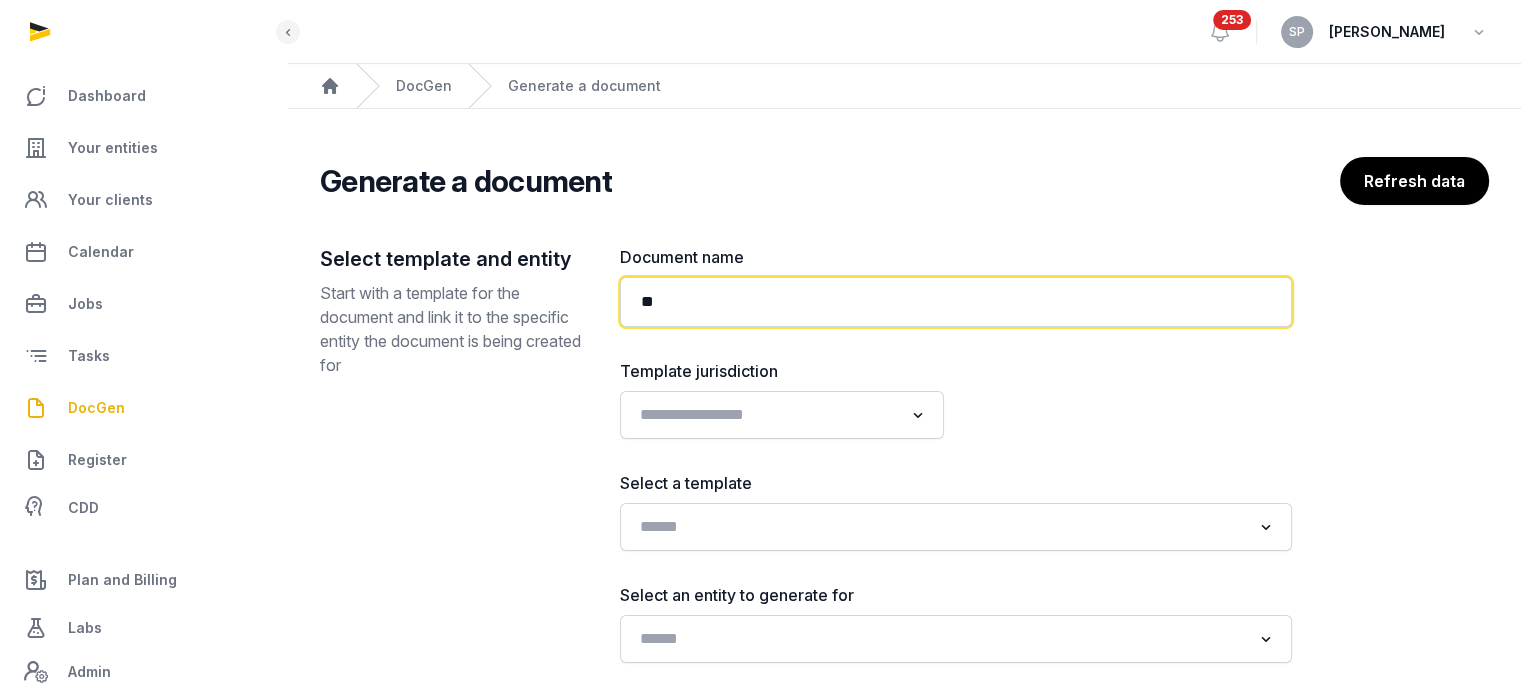 type on "*" 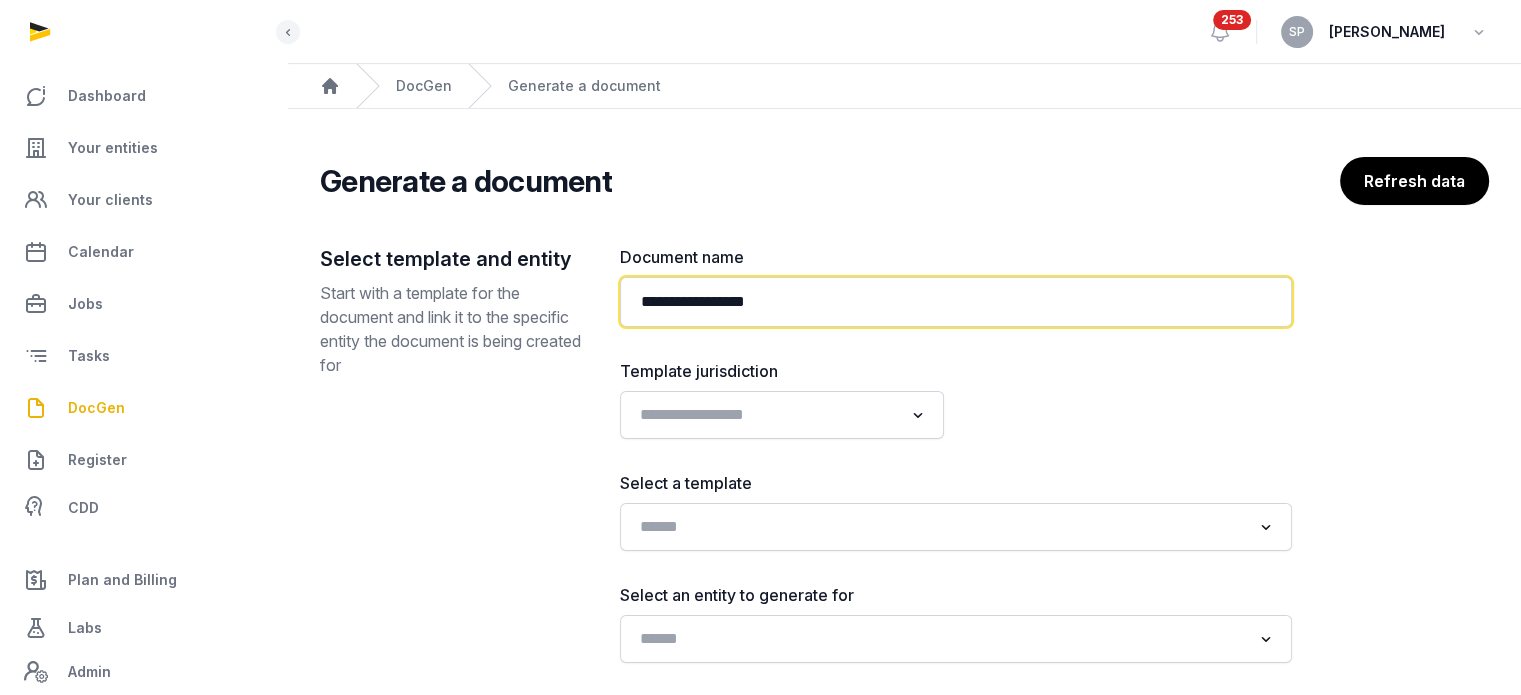 paste on "**********" 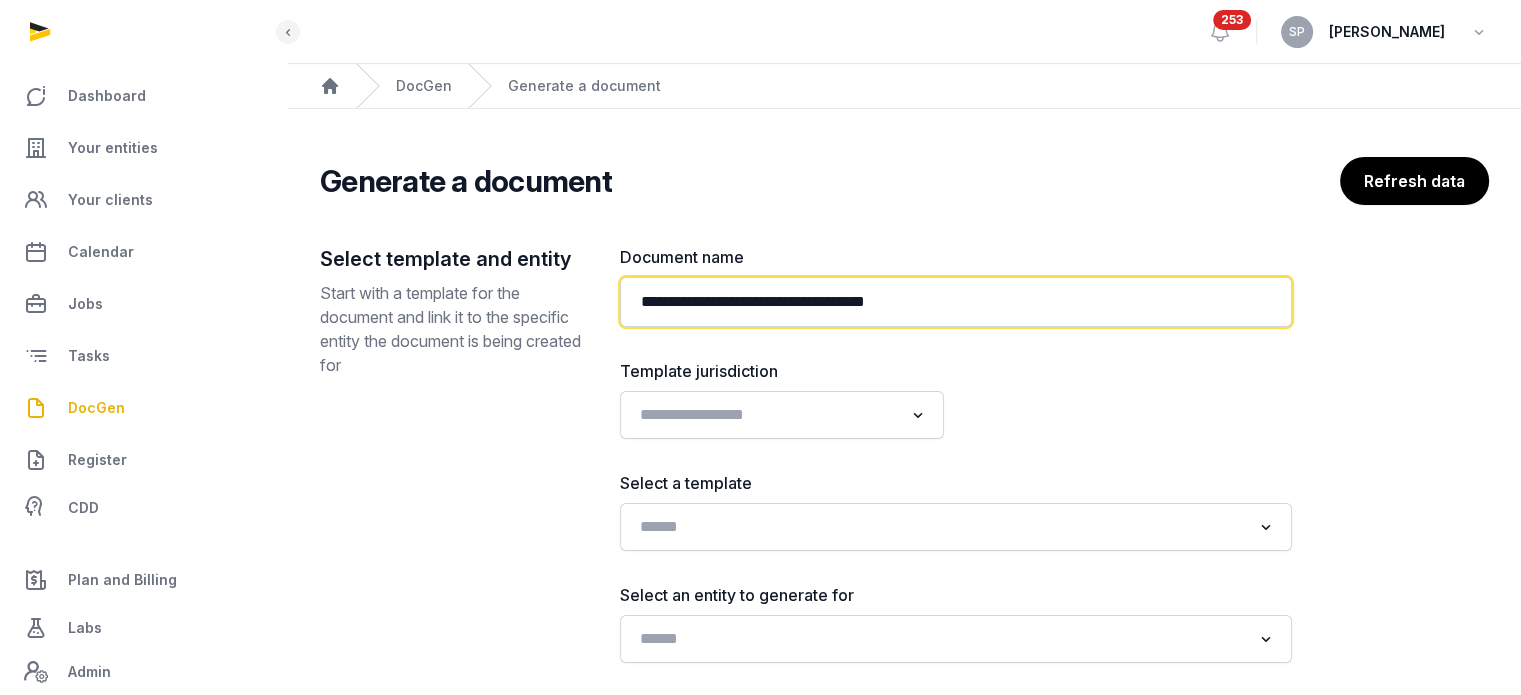 type on "**********" 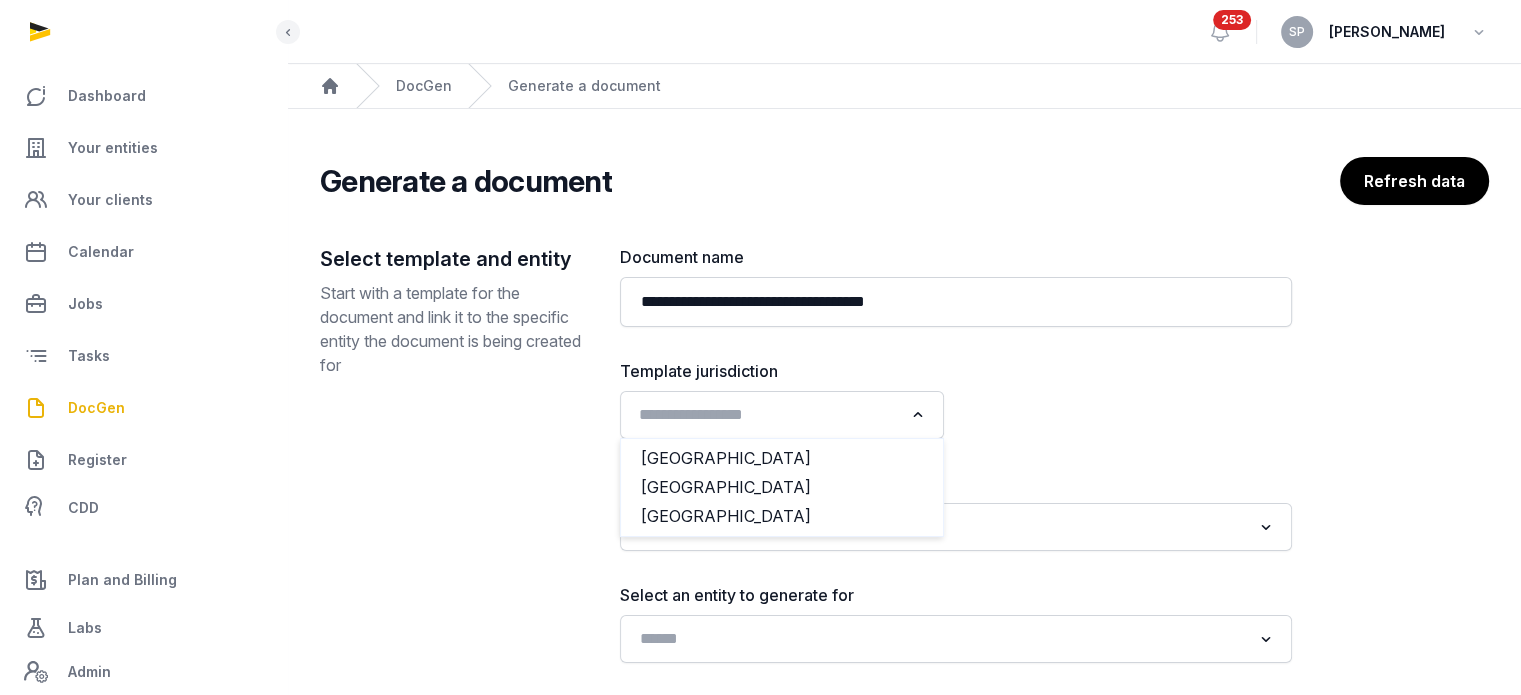 click at bounding box center [918, 415] 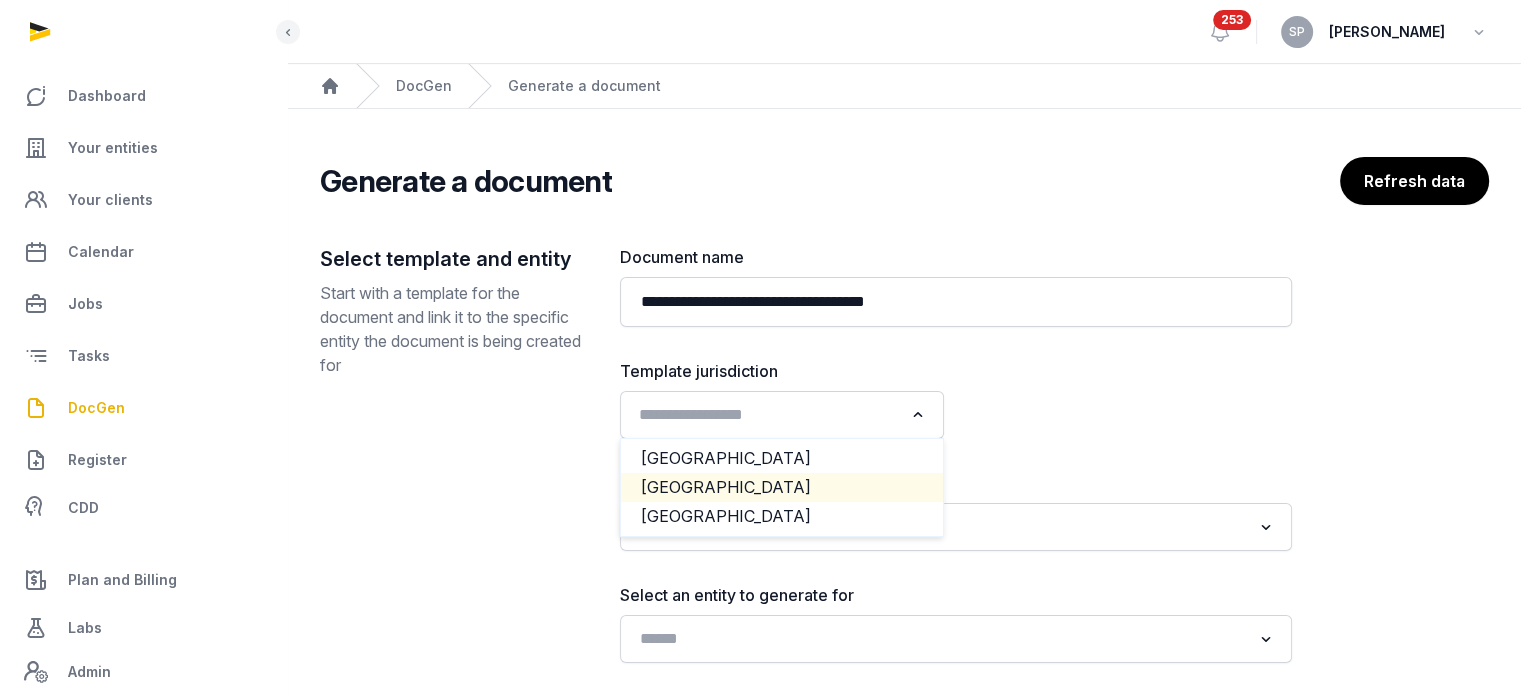 click on "[GEOGRAPHIC_DATA]" 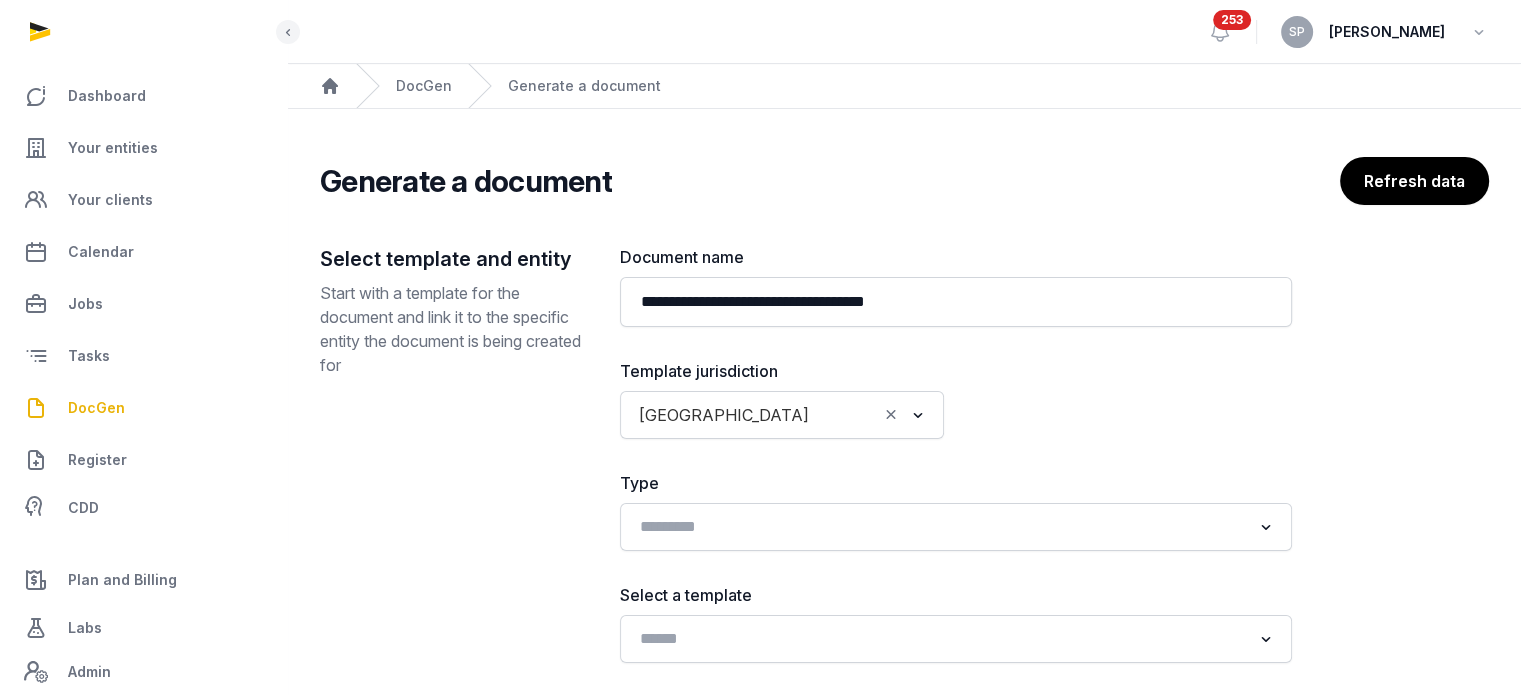 scroll, scrollTop: 241, scrollLeft: 0, axis: vertical 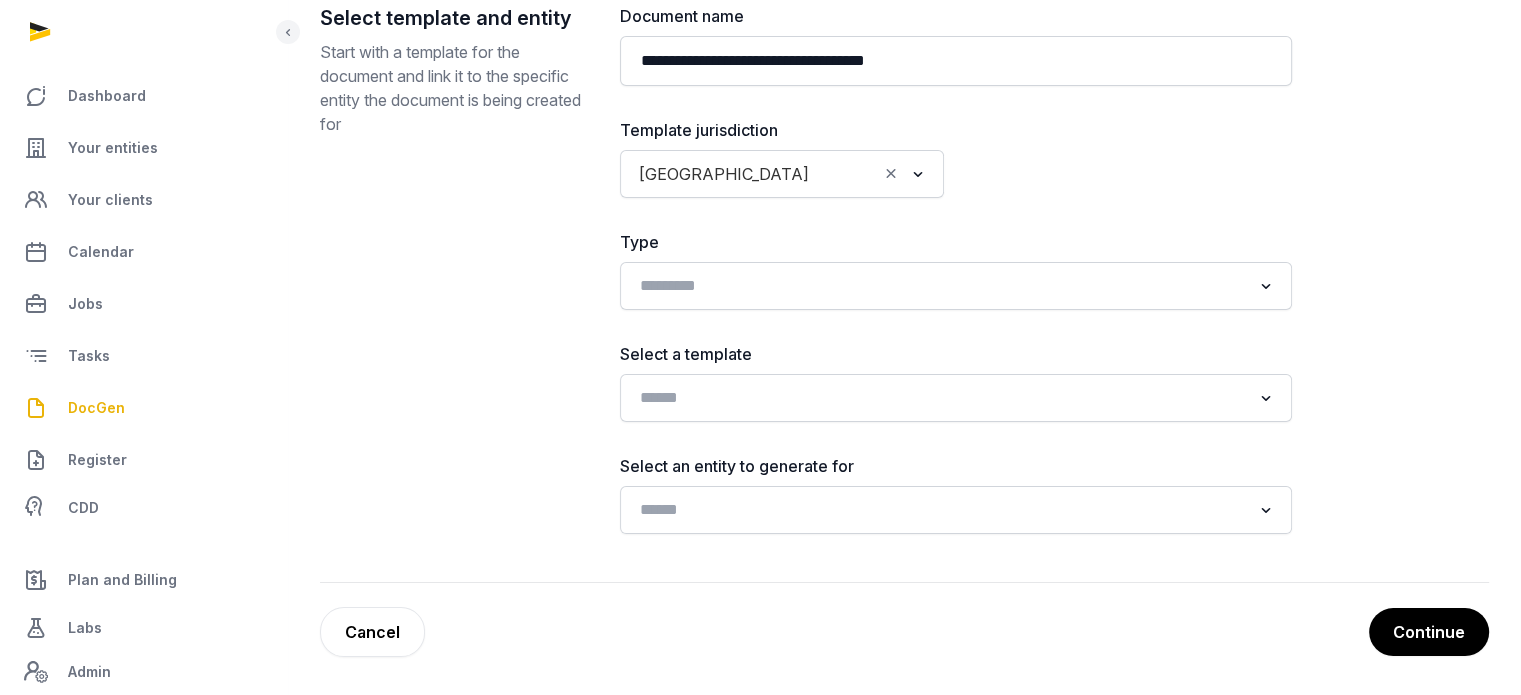 click on "Loading..." 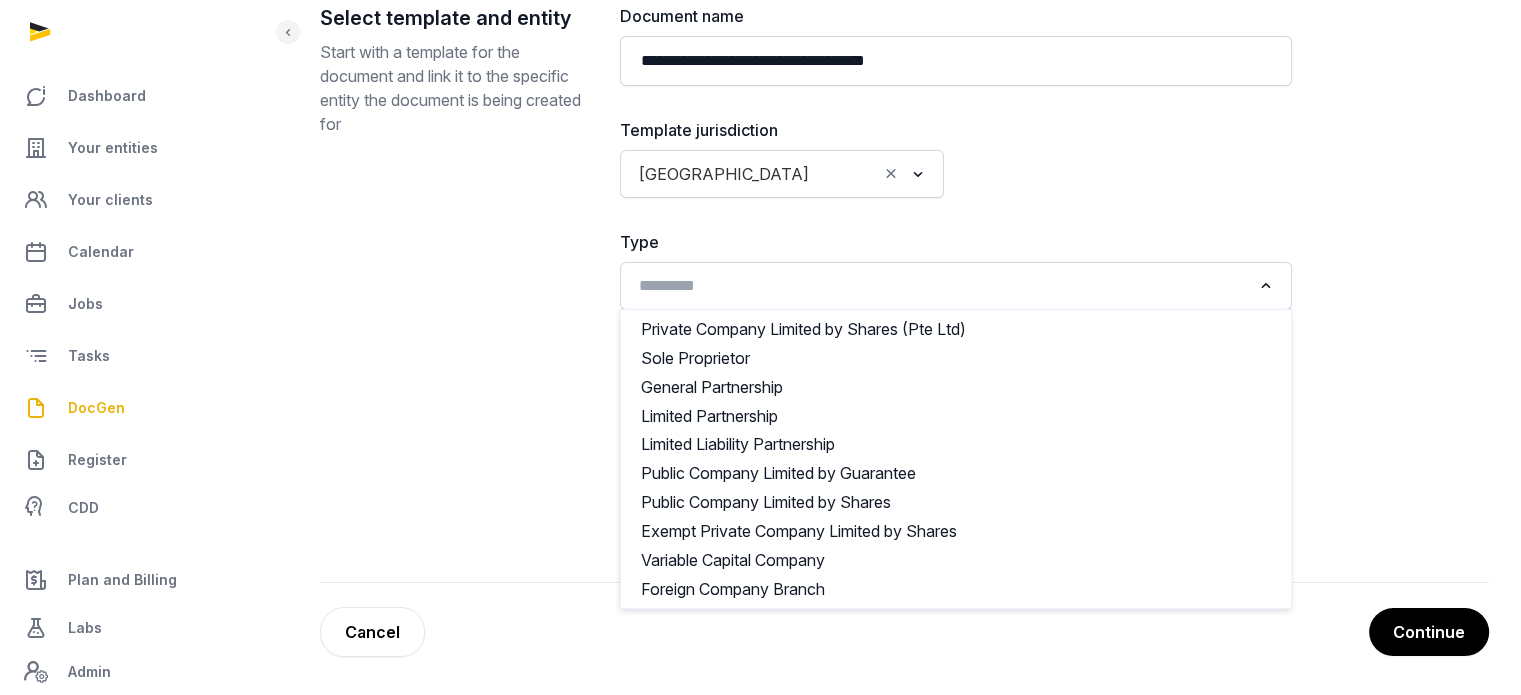 click 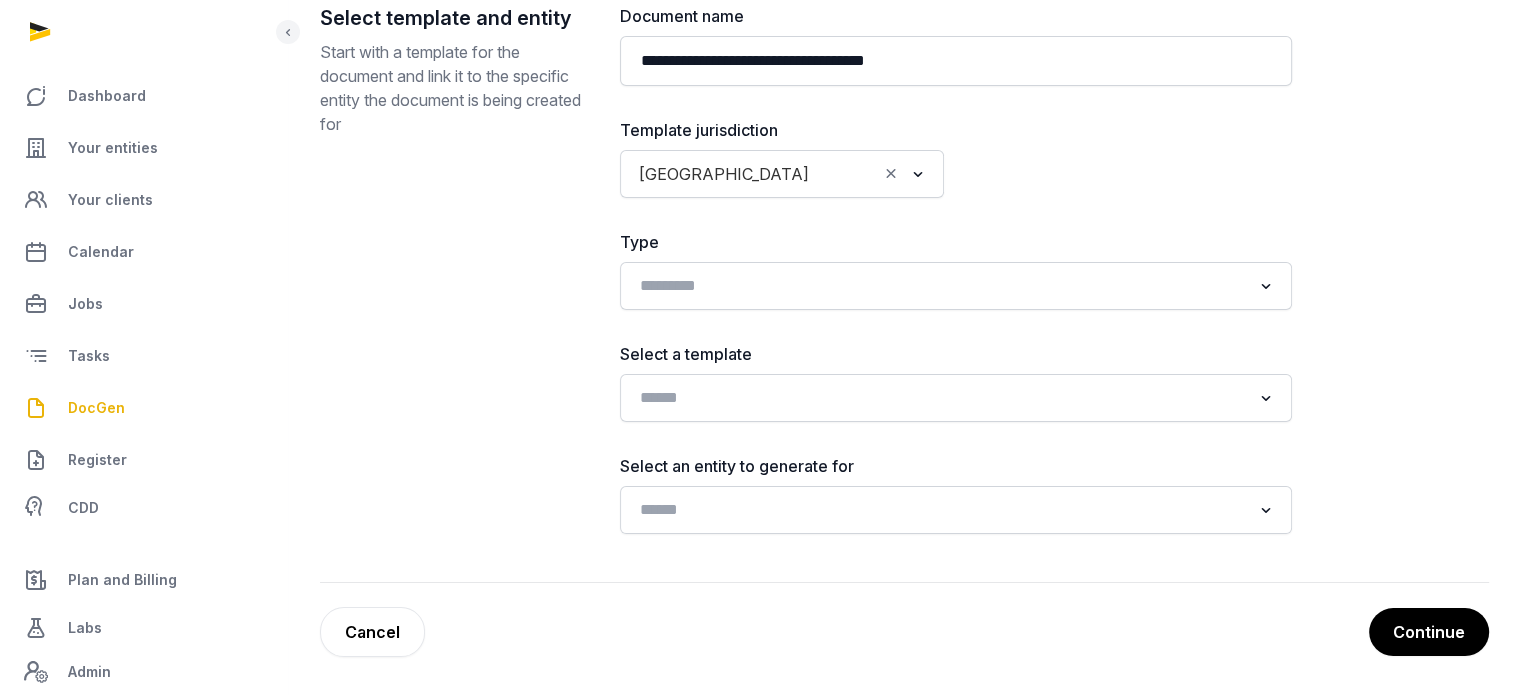 click on "**********" at bounding box center (904, 293) 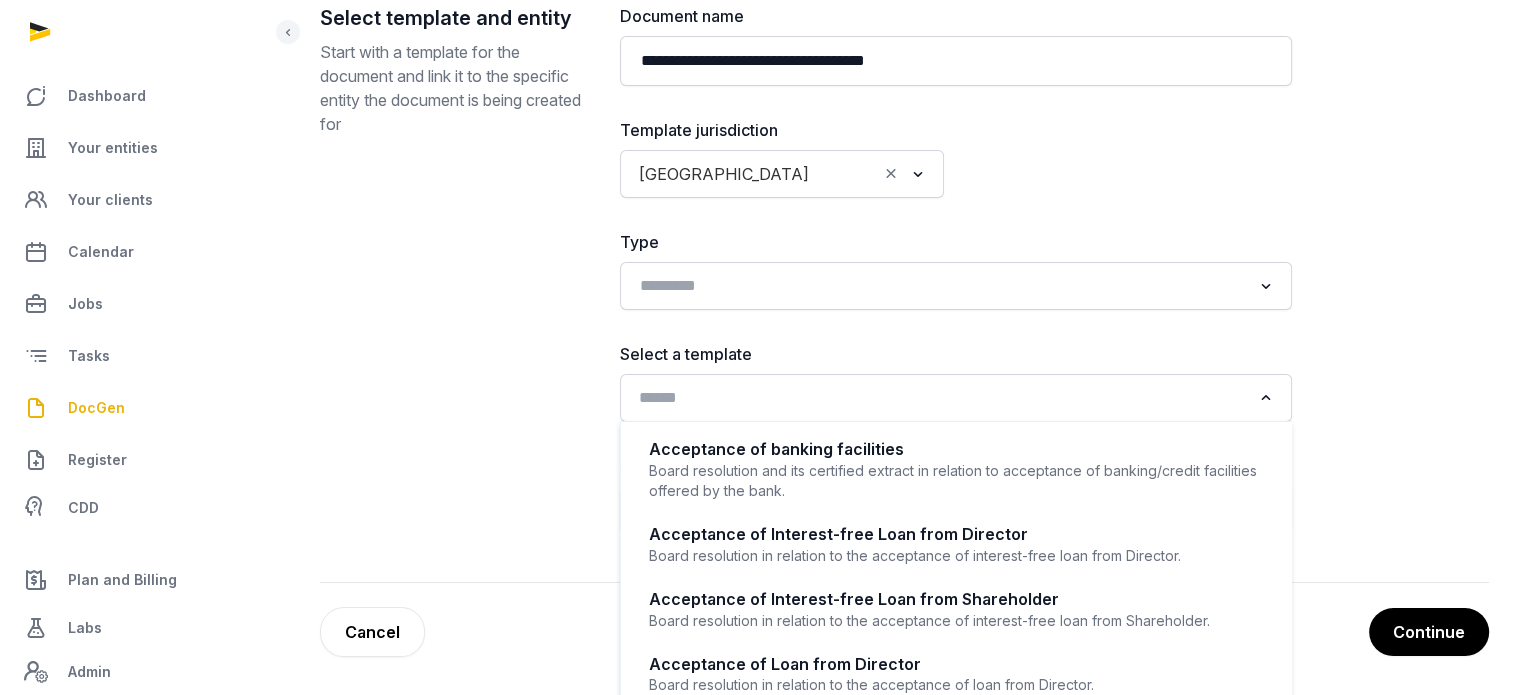 click 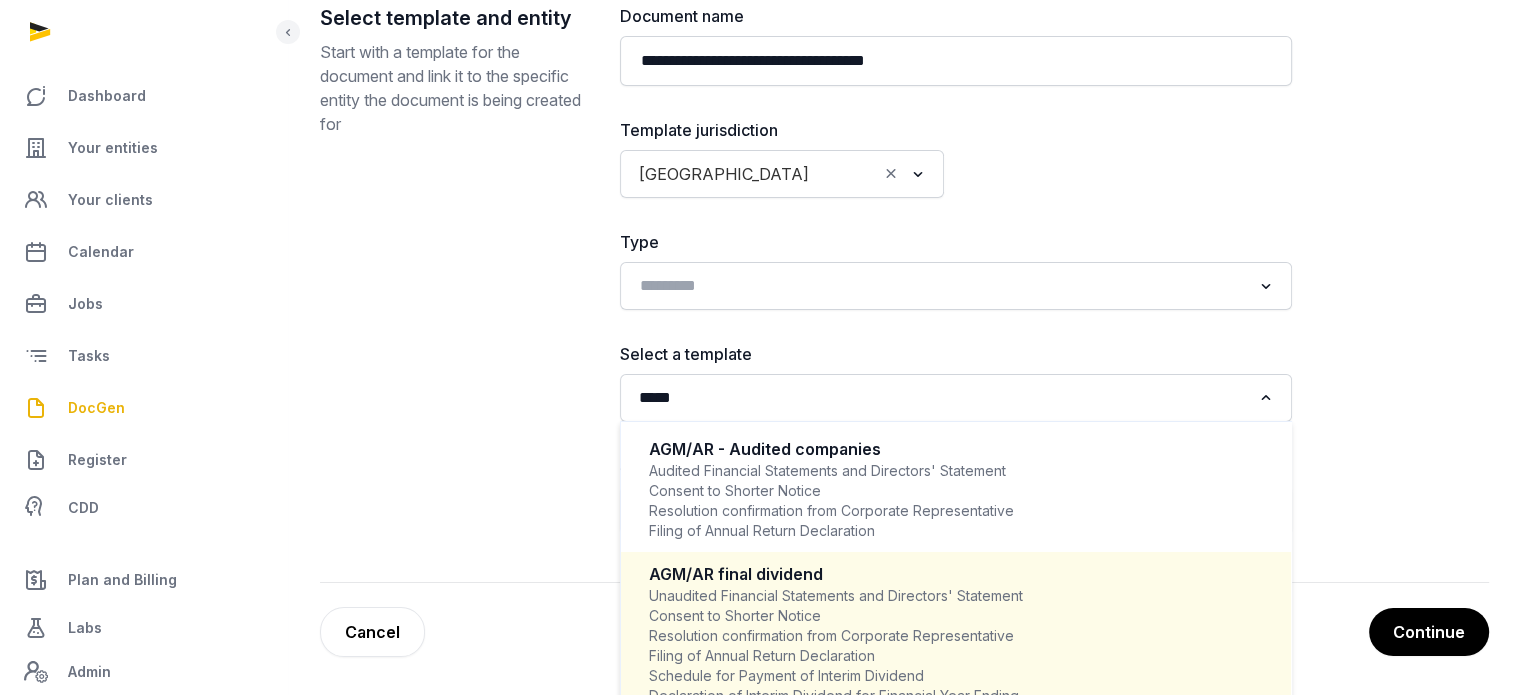 click on "Unaudited Financial Statements and Directors' Statement
Consent to Shorter Notice
Resolution confirmation from Corporate Representative
Filing of Annual Return Declaration
Schedule for Payment of Interim Dividend
Declaration of Interim Dividend for Financial Year Ending" at bounding box center (956, 646) 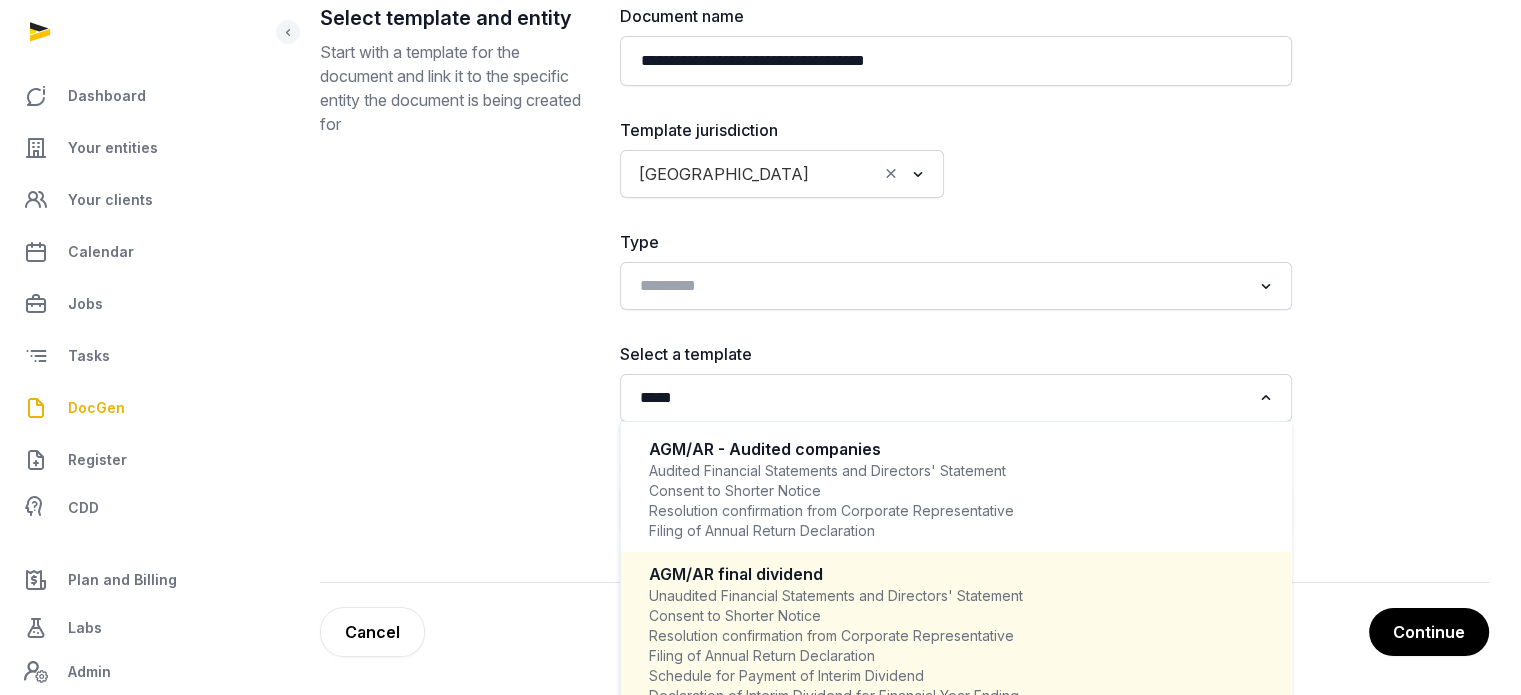 type 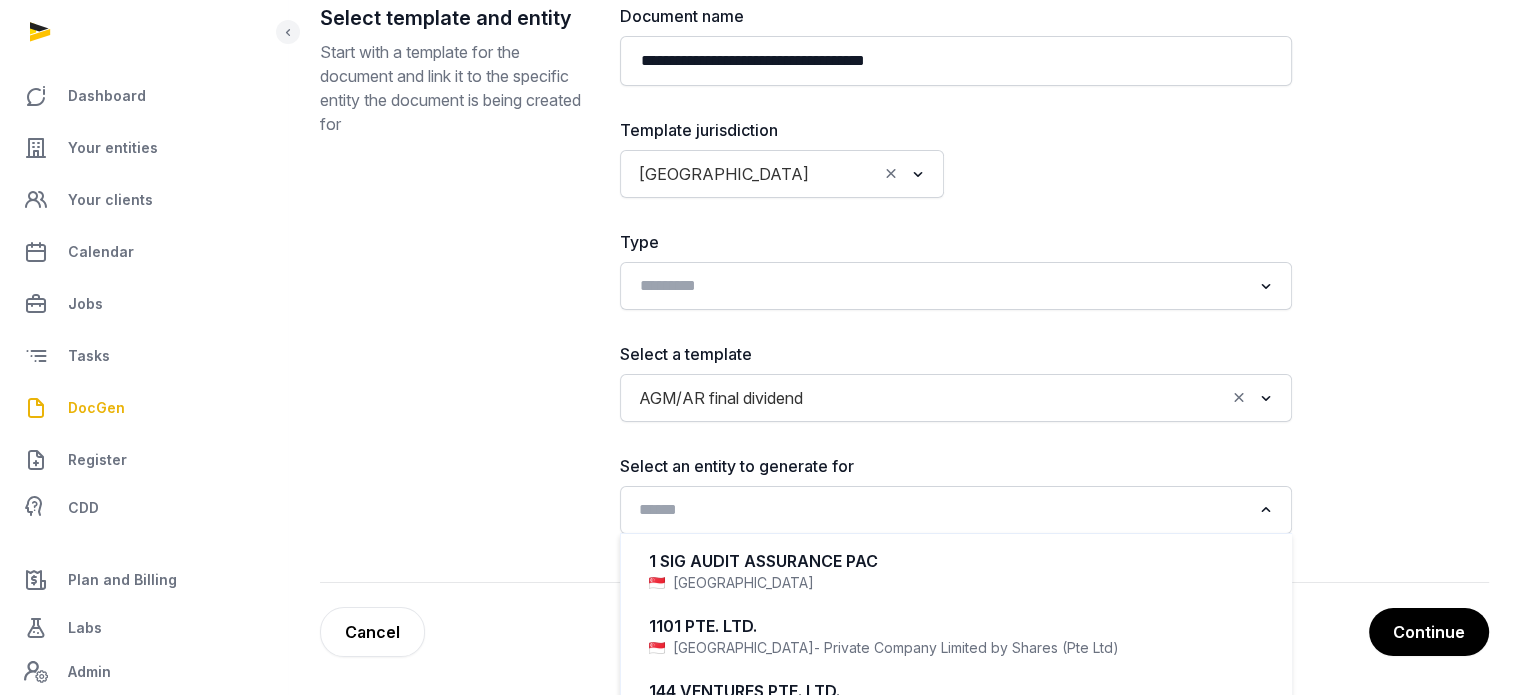 click 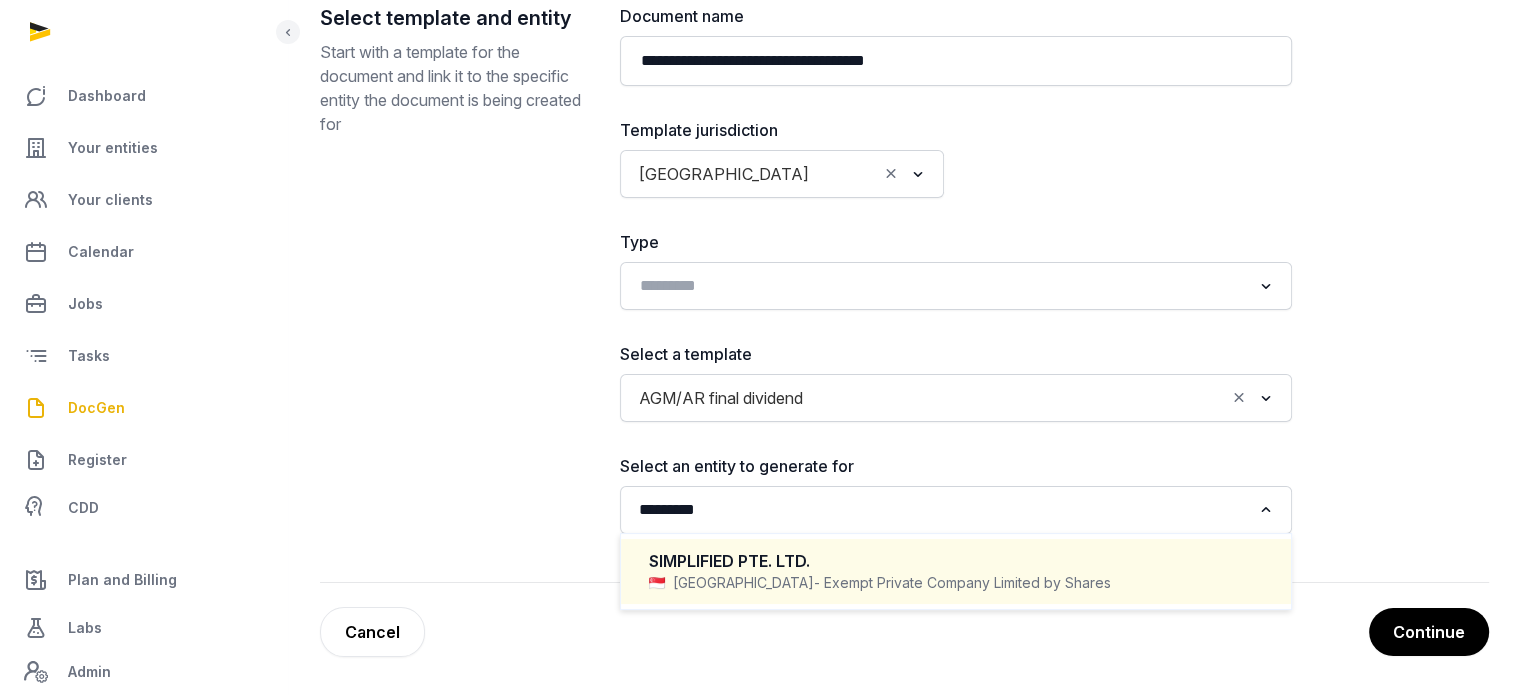 click on "SIMPLIFIED PTE. LTD." at bounding box center (956, 561) 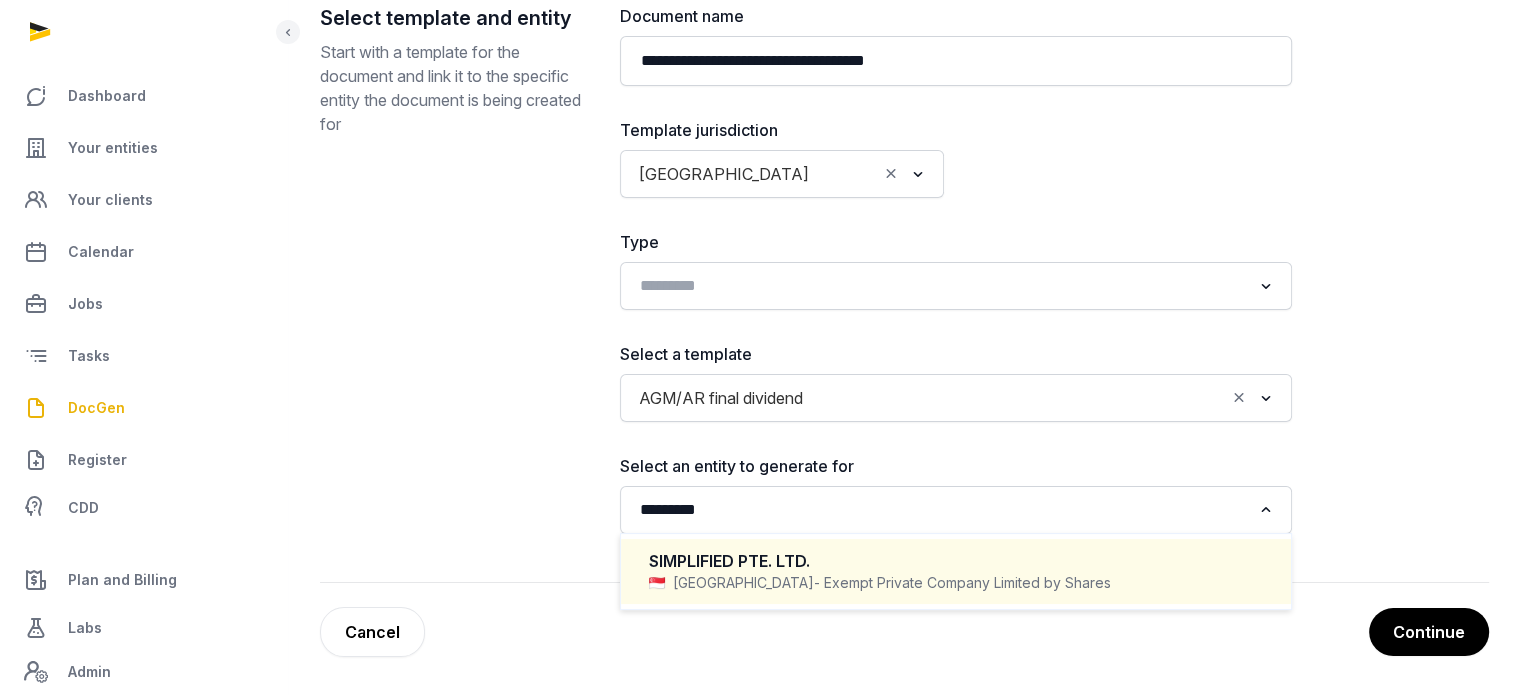 type 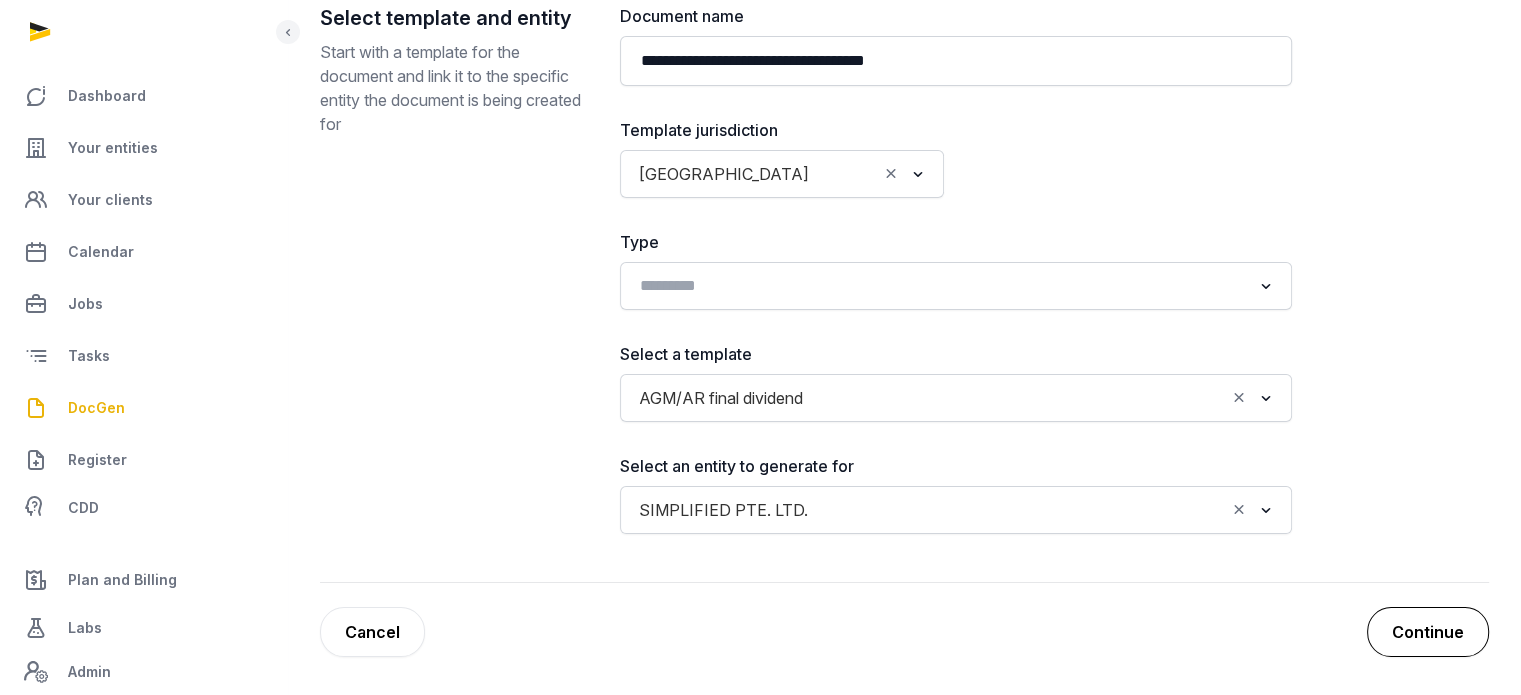 click on "Continue" at bounding box center [1428, 632] 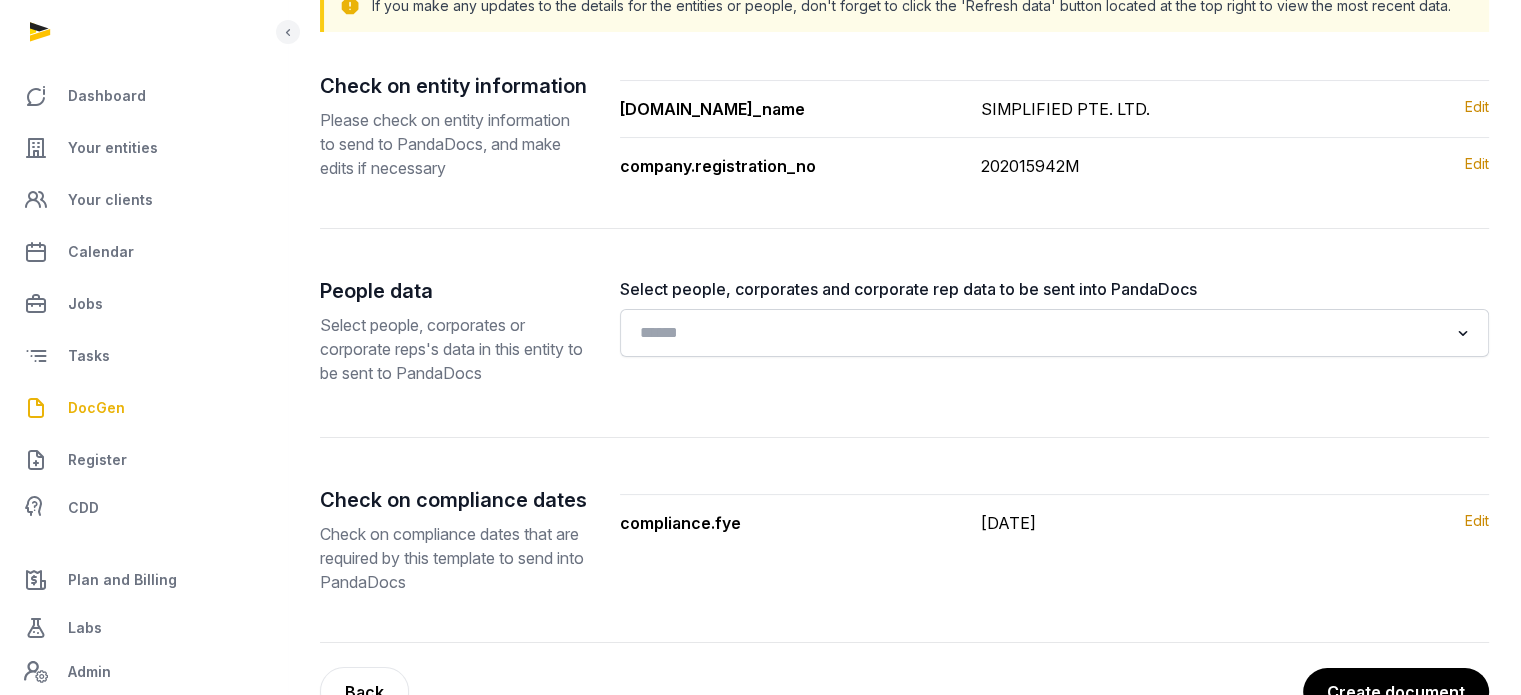 scroll, scrollTop: 301, scrollLeft: 0, axis: vertical 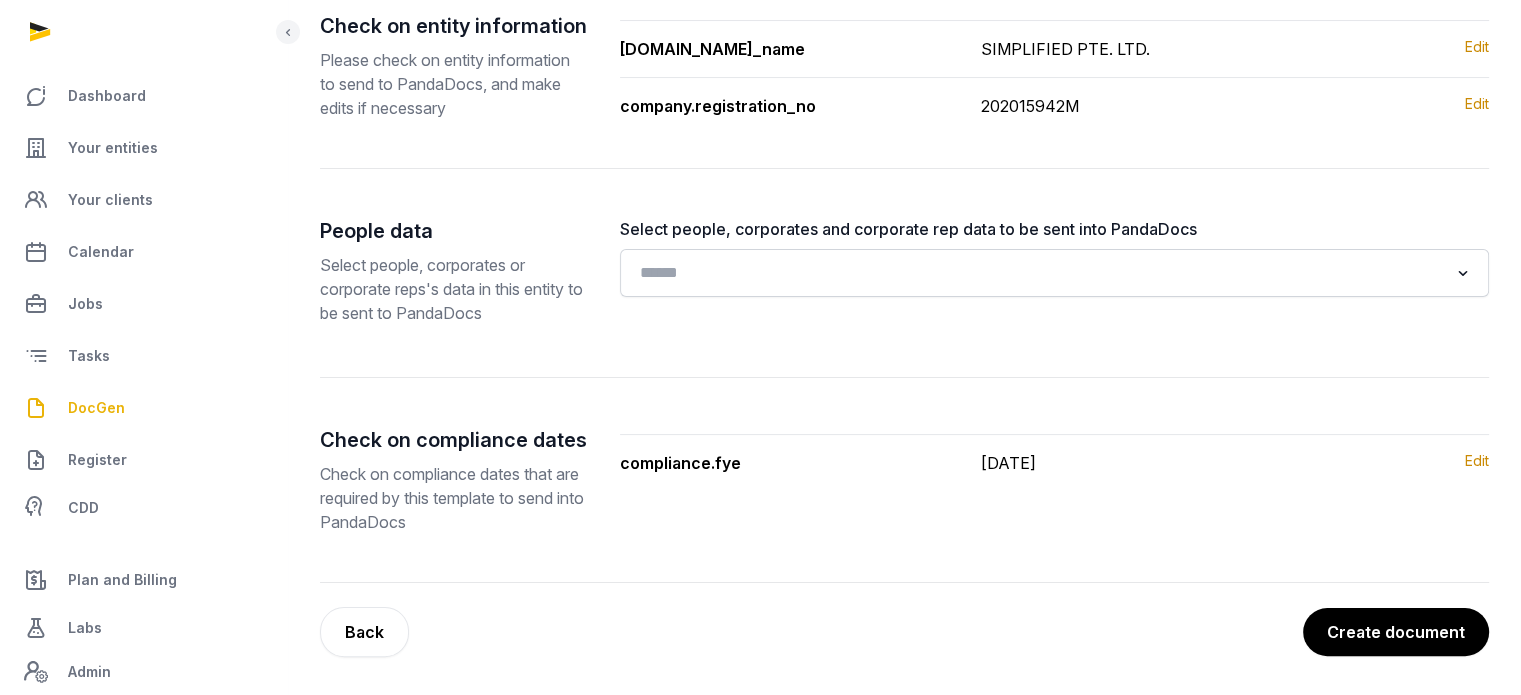 click on "Create document" at bounding box center [1396, 632] 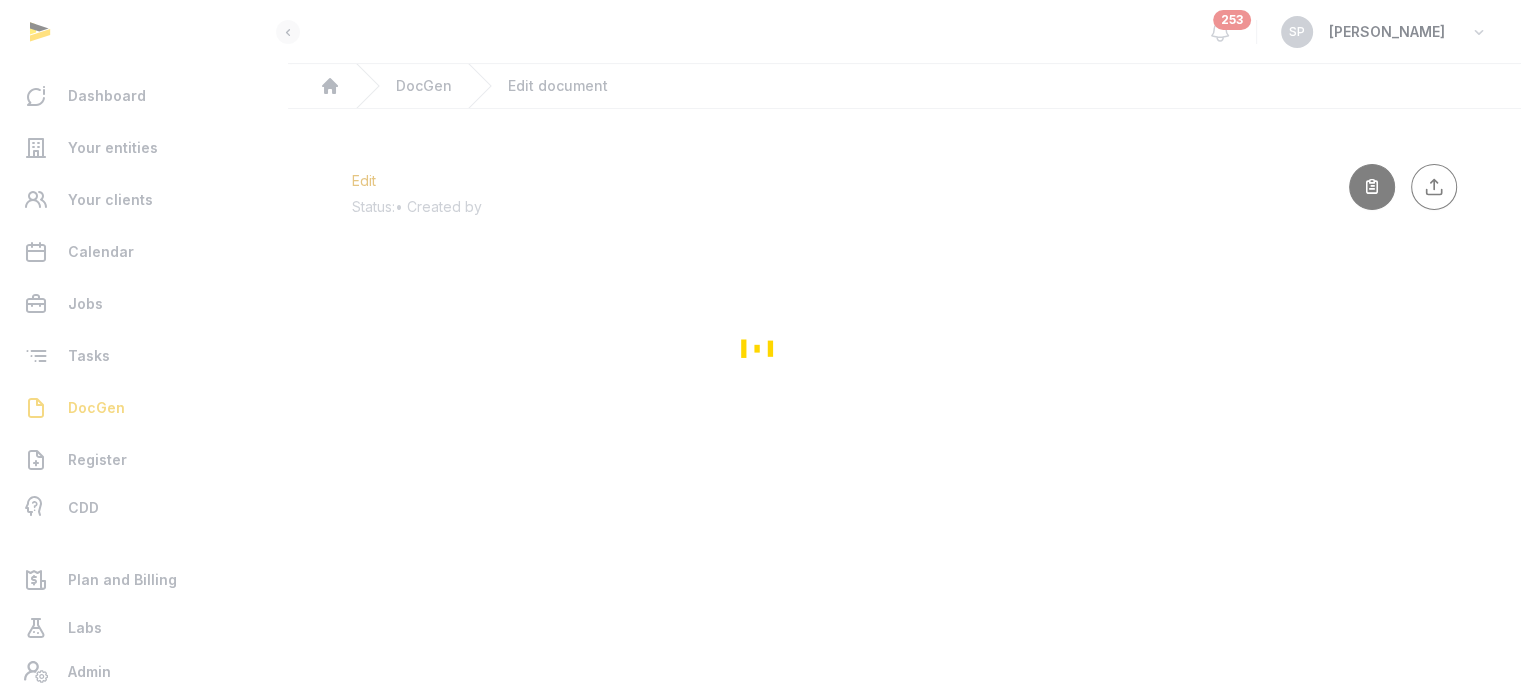 scroll, scrollTop: 0, scrollLeft: 0, axis: both 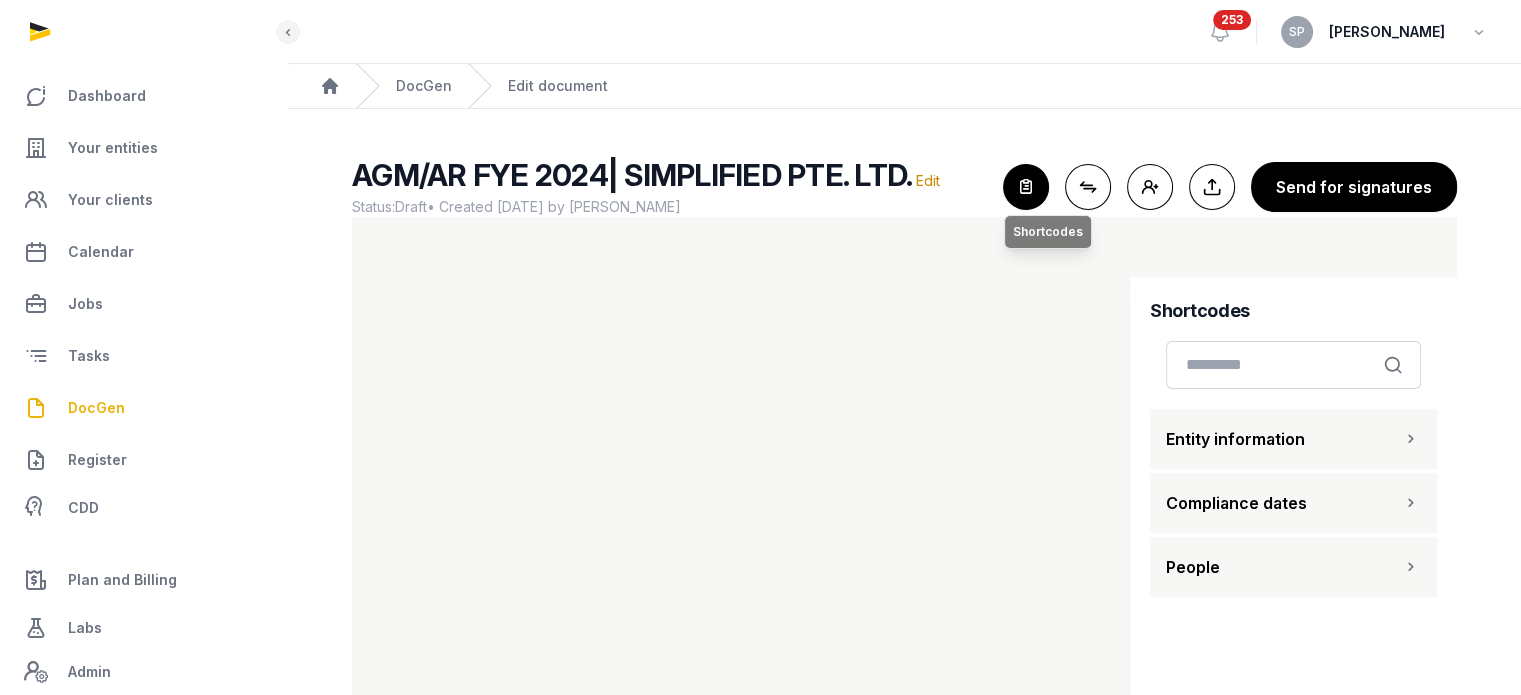 click at bounding box center (1026, 187) 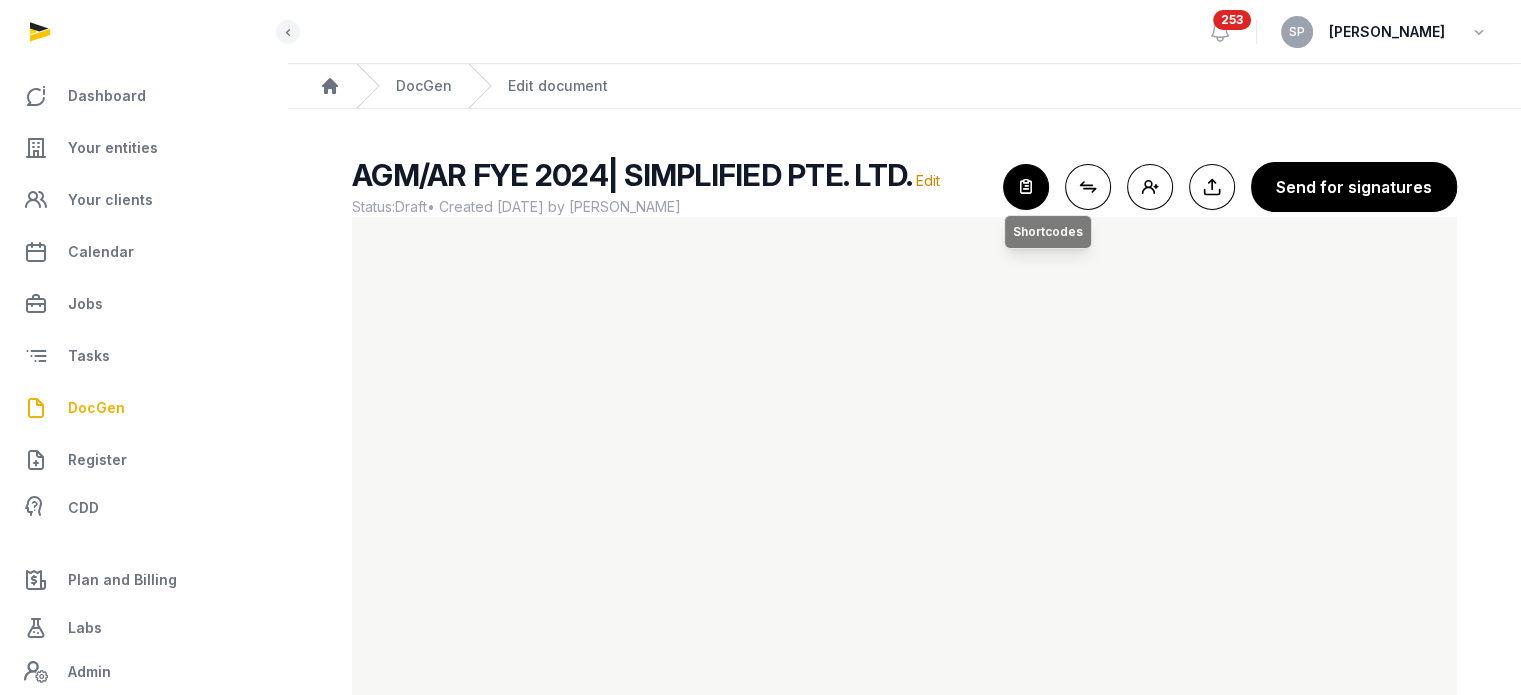 click at bounding box center (1026, 187) 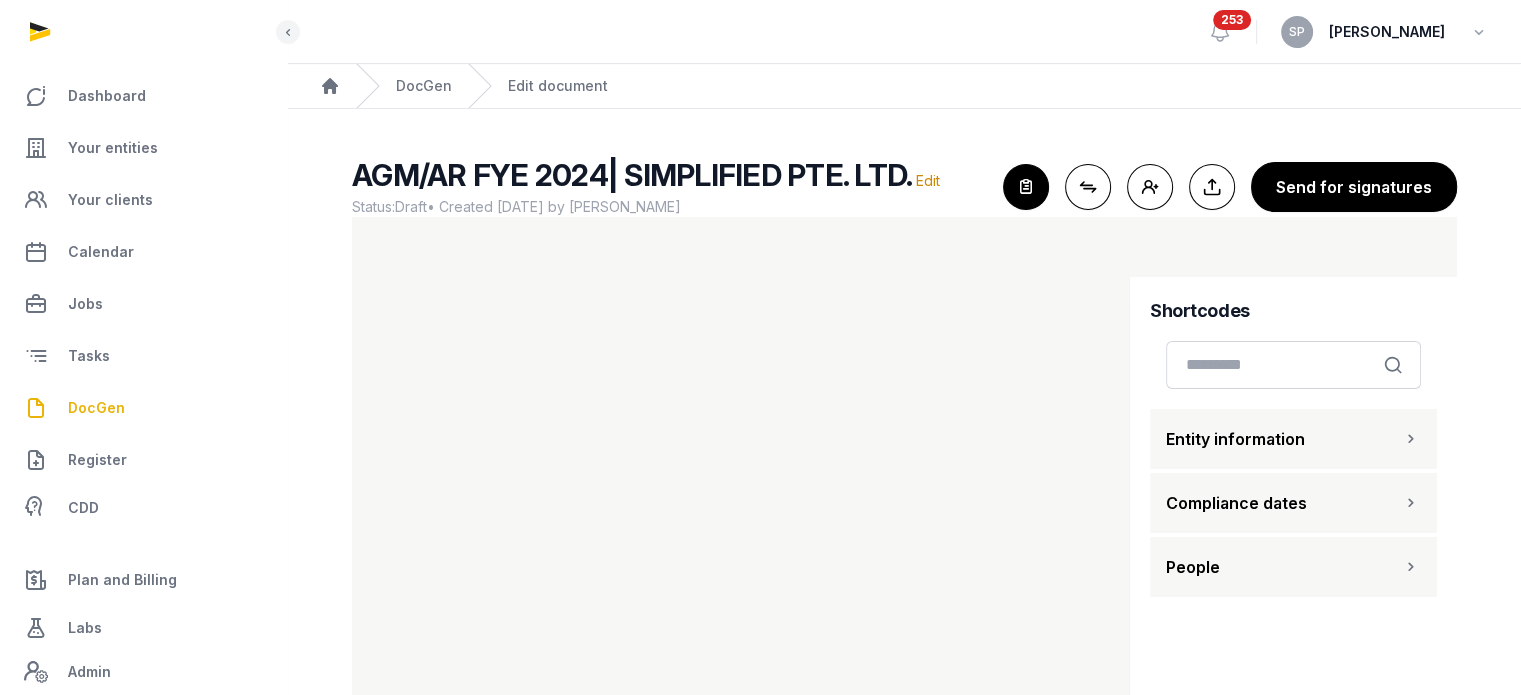 click on "Entity information" at bounding box center [1235, 439] 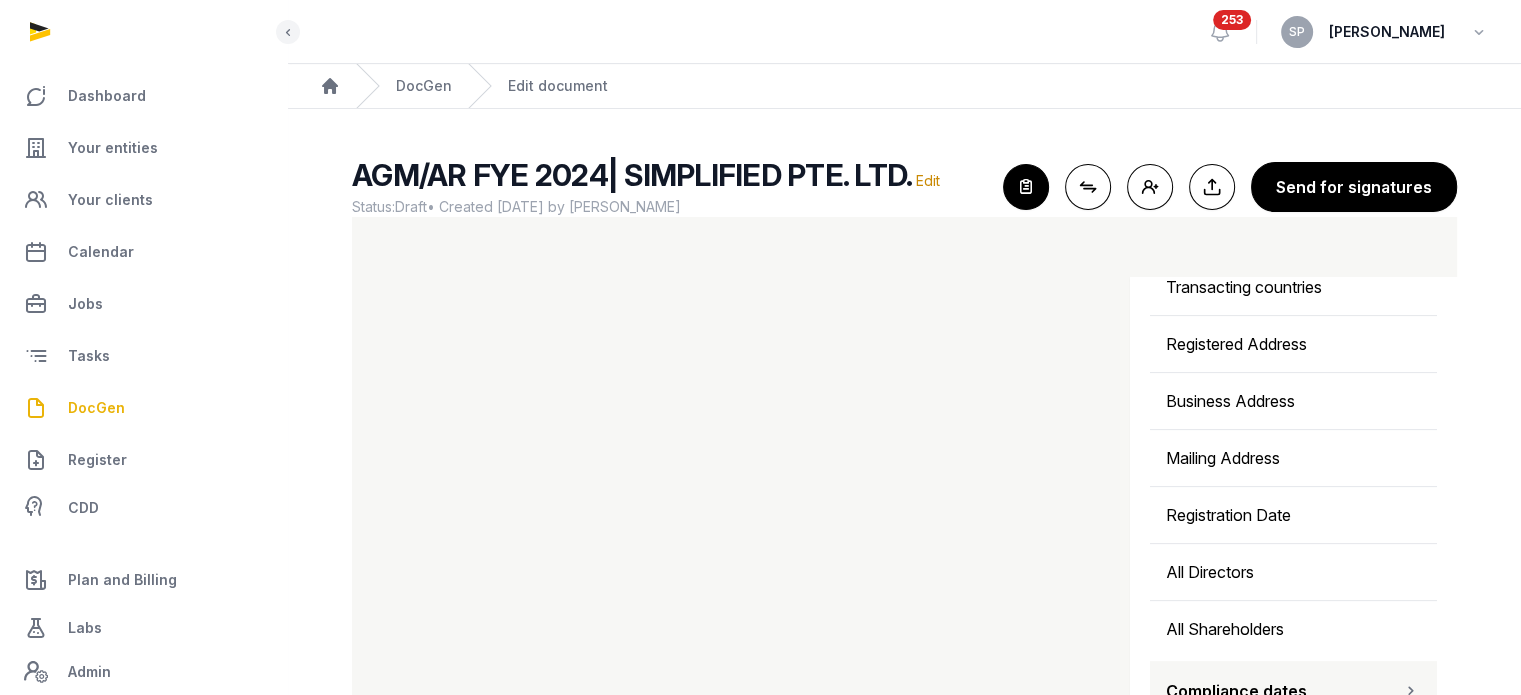 scroll, scrollTop: 671, scrollLeft: 0, axis: vertical 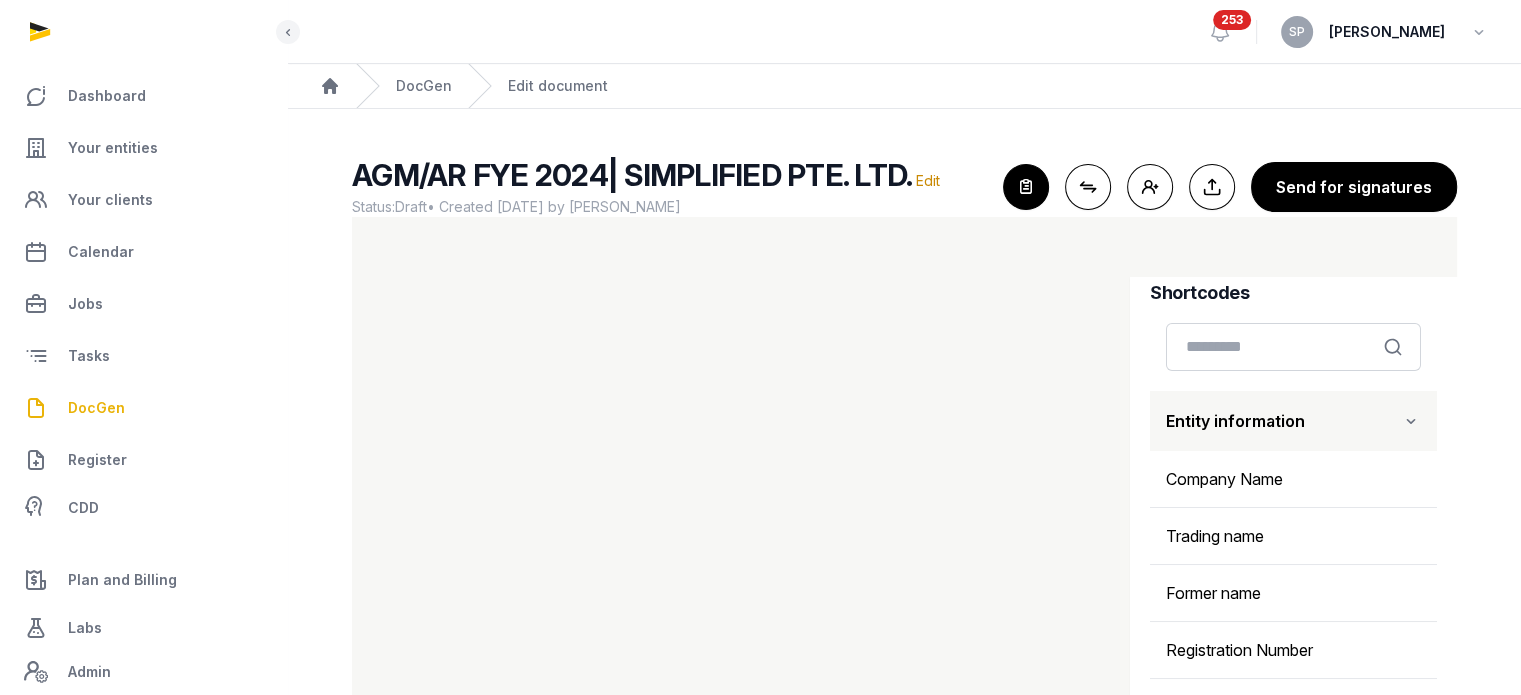 click at bounding box center (1411, 421) 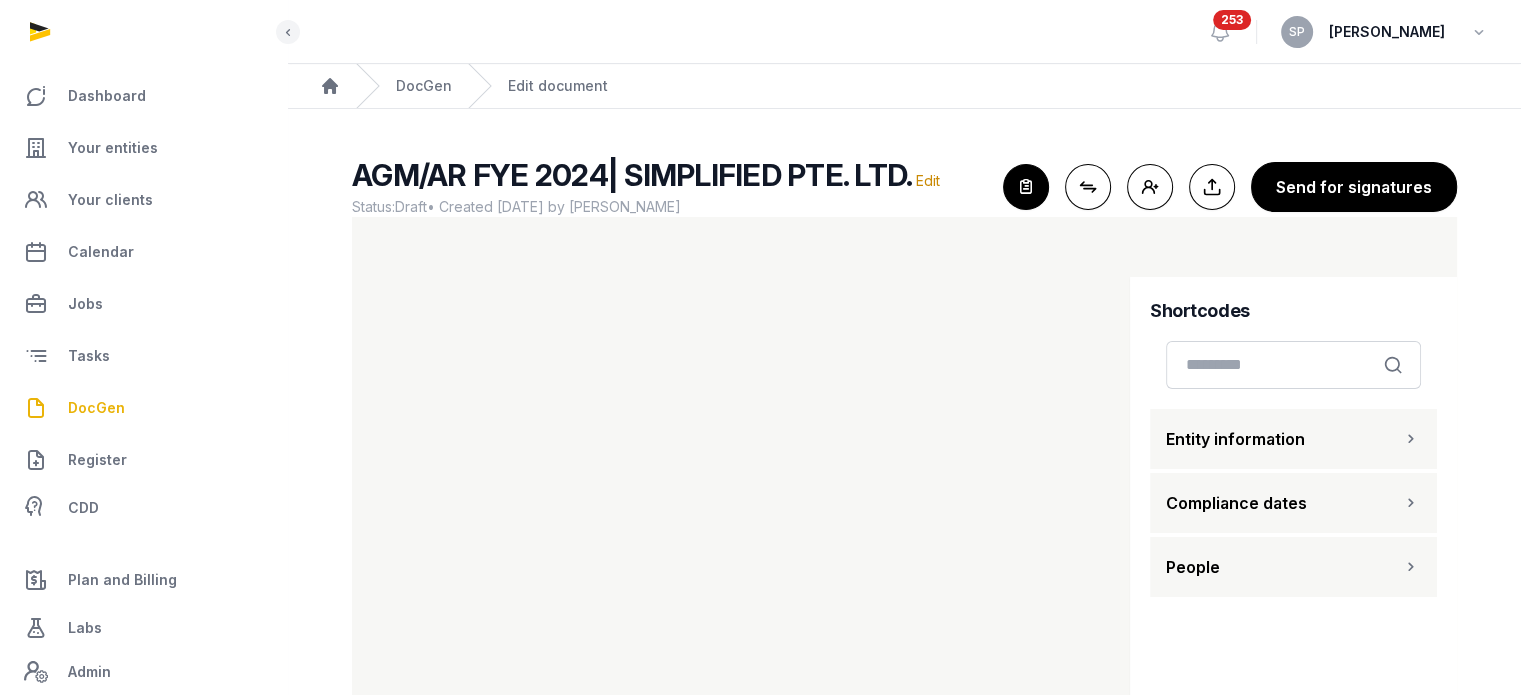 click on "People" at bounding box center [1293, 567] 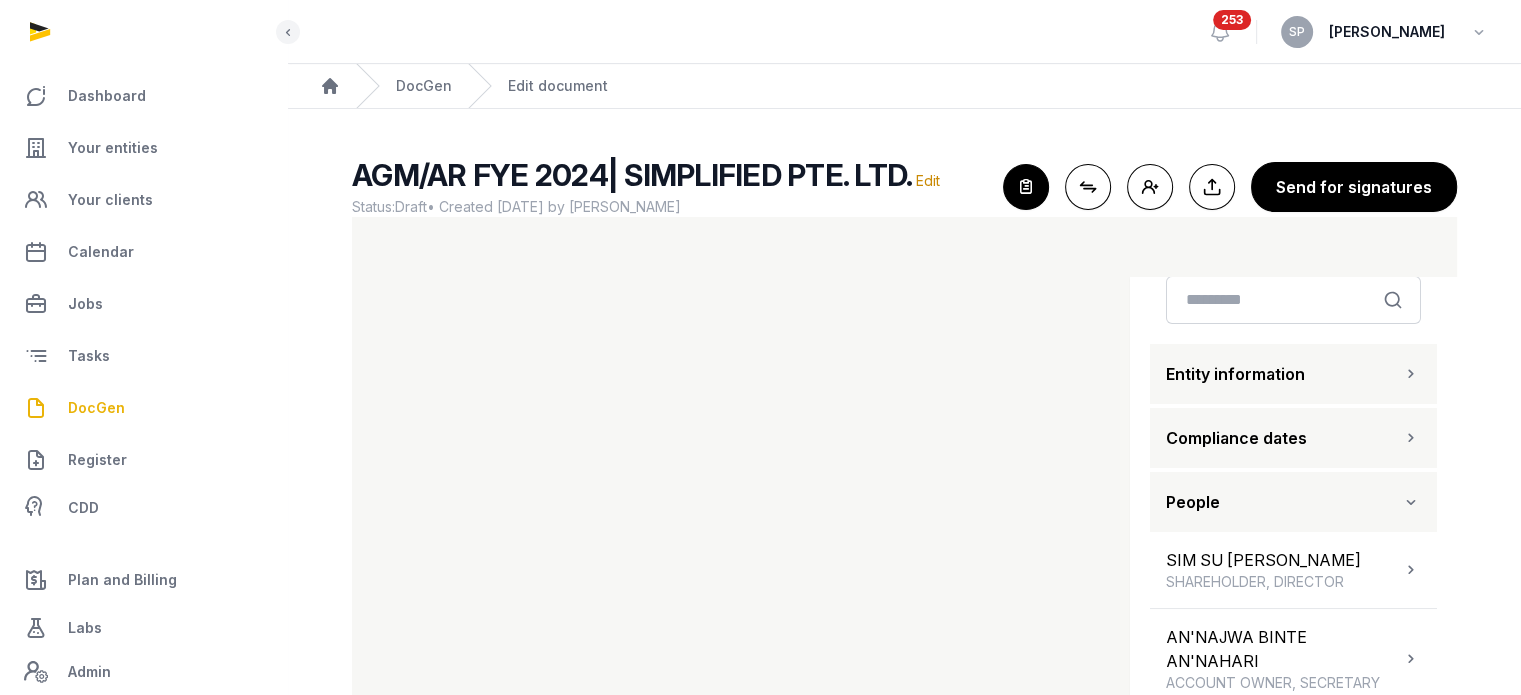 scroll, scrollTop: 115, scrollLeft: 0, axis: vertical 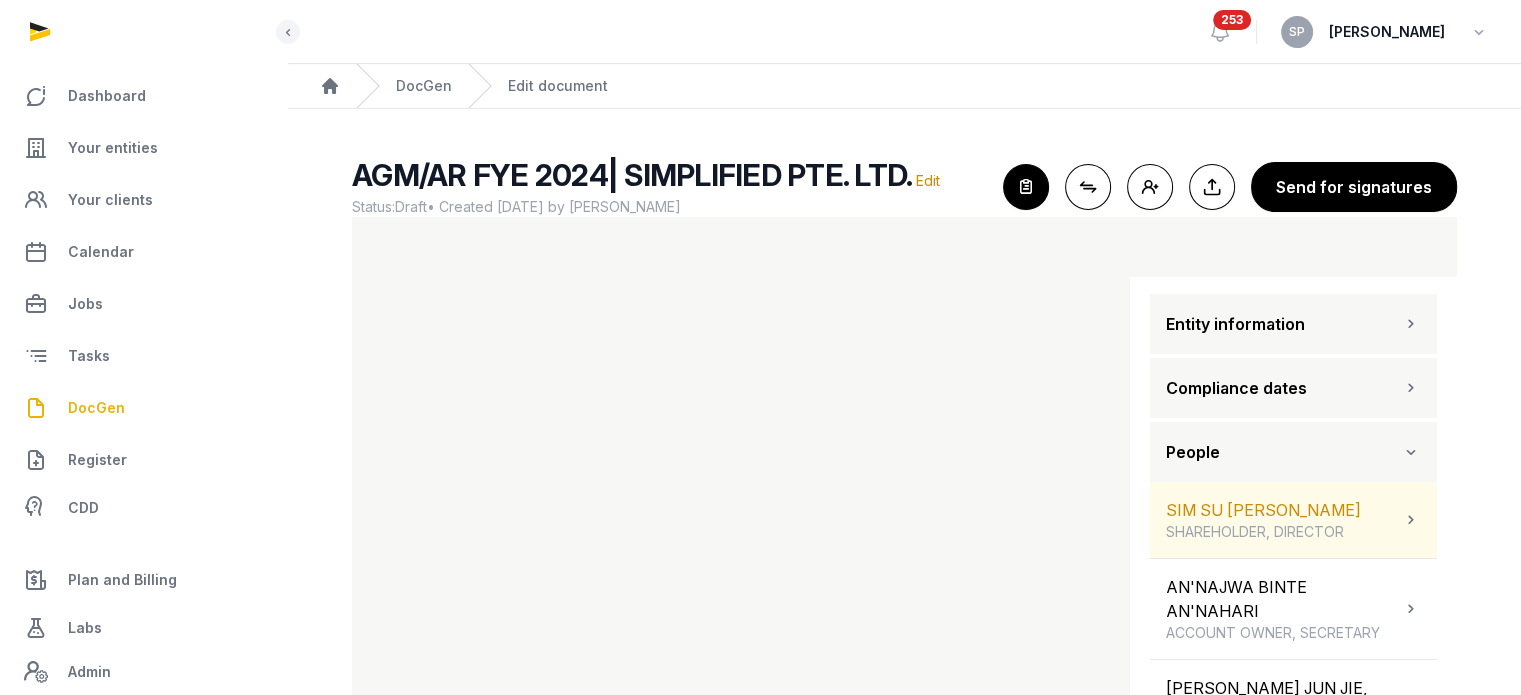 click on "SIM SU LING, AILEEN SHAREHOLDER, DIRECTOR" at bounding box center (1293, 520) 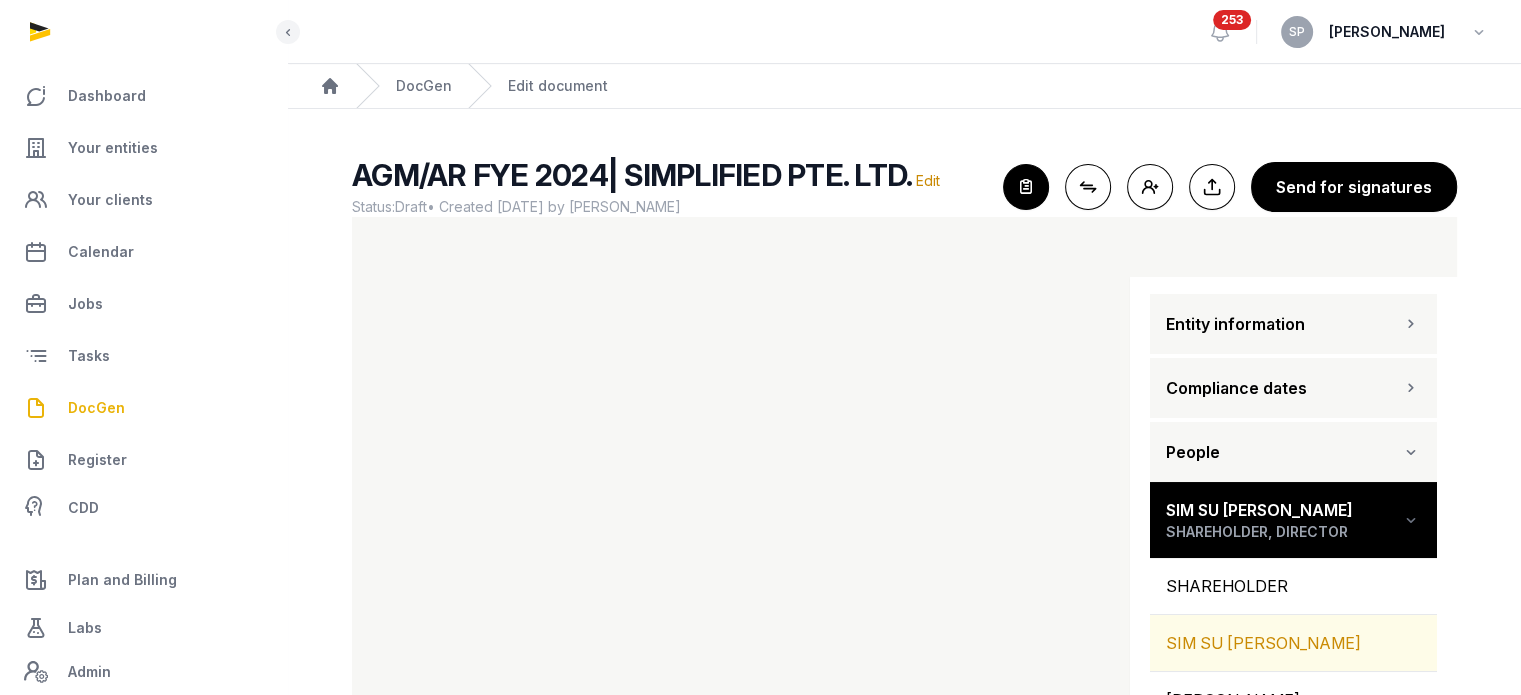 click on "SIM SU [PERSON_NAME]" at bounding box center (1293, 643) 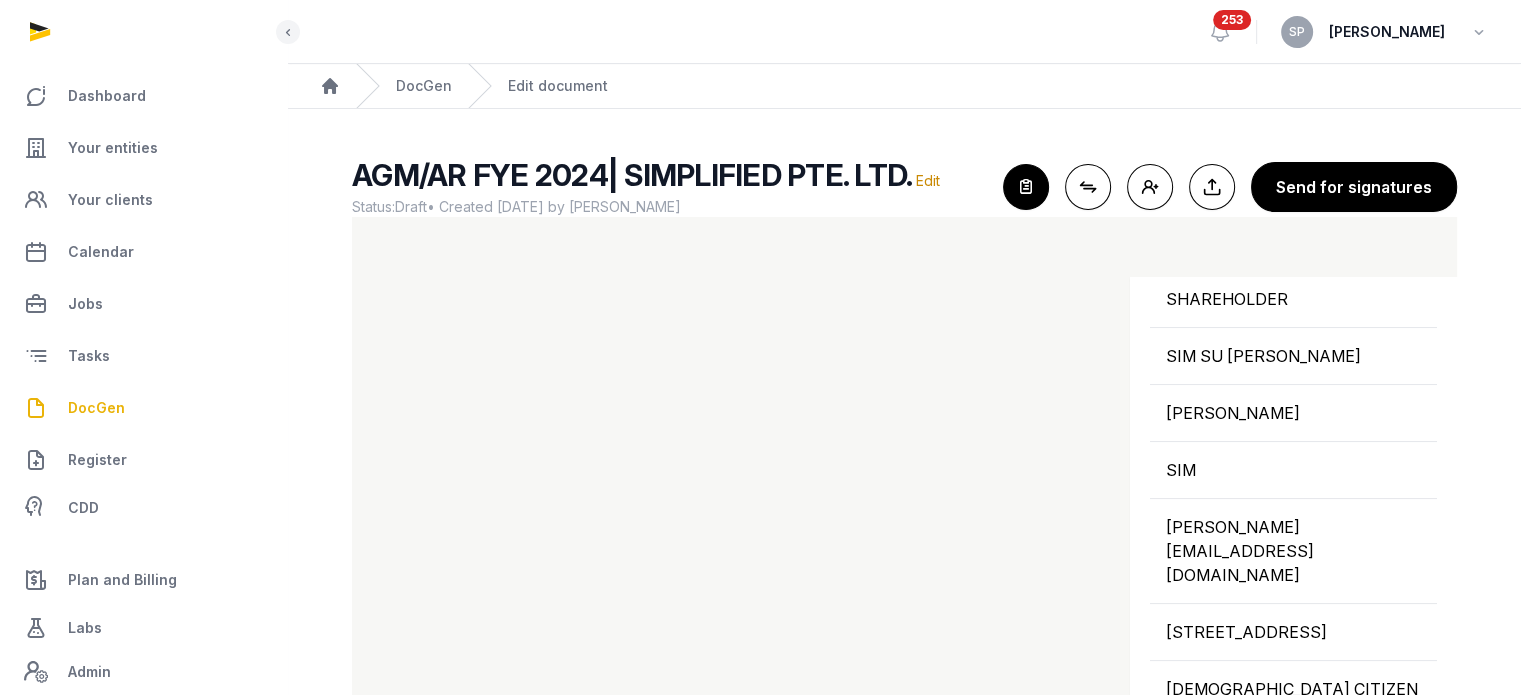 scroll, scrollTop: 411, scrollLeft: 0, axis: vertical 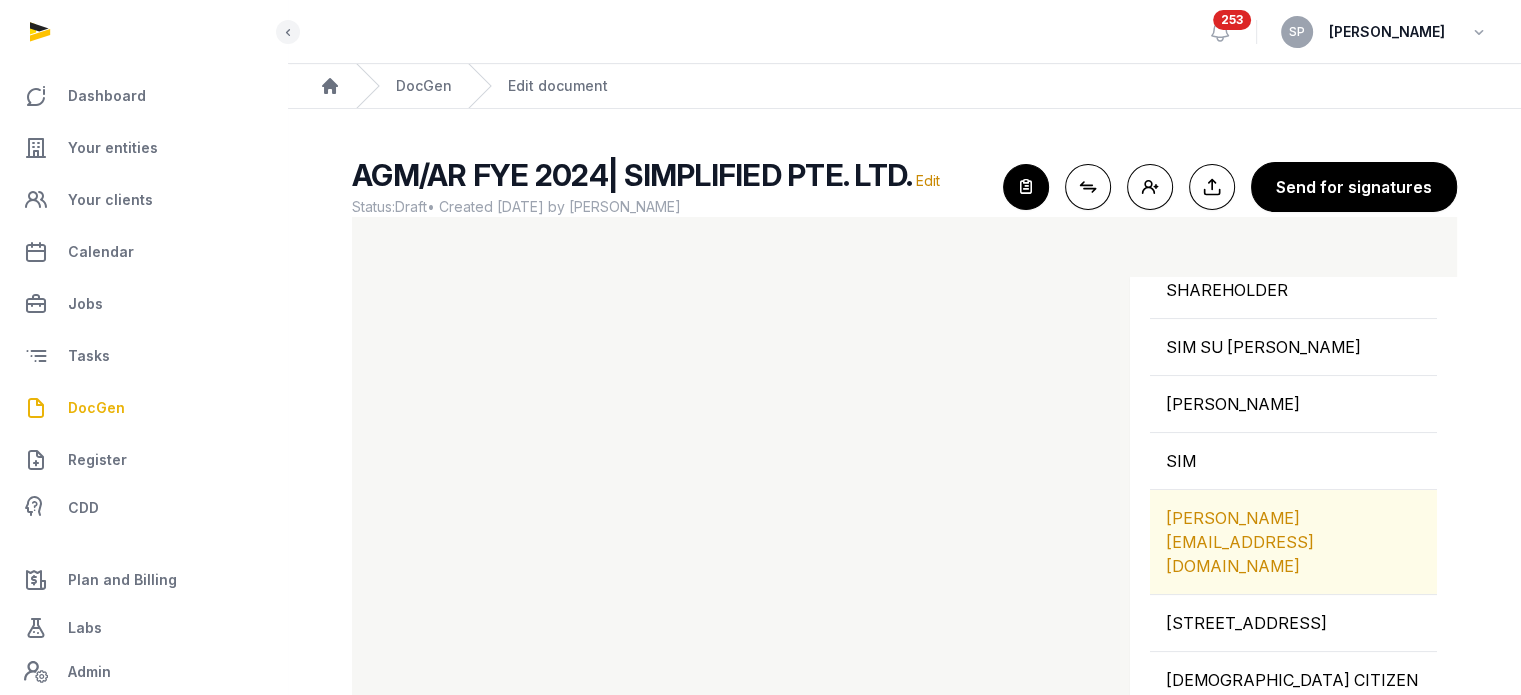 click on "AILEEN@SIMPLIFIEDCC.COM" at bounding box center (1293, 542) 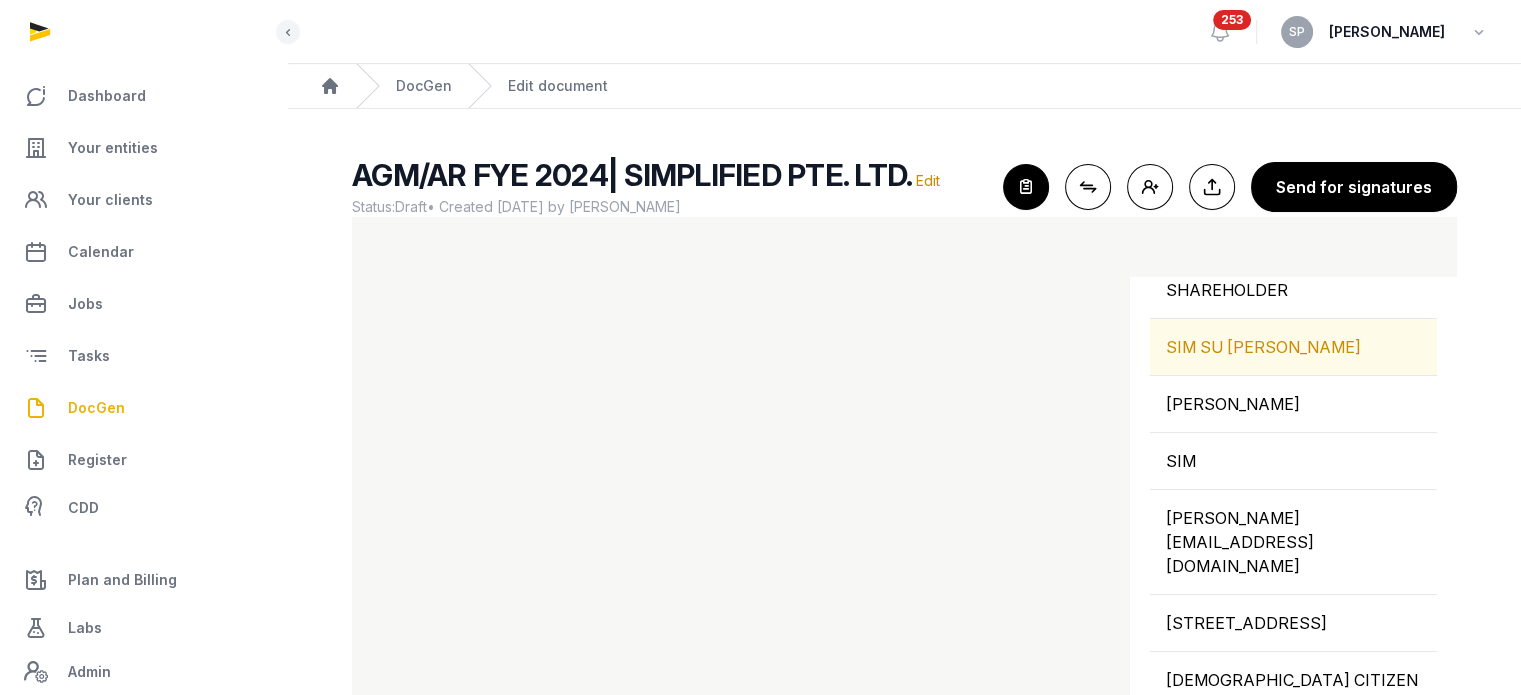 click on "SIM SU [PERSON_NAME]" at bounding box center [1293, 347] 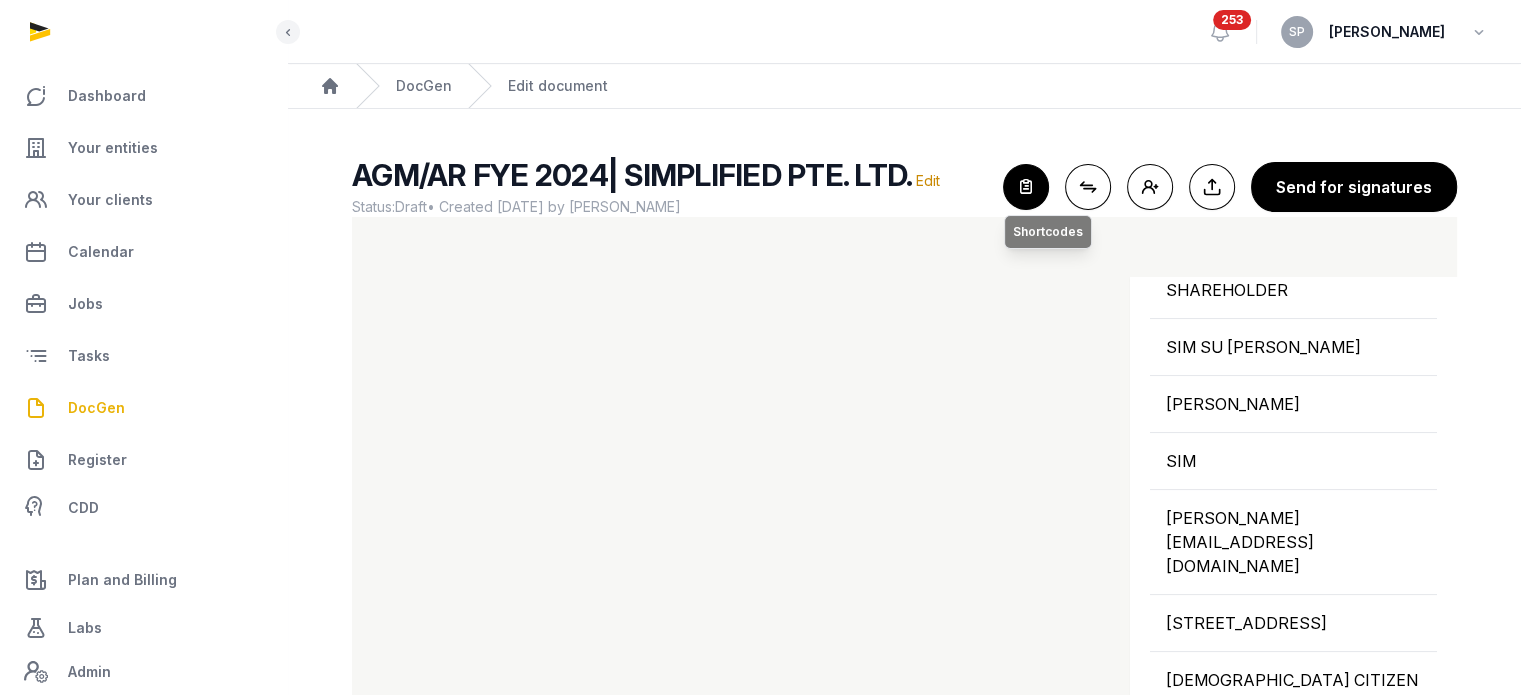 click at bounding box center [1026, 187] 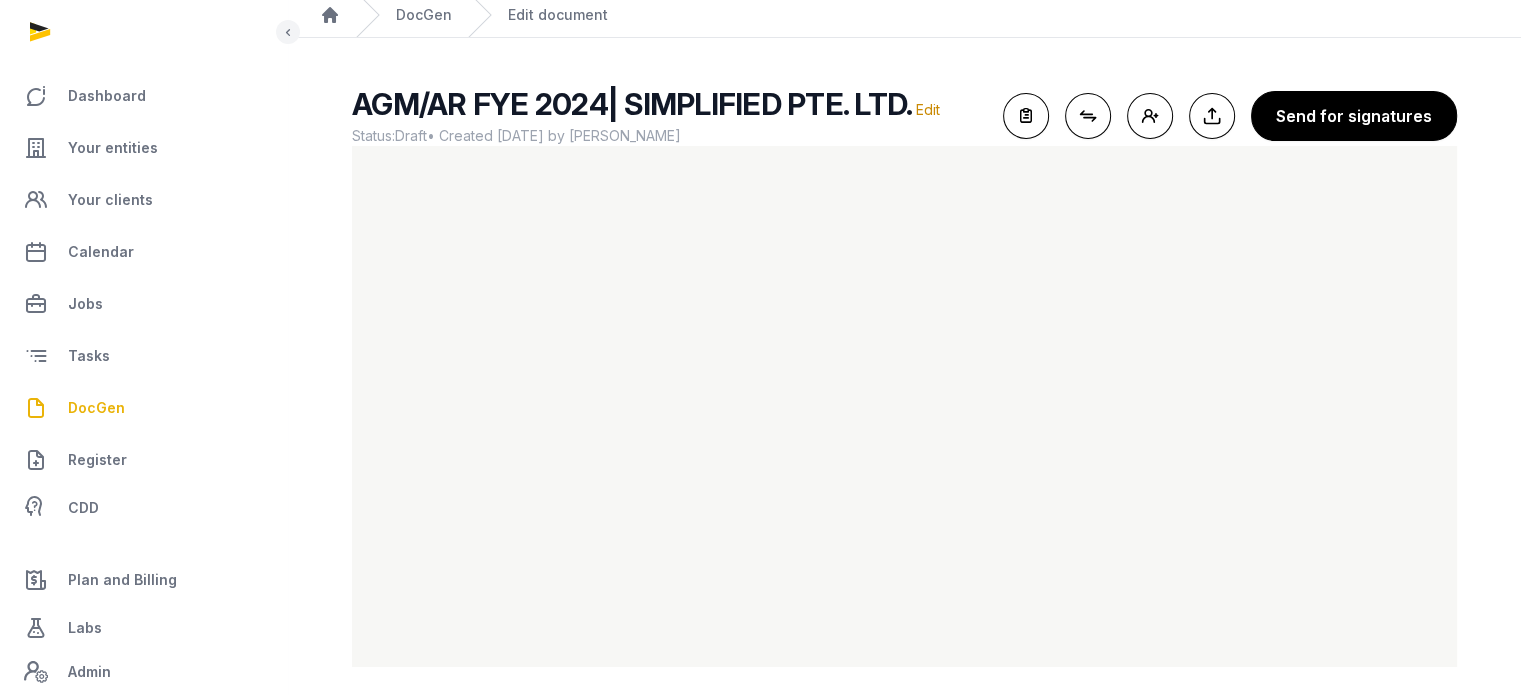 scroll, scrollTop: 72, scrollLeft: 0, axis: vertical 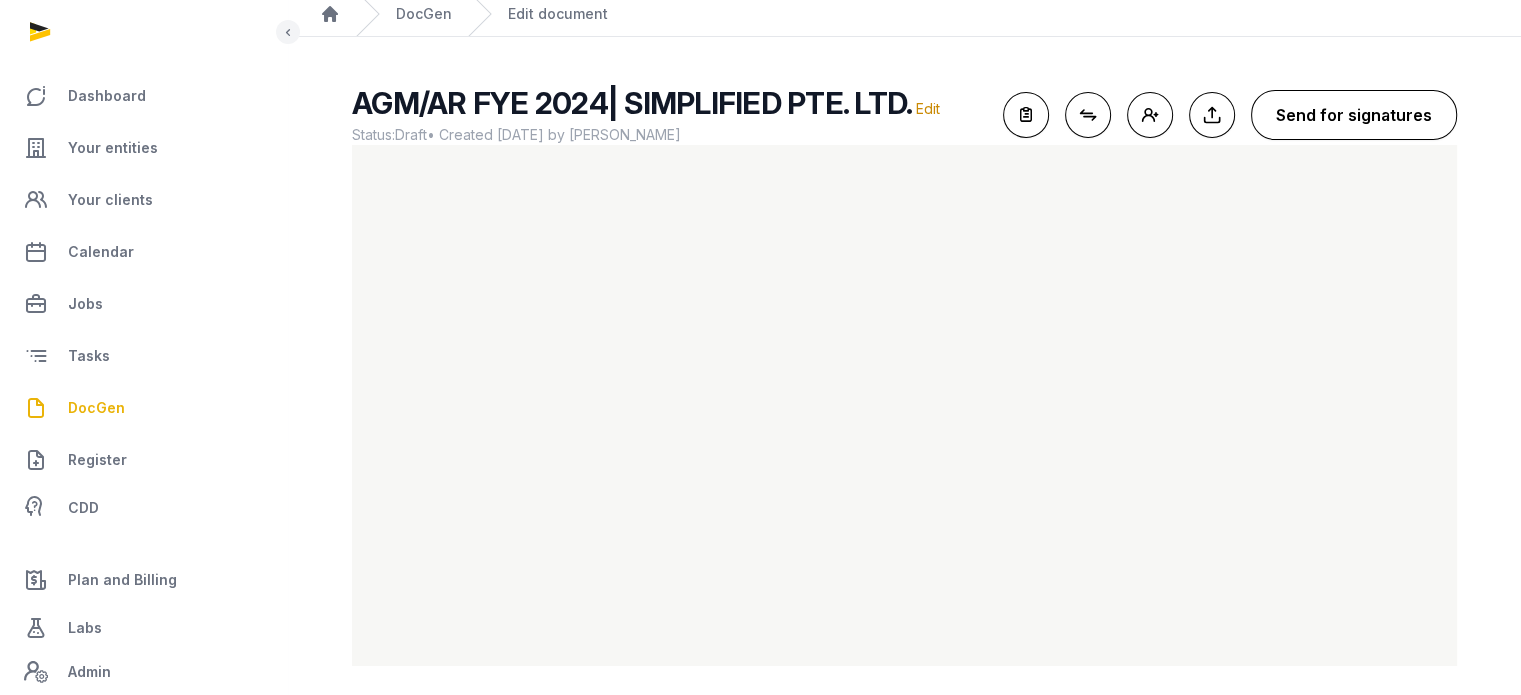 click on "Send for signatures" at bounding box center (1354, 115) 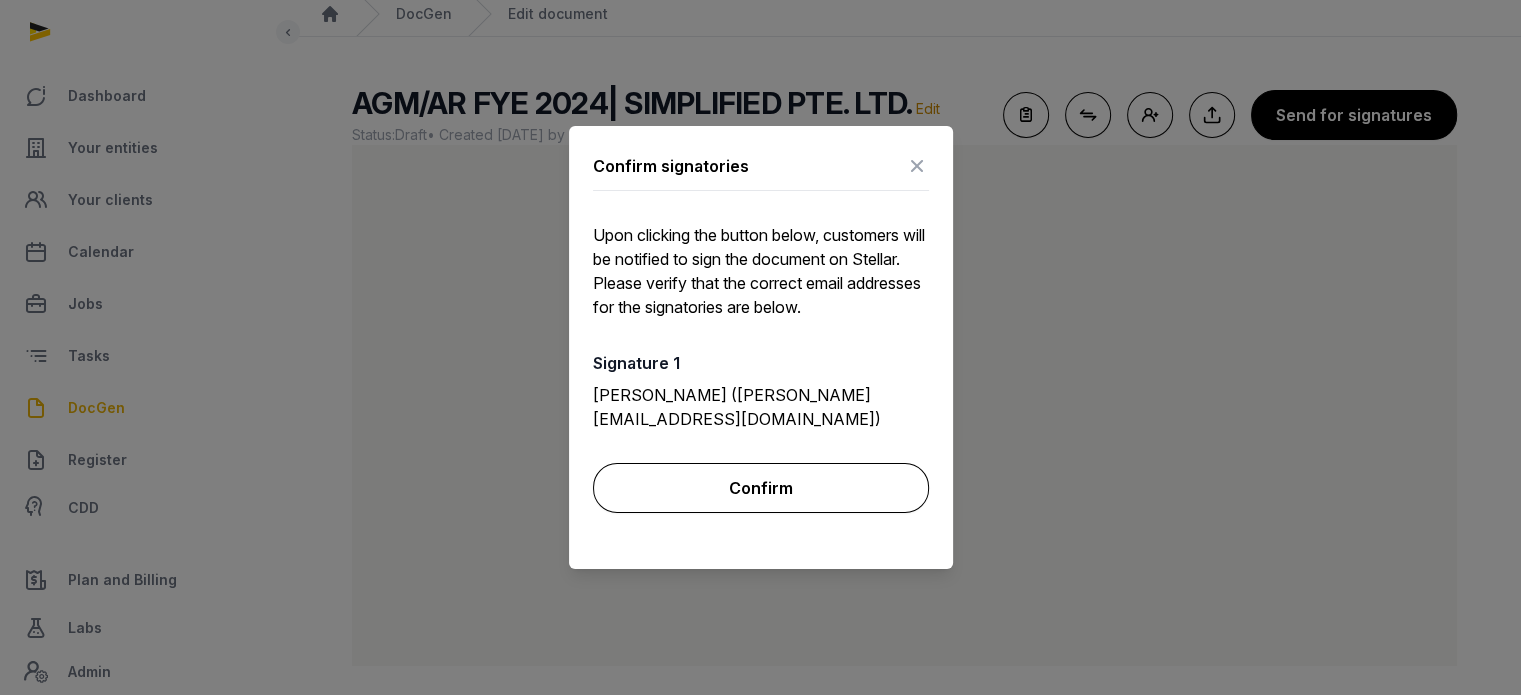 click on "Confirm" at bounding box center [761, 488] 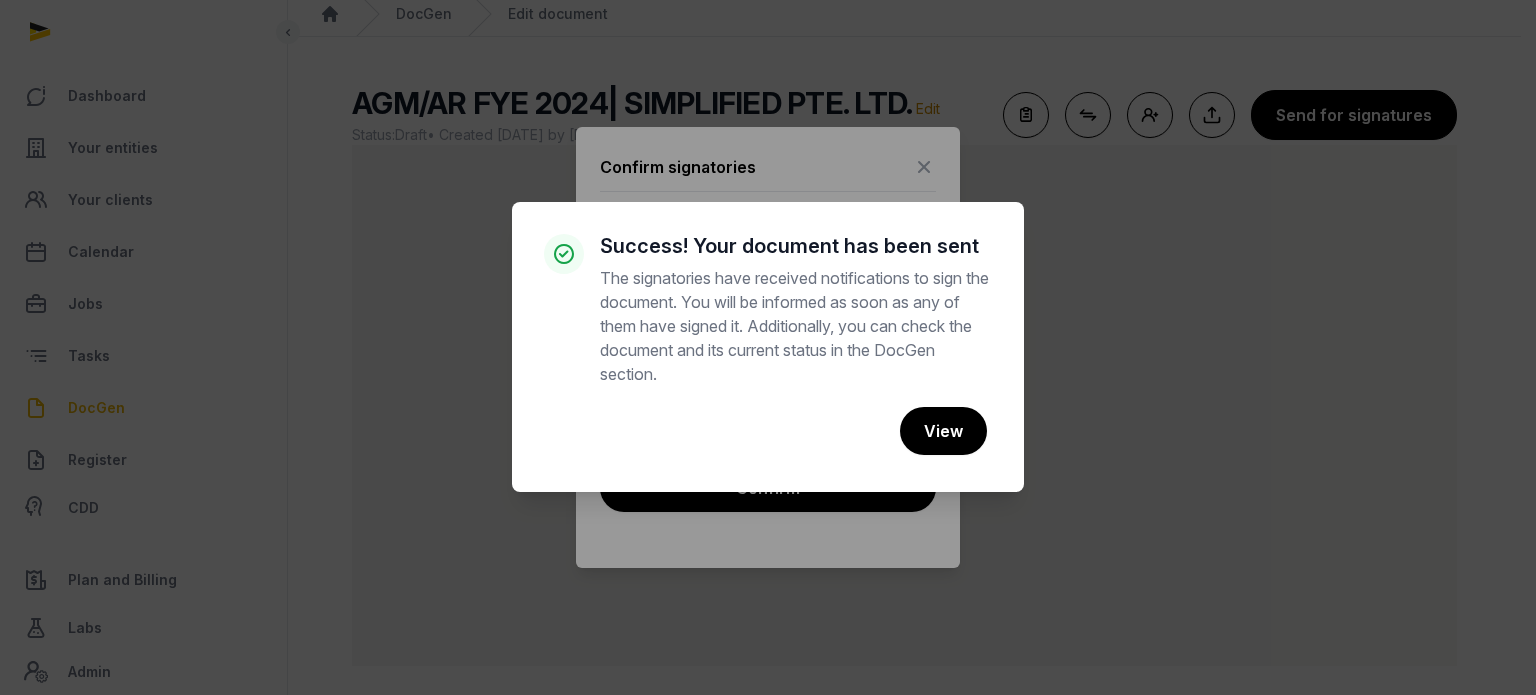 click on "×
Success! Your document has been sent
The signatories have received notifications to sign the document. You will be informed as soon as any of them have signed it. Additionally, you can check the document and its current status in the DocGen section.
Cancel No View" at bounding box center [768, 347] 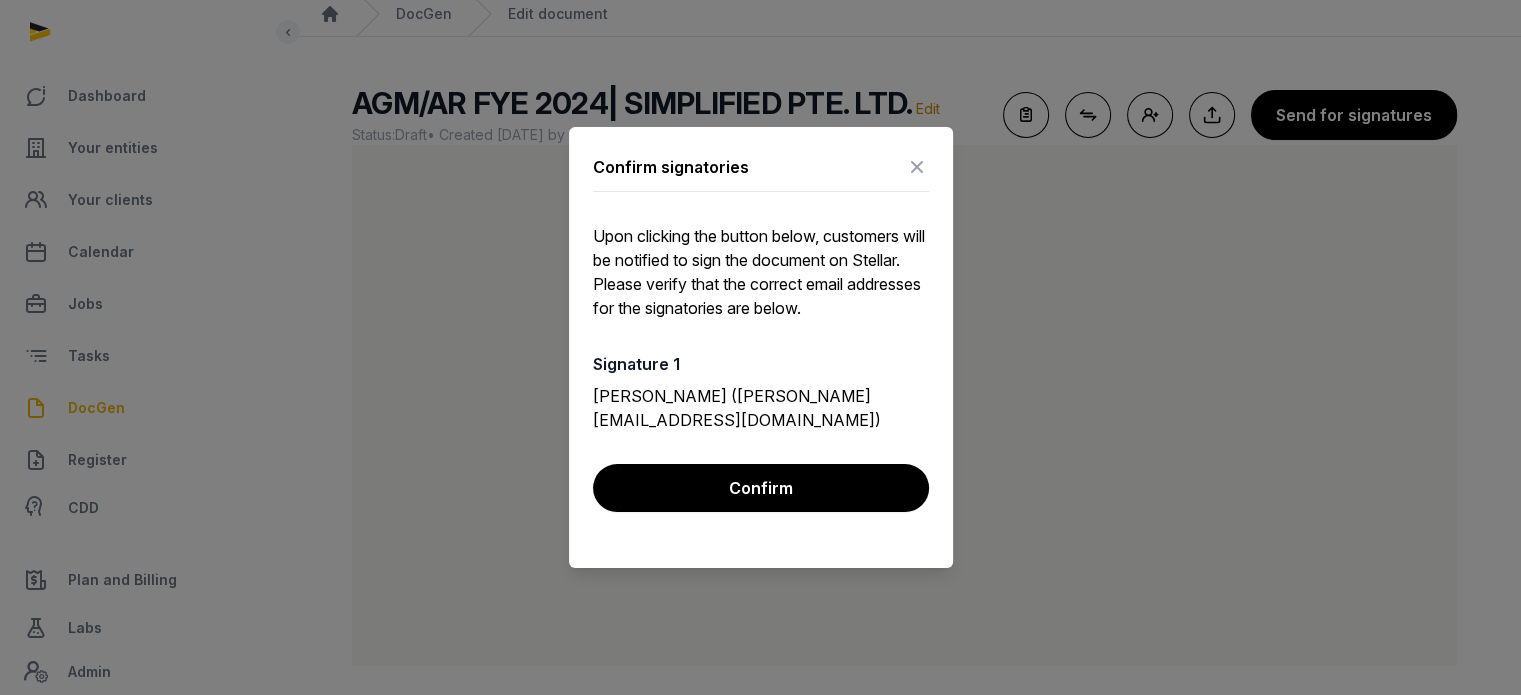 click at bounding box center [917, 167] 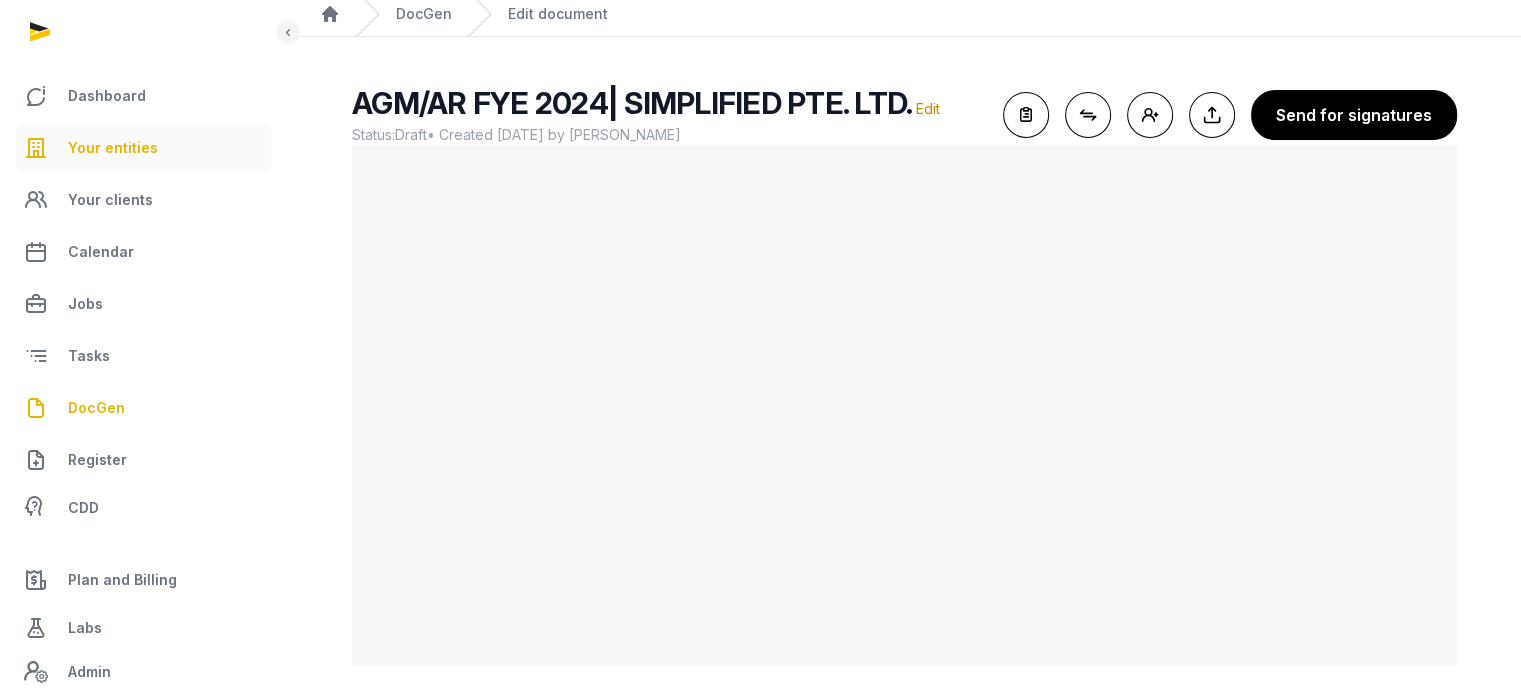 click on "Your entities" at bounding box center (113, 148) 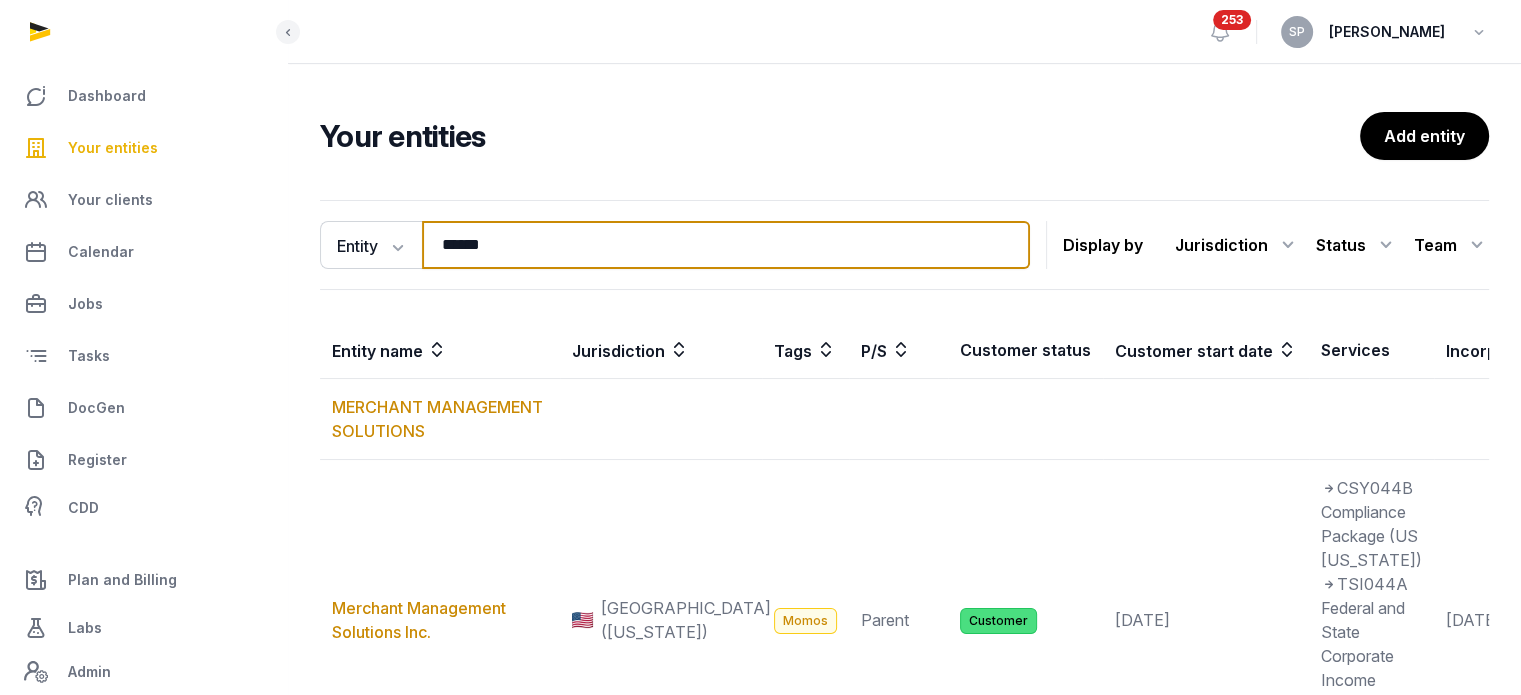 click on "******" at bounding box center (726, 245) 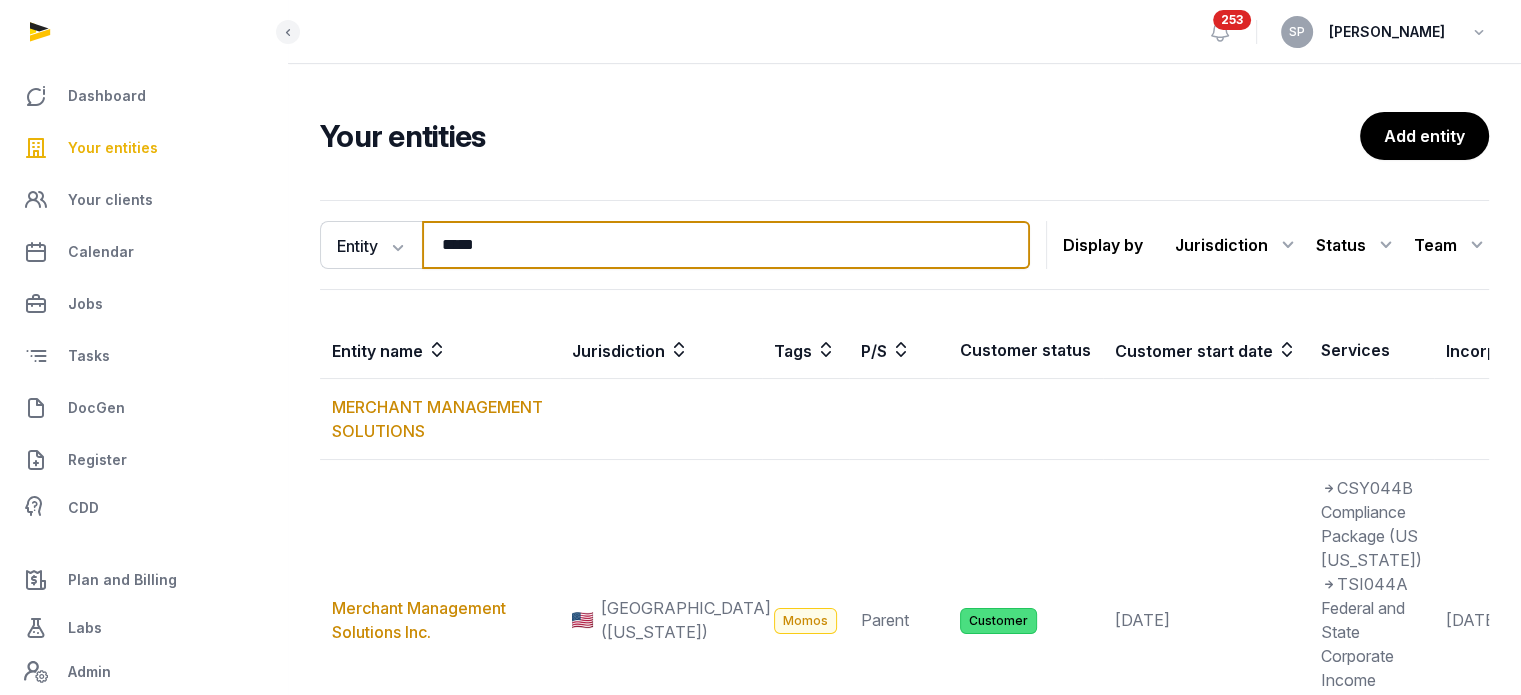 type on "*****" 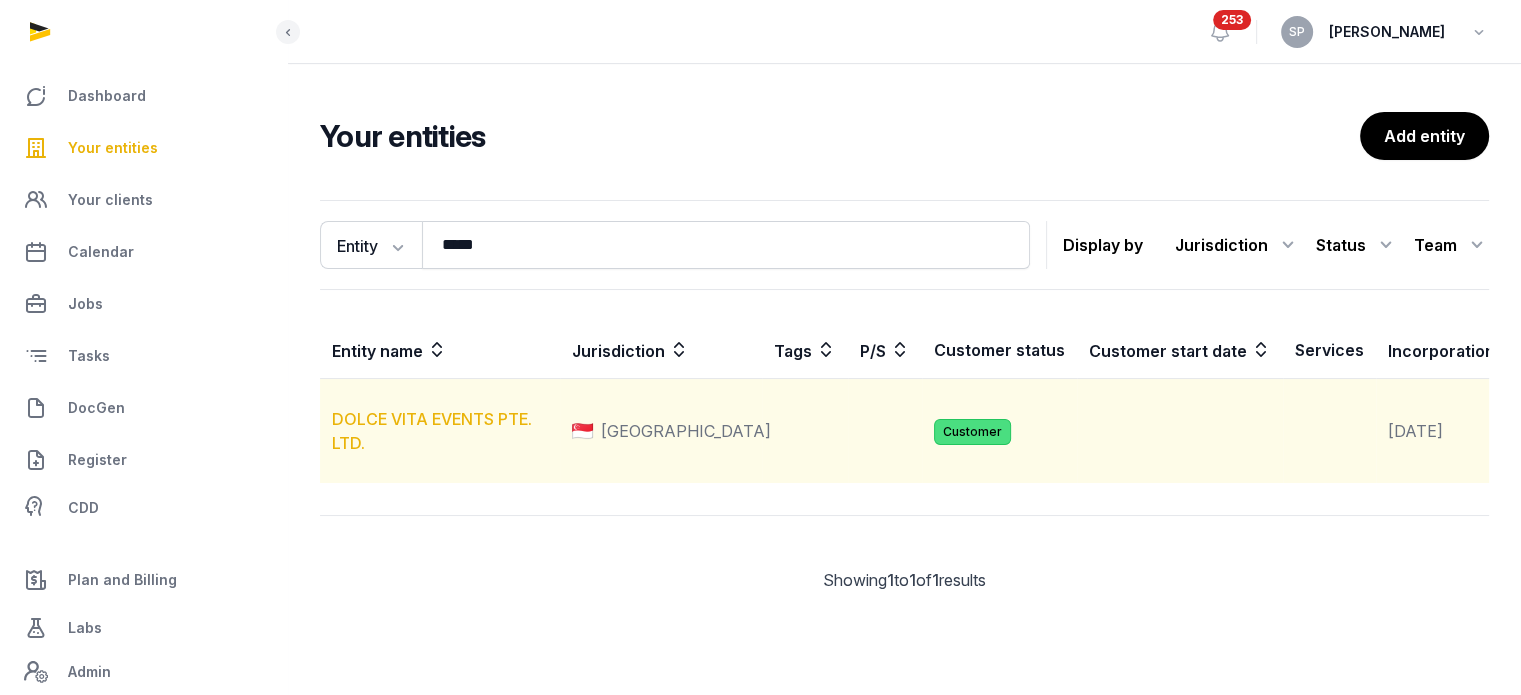 click on "DOLCE VITA EVENTS PTE. LTD." at bounding box center (432, 431) 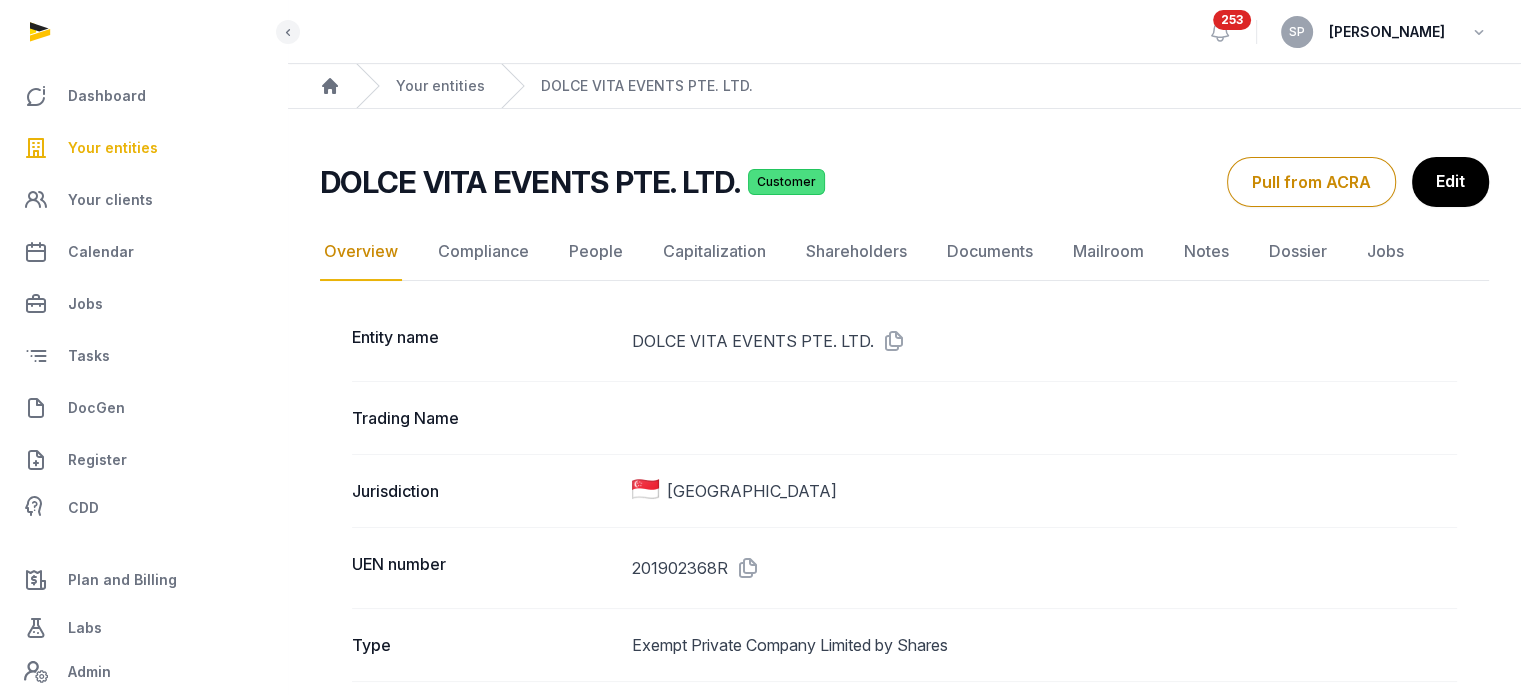 click at bounding box center [890, 341] 